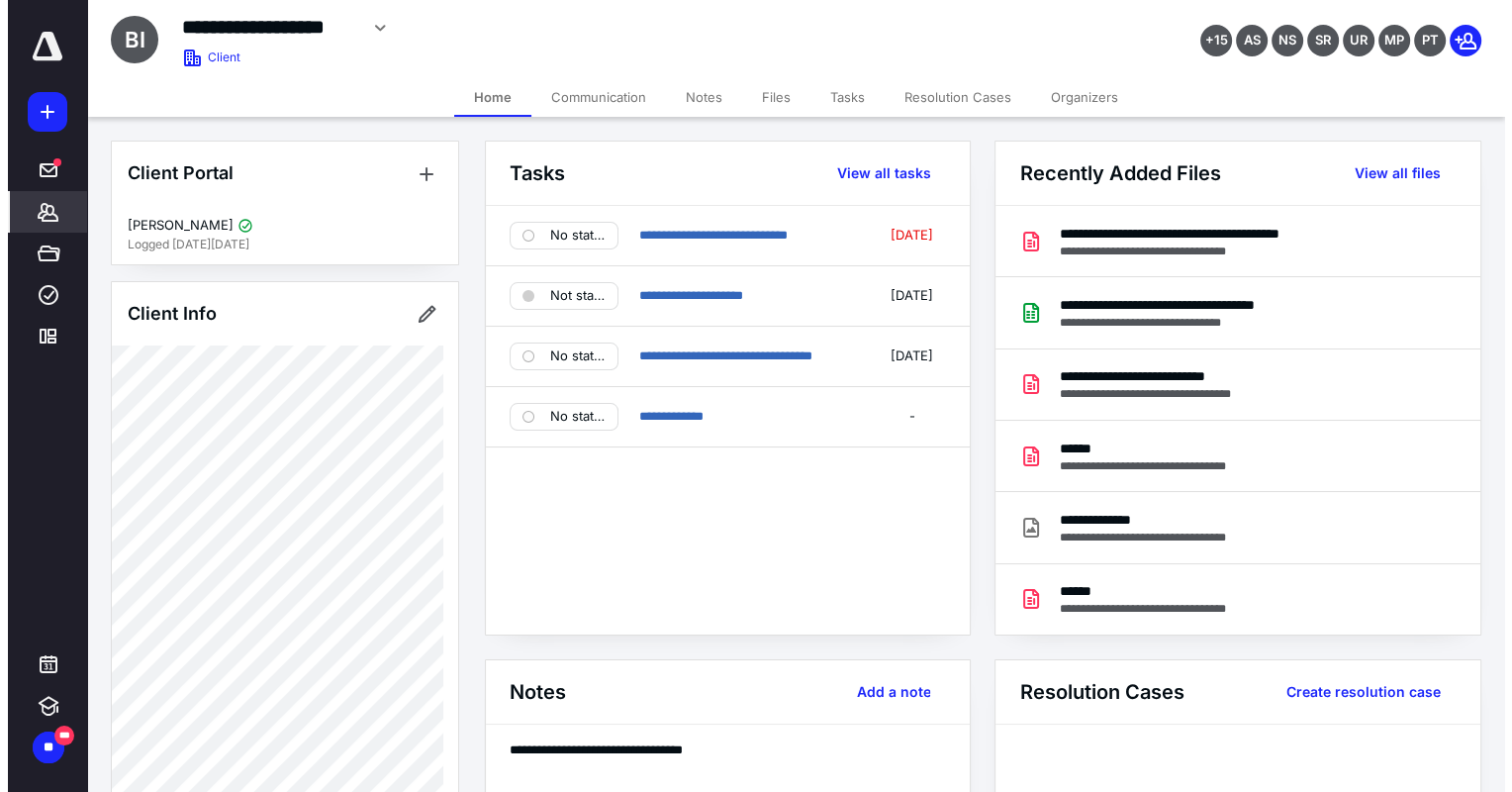 scroll, scrollTop: 0, scrollLeft: 0, axis: both 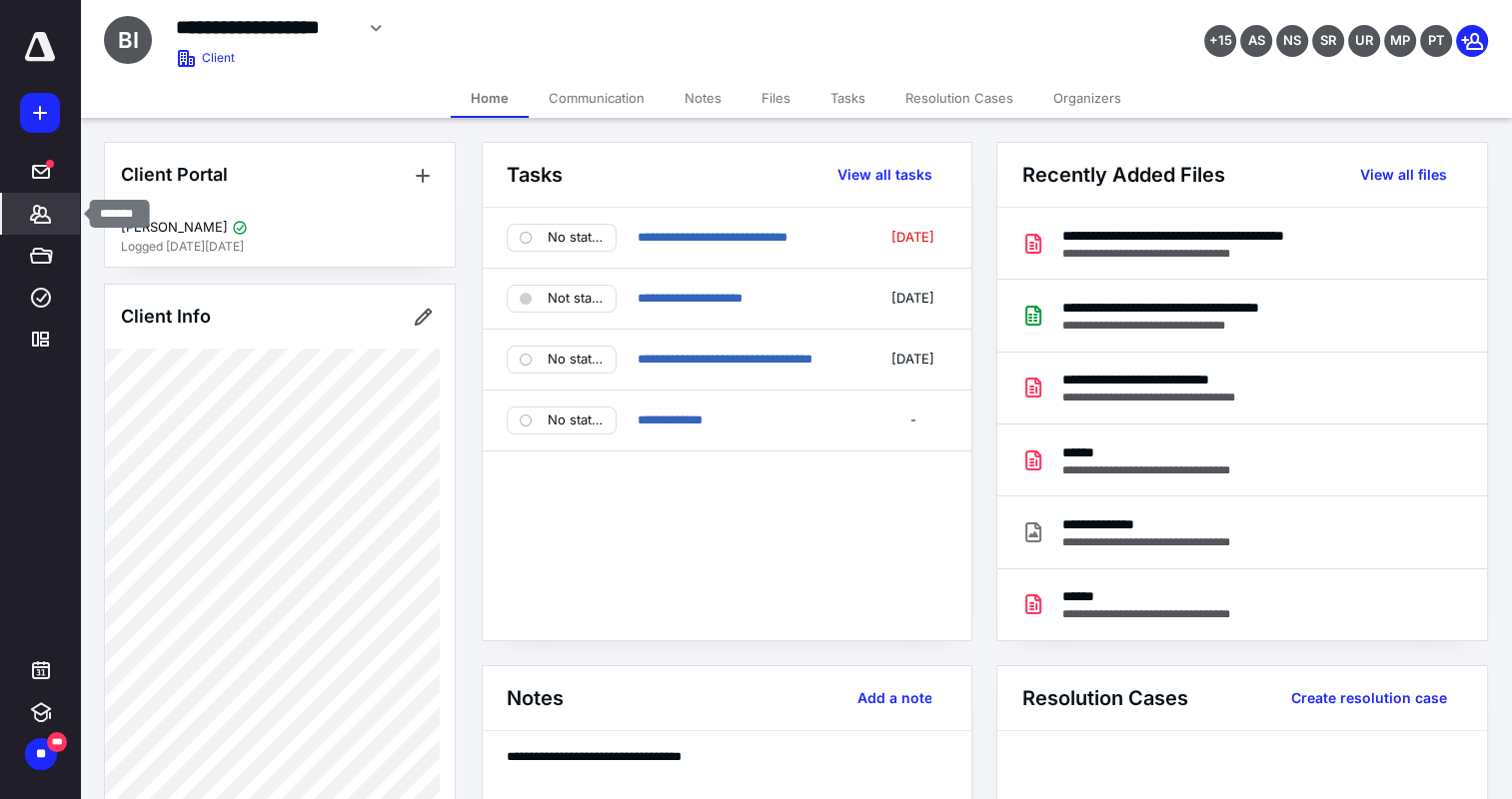 click 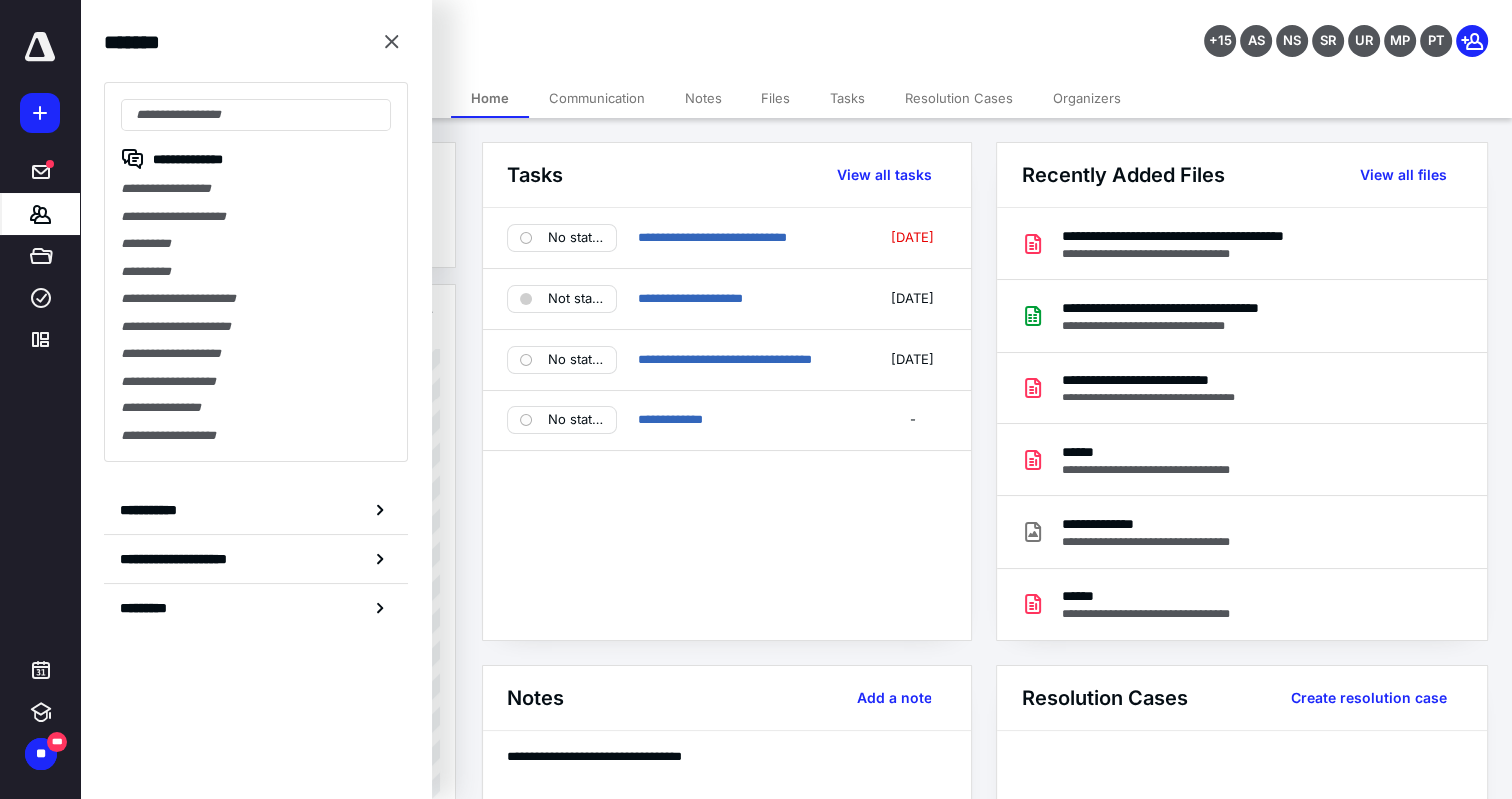 click on "**********" at bounding box center (256, 436) 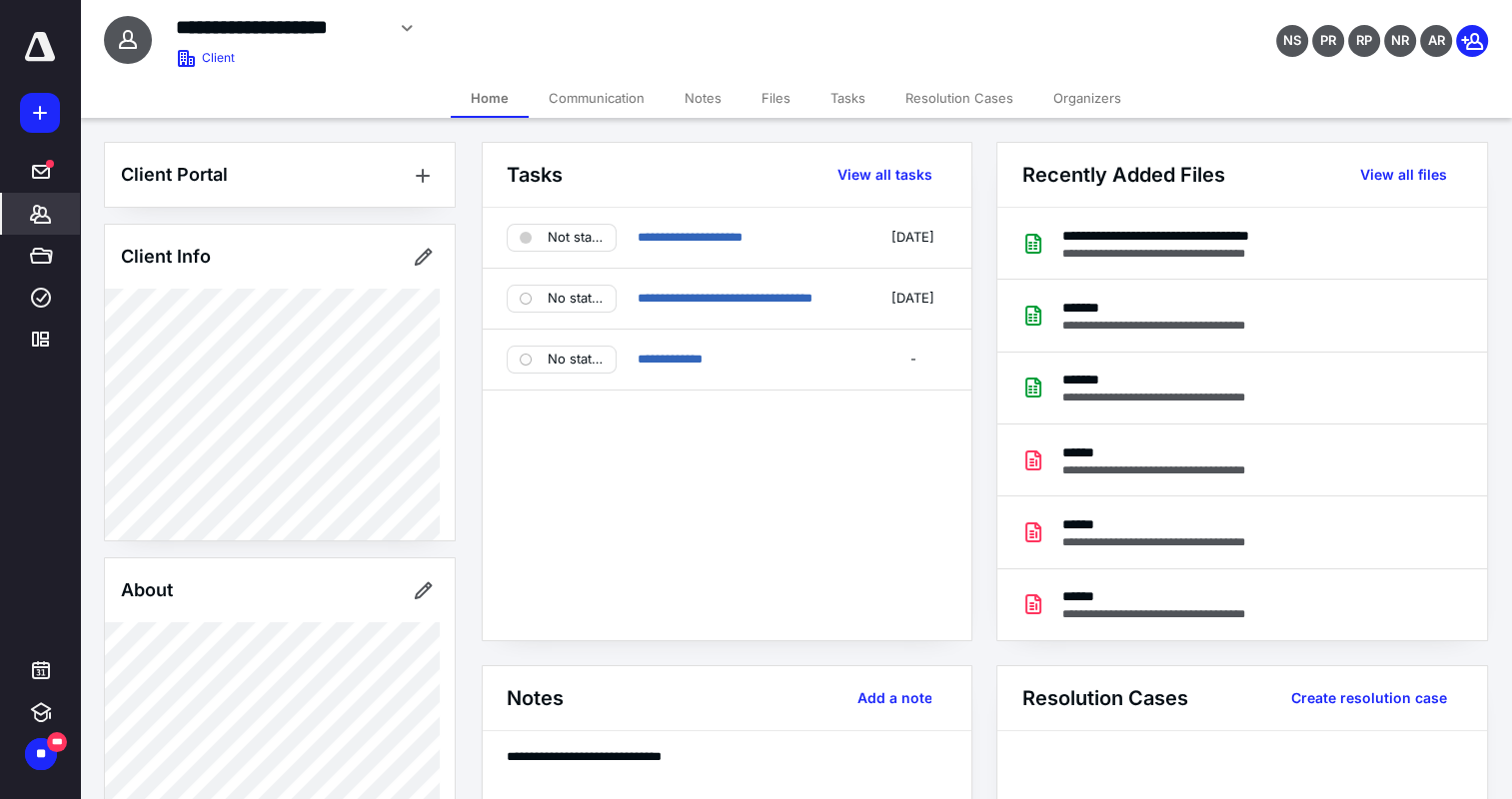 click on "Files" at bounding box center (775, 98) 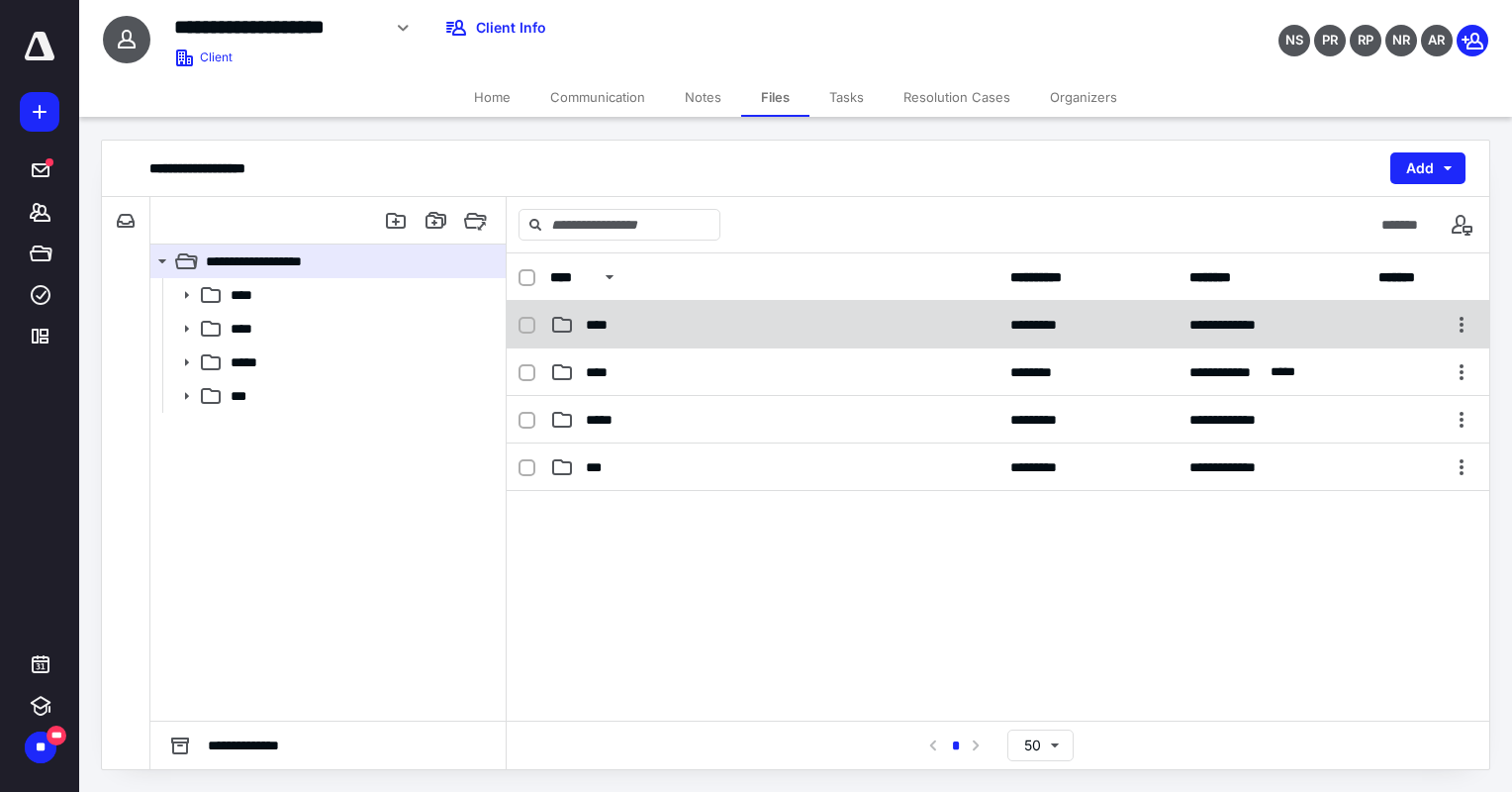 click on "****" at bounding box center (774, 325) 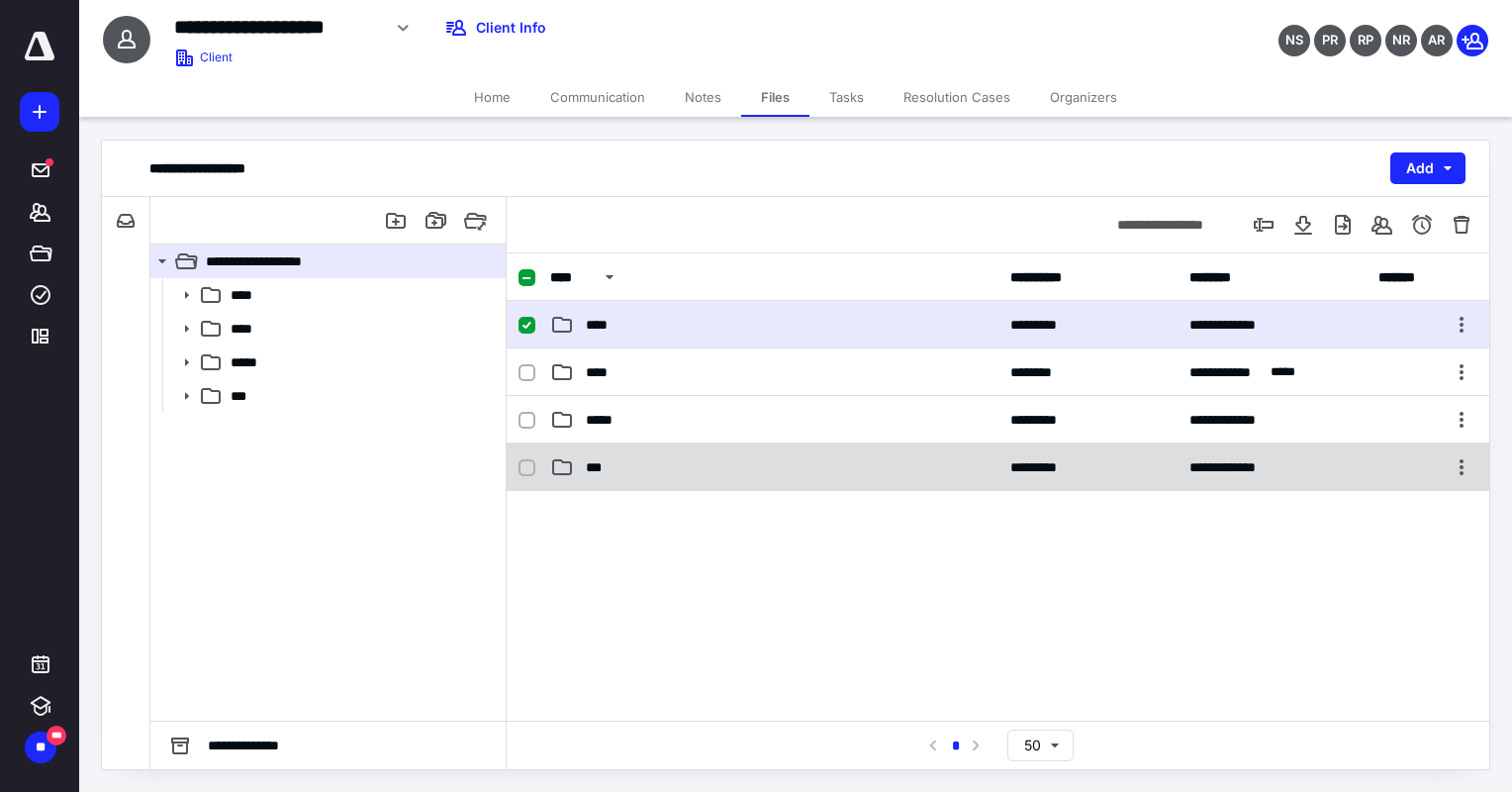 click on "***" at bounding box center (774, 467) 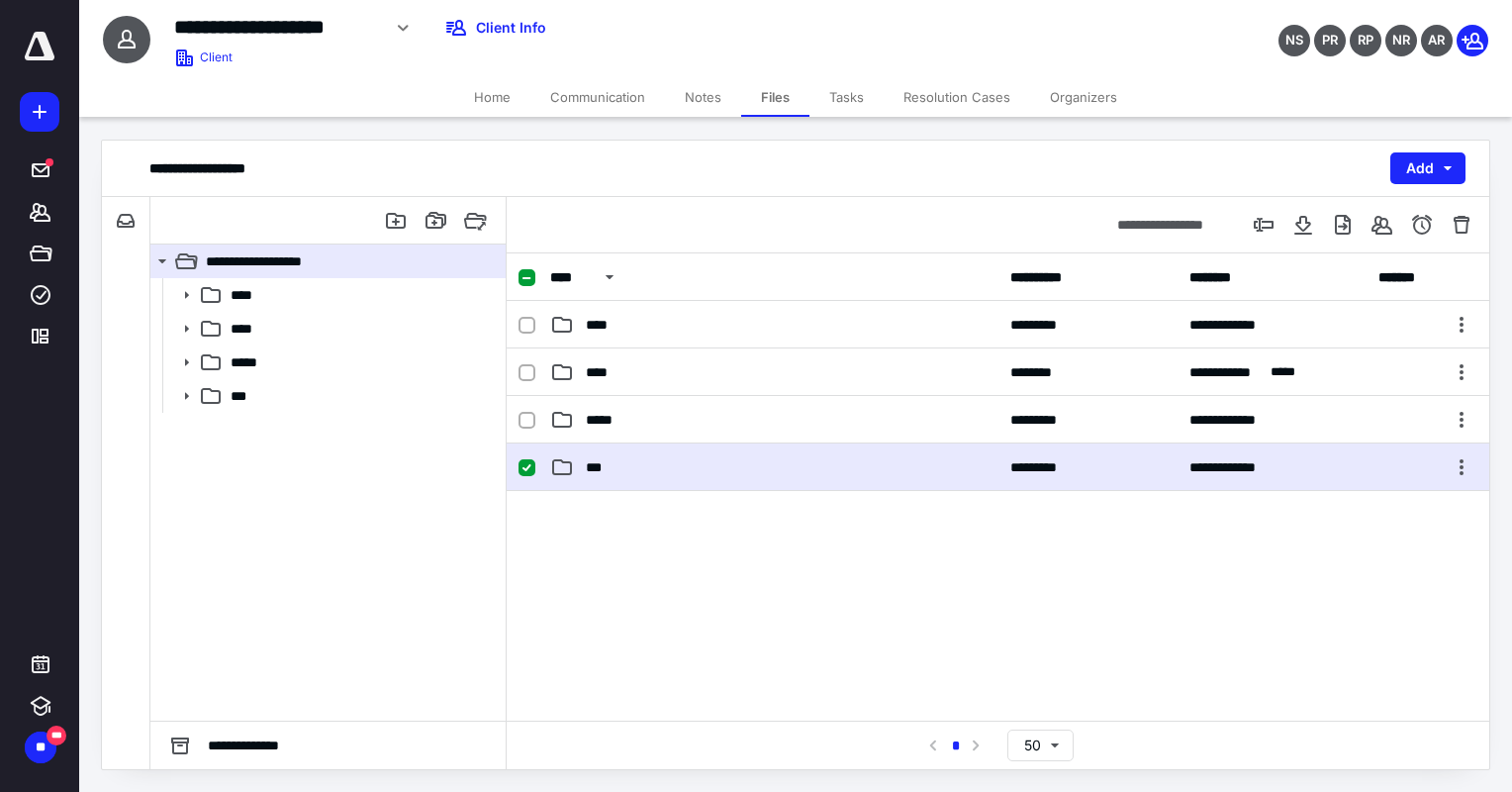click on "***" at bounding box center (774, 467) 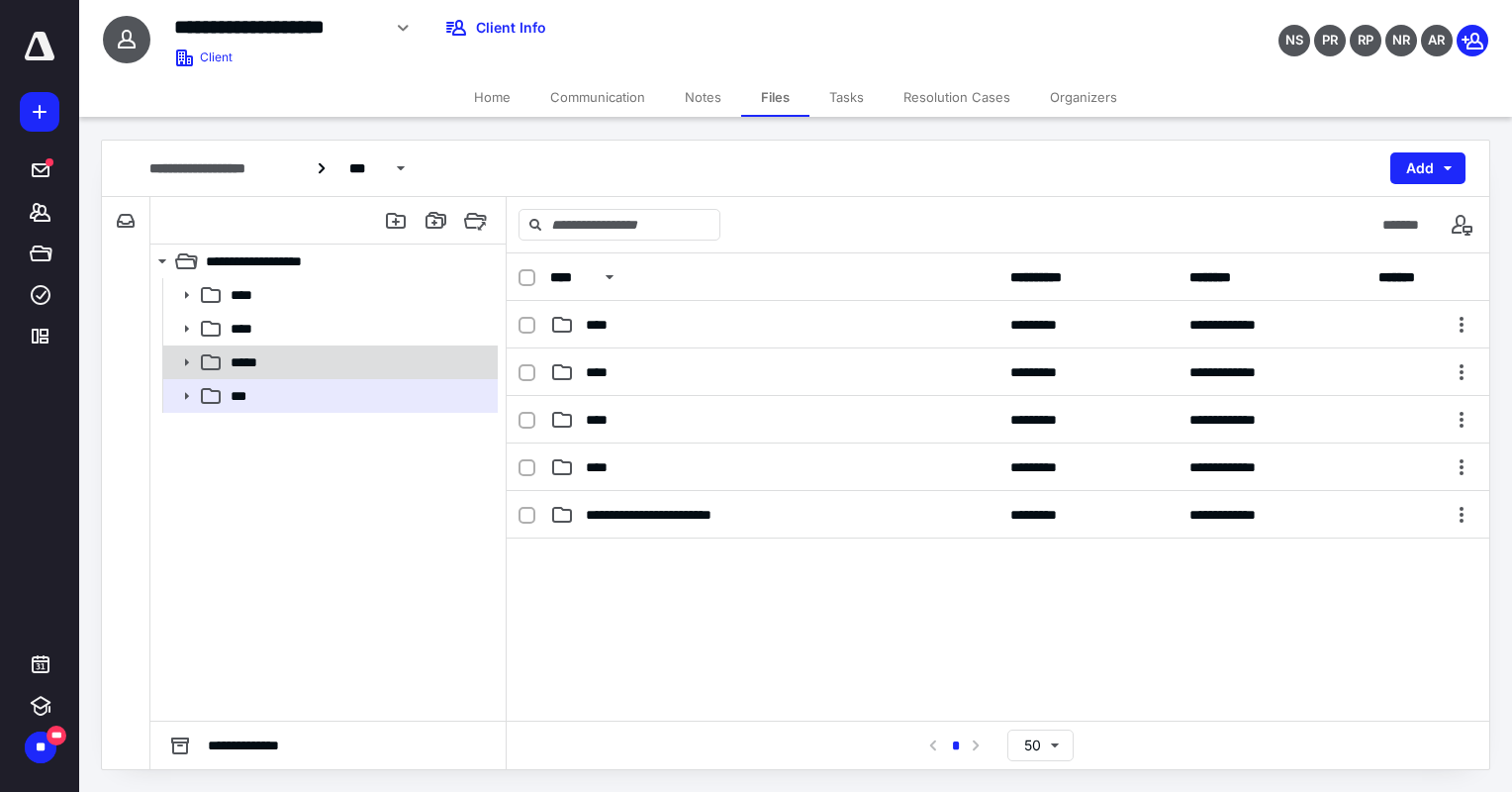click on "*****" at bounding box center [358, 362] 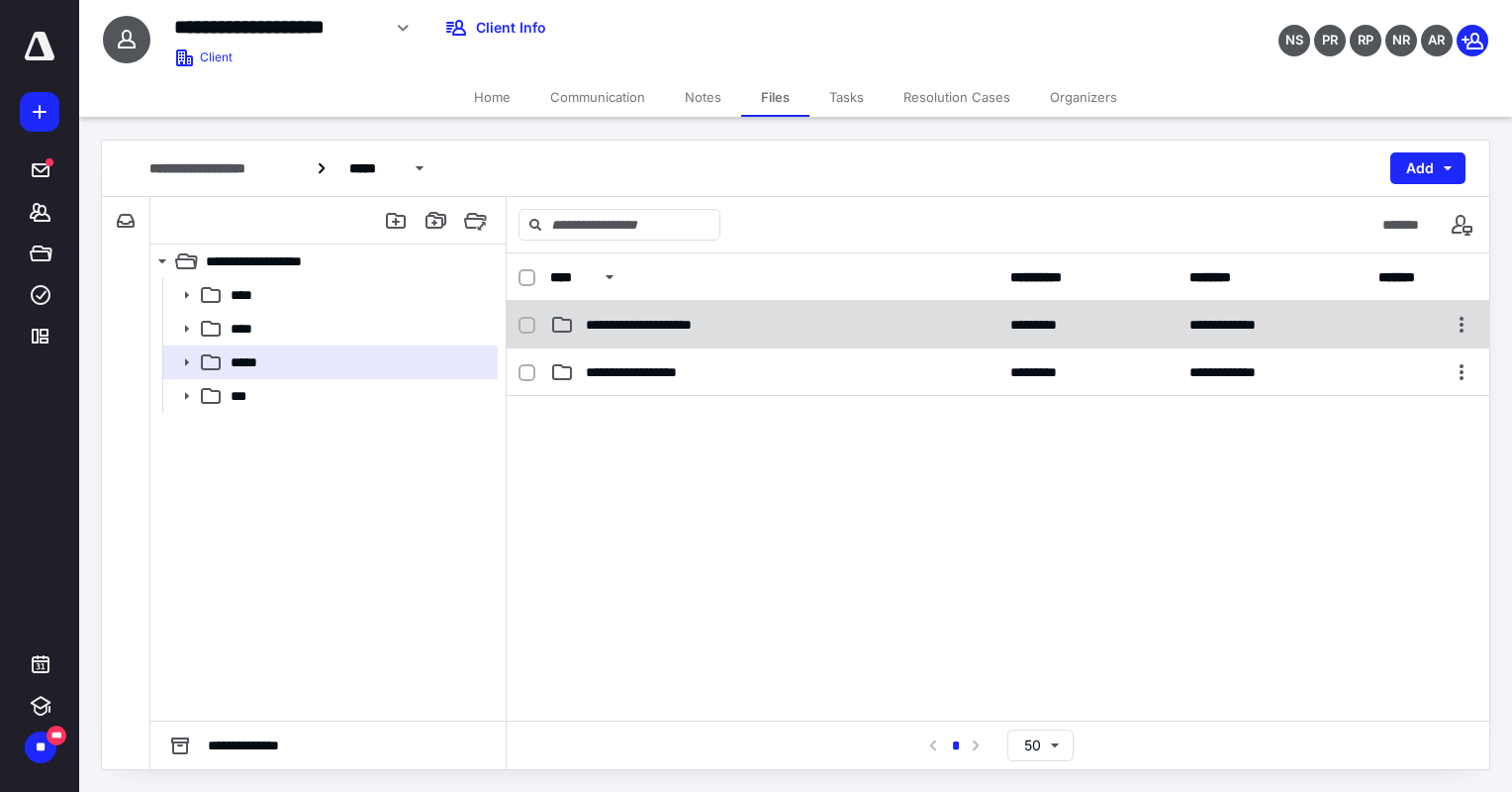 click on "**********" at bounding box center [655, 325] 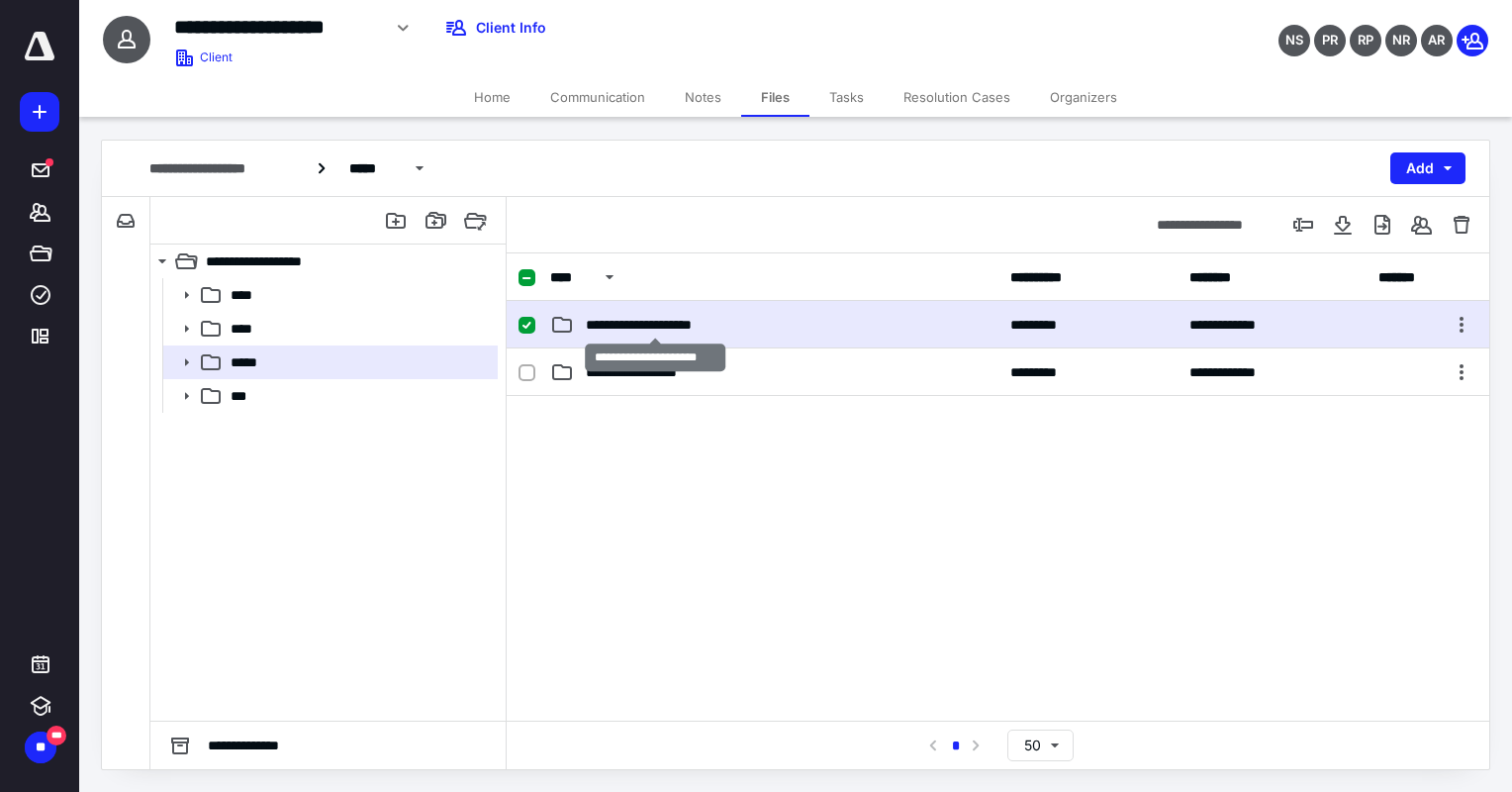 click on "**********" at bounding box center (655, 325) 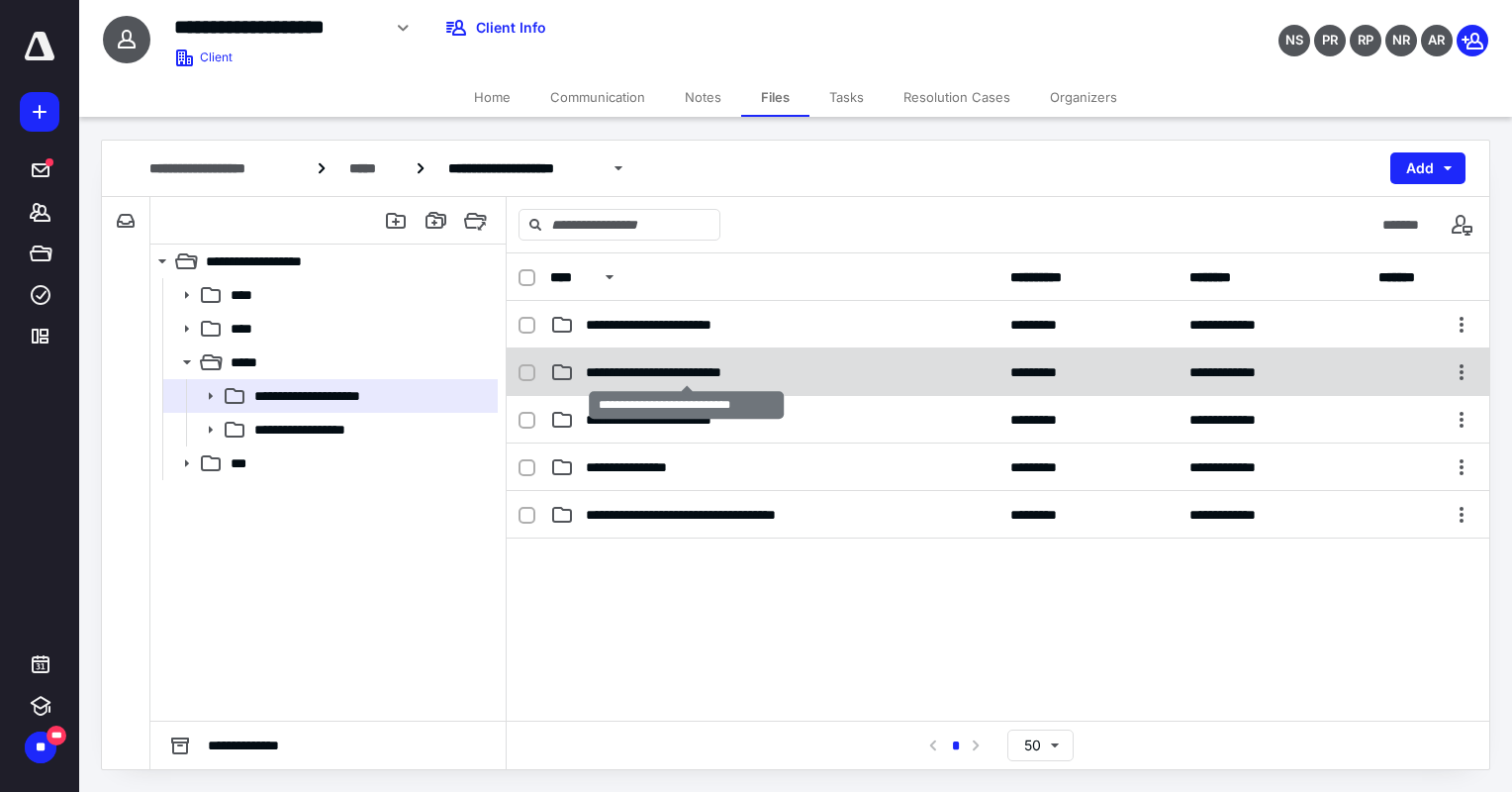 click on "**********" at bounding box center (687, 372) 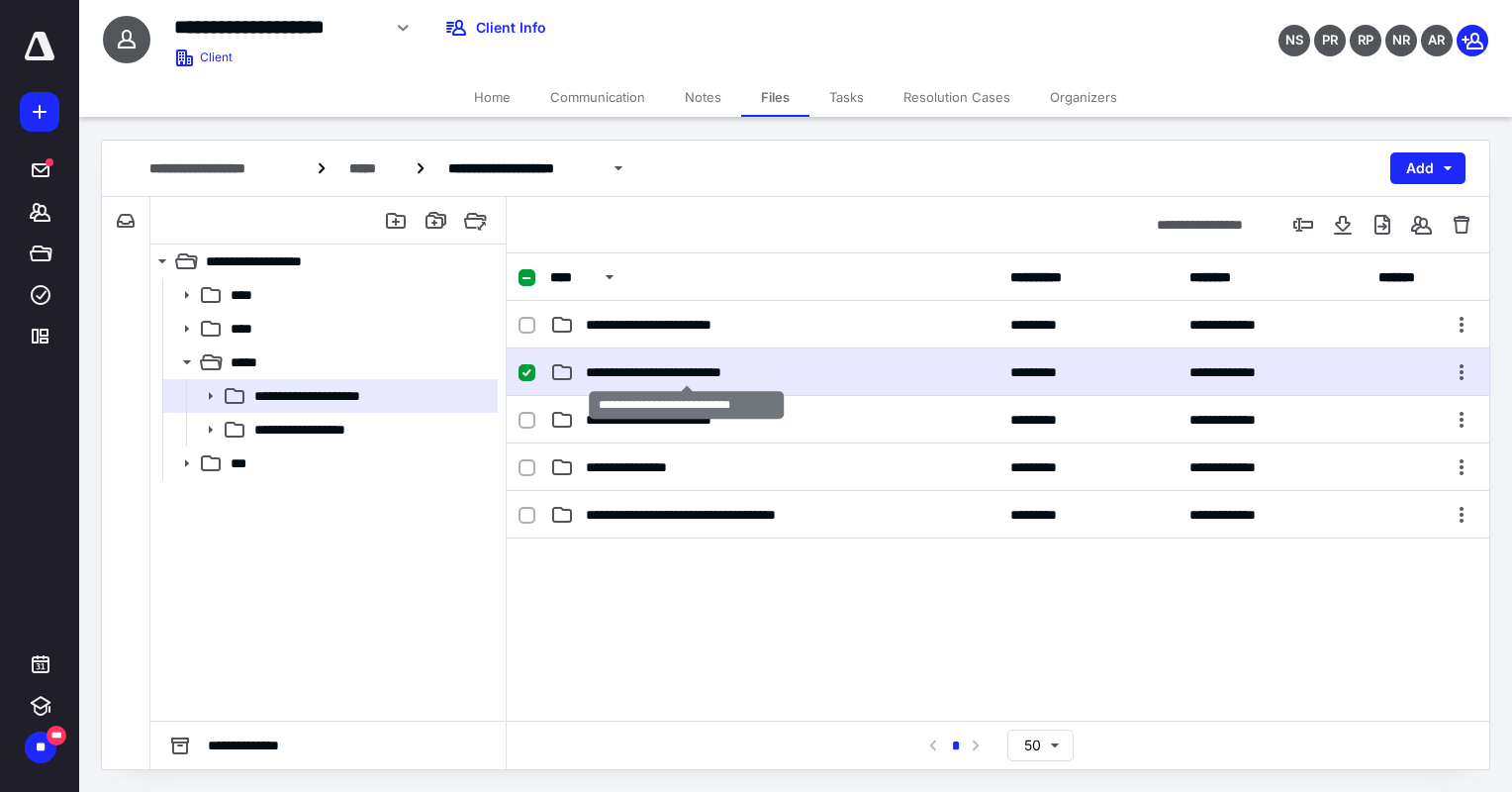 click on "**********" at bounding box center [687, 372] 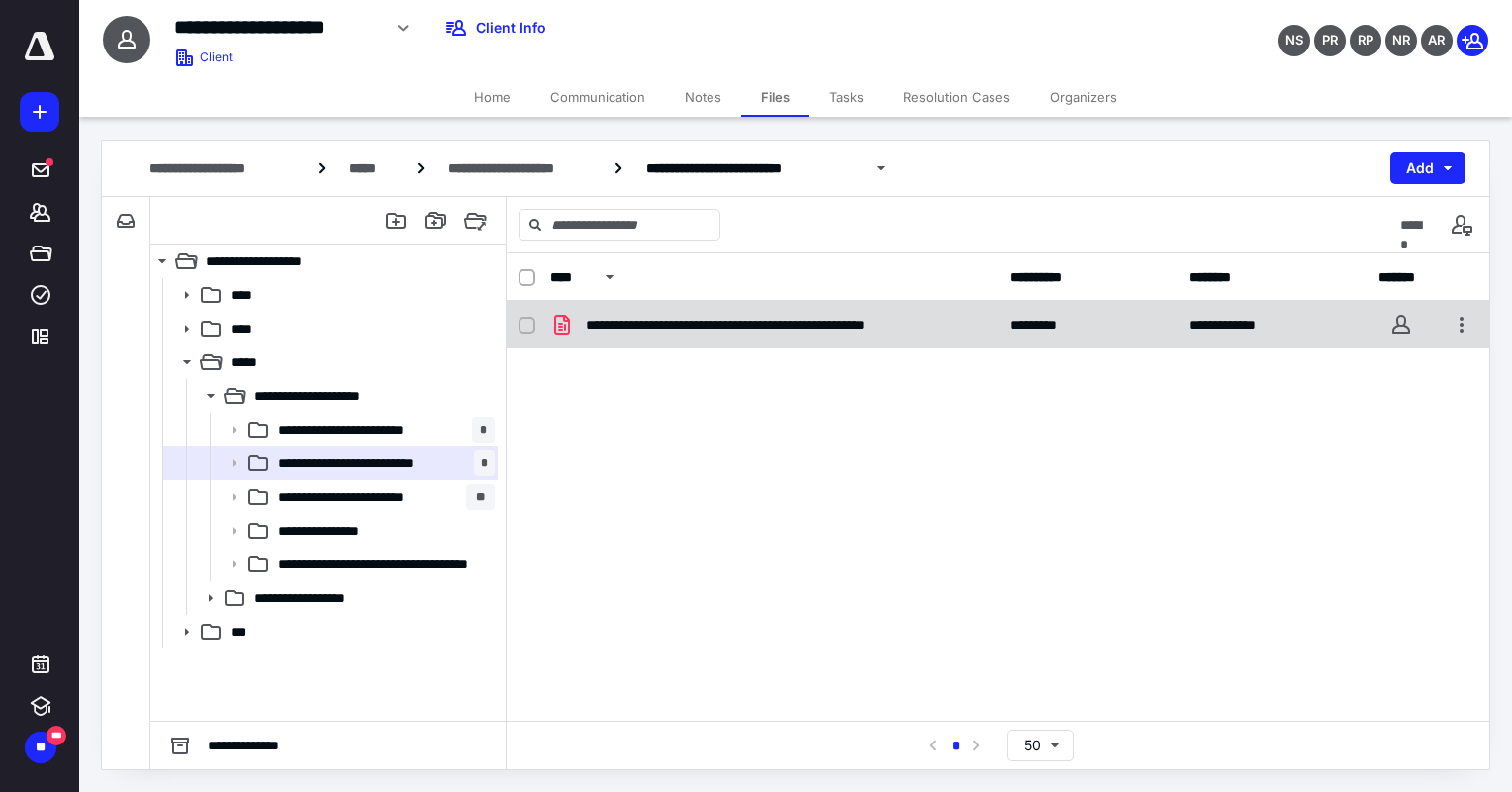 click on "**********" at bounding box center [768, 325] 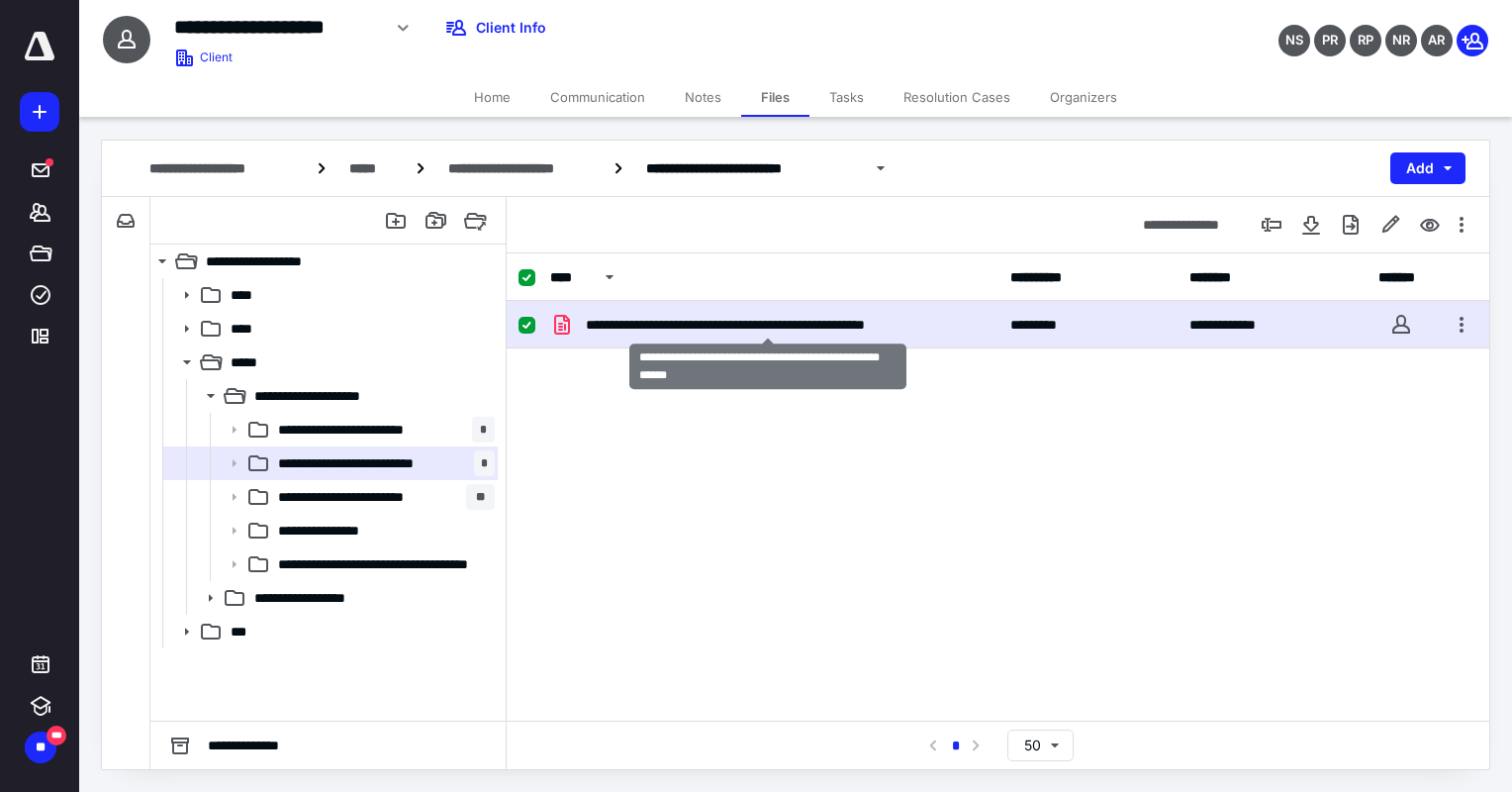 click on "**********" at bounding box center (768, 325) 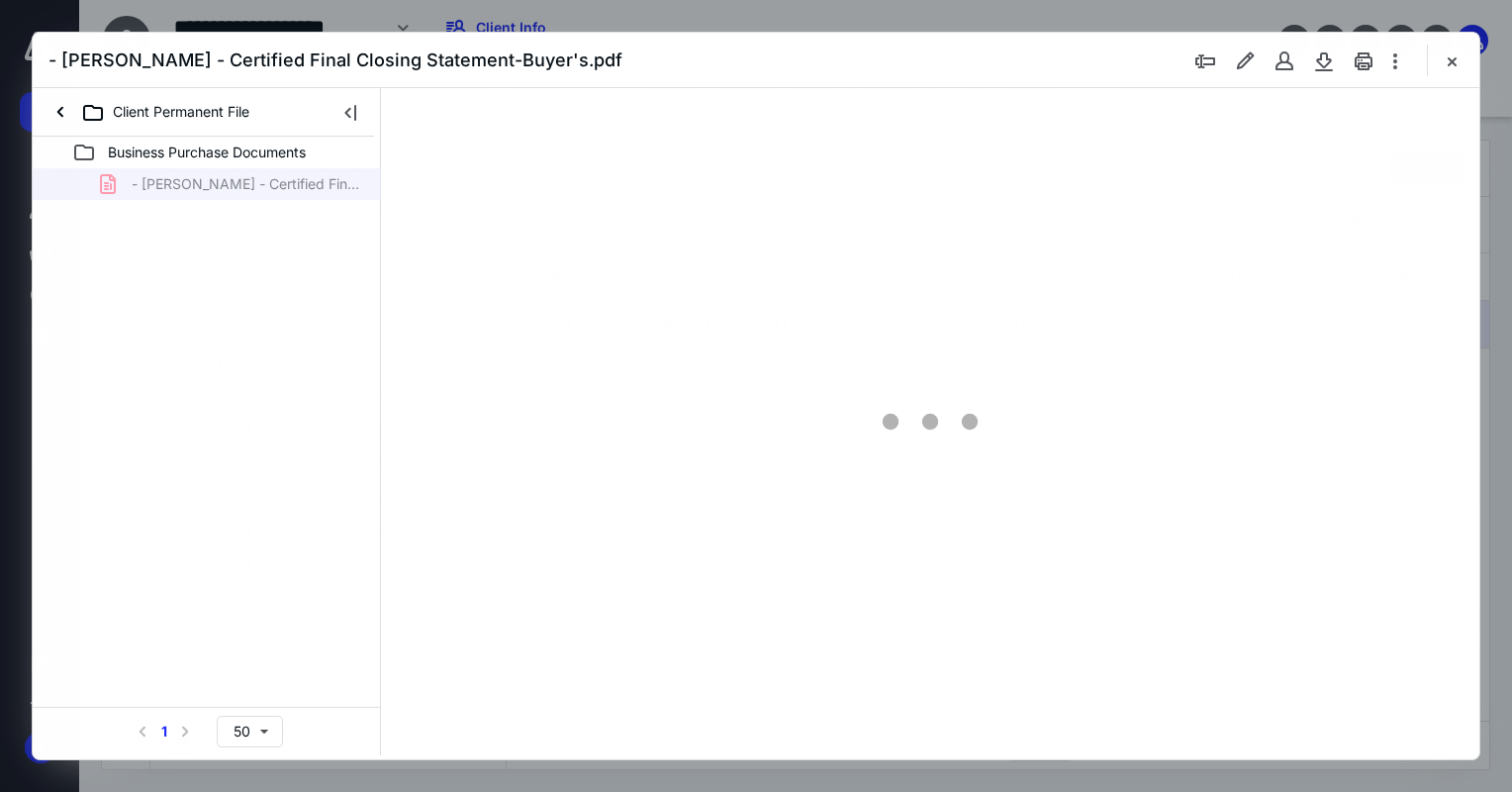 scroll, scrollTop: 0, scrollLeft: 0, axis: both 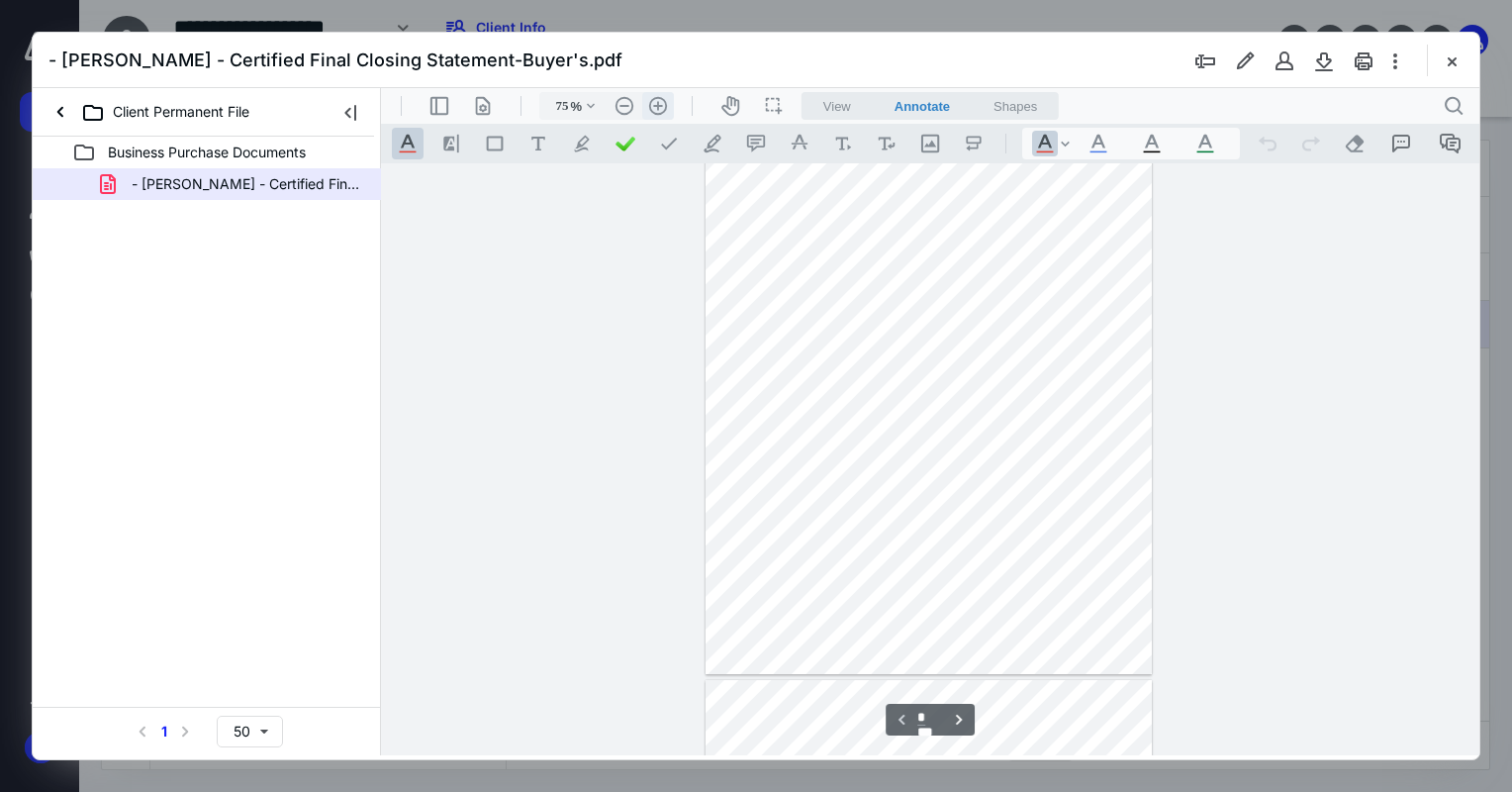 click on ".cls-1{fill:#abb0c4;} icon - header - zoom - in - line" at bounding box center (658, 106) 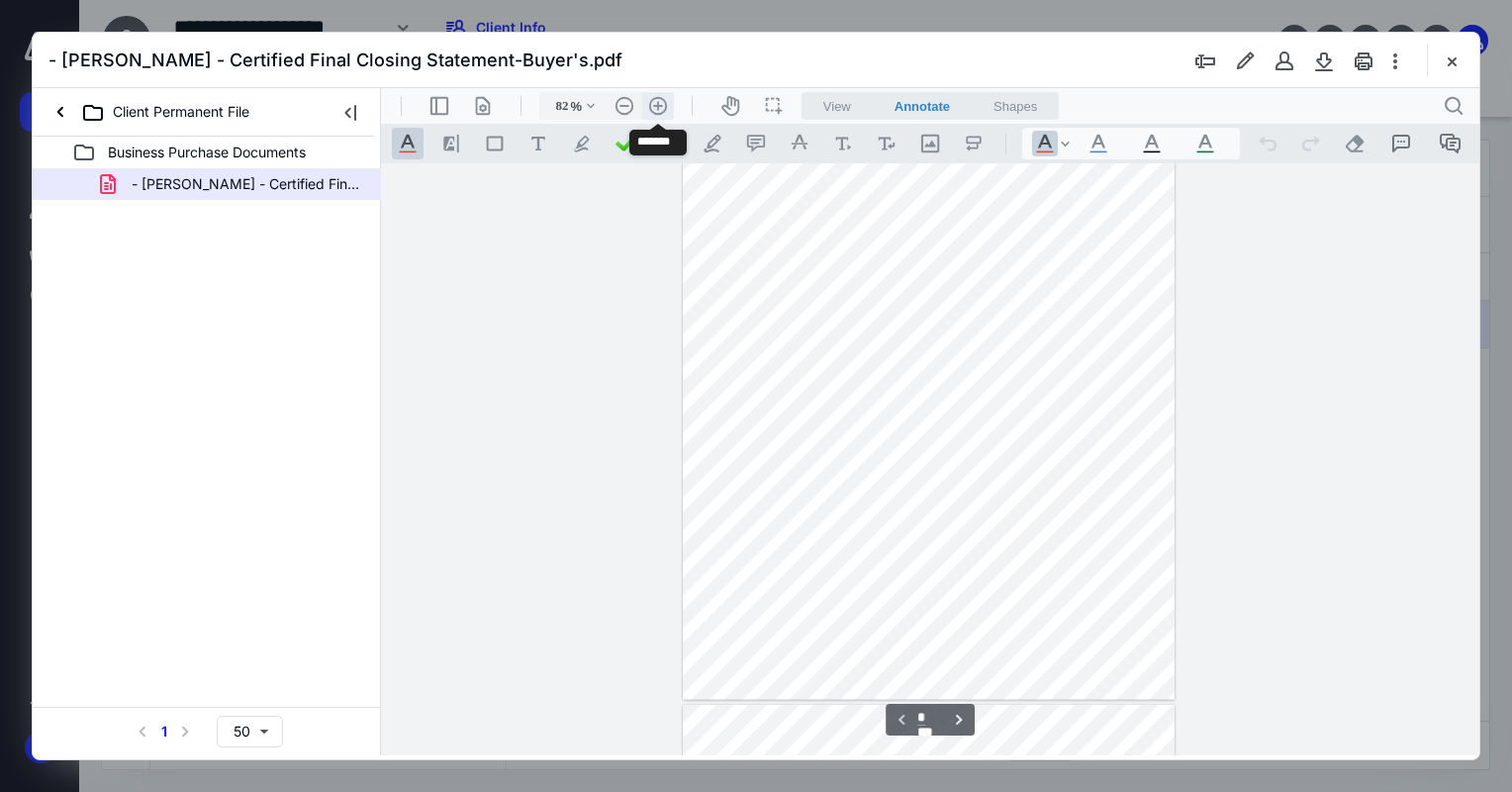 click on ".cls-1{fill:#abb0c4;} icon - header - zoom - in - line" at bounding box center (658, 106) 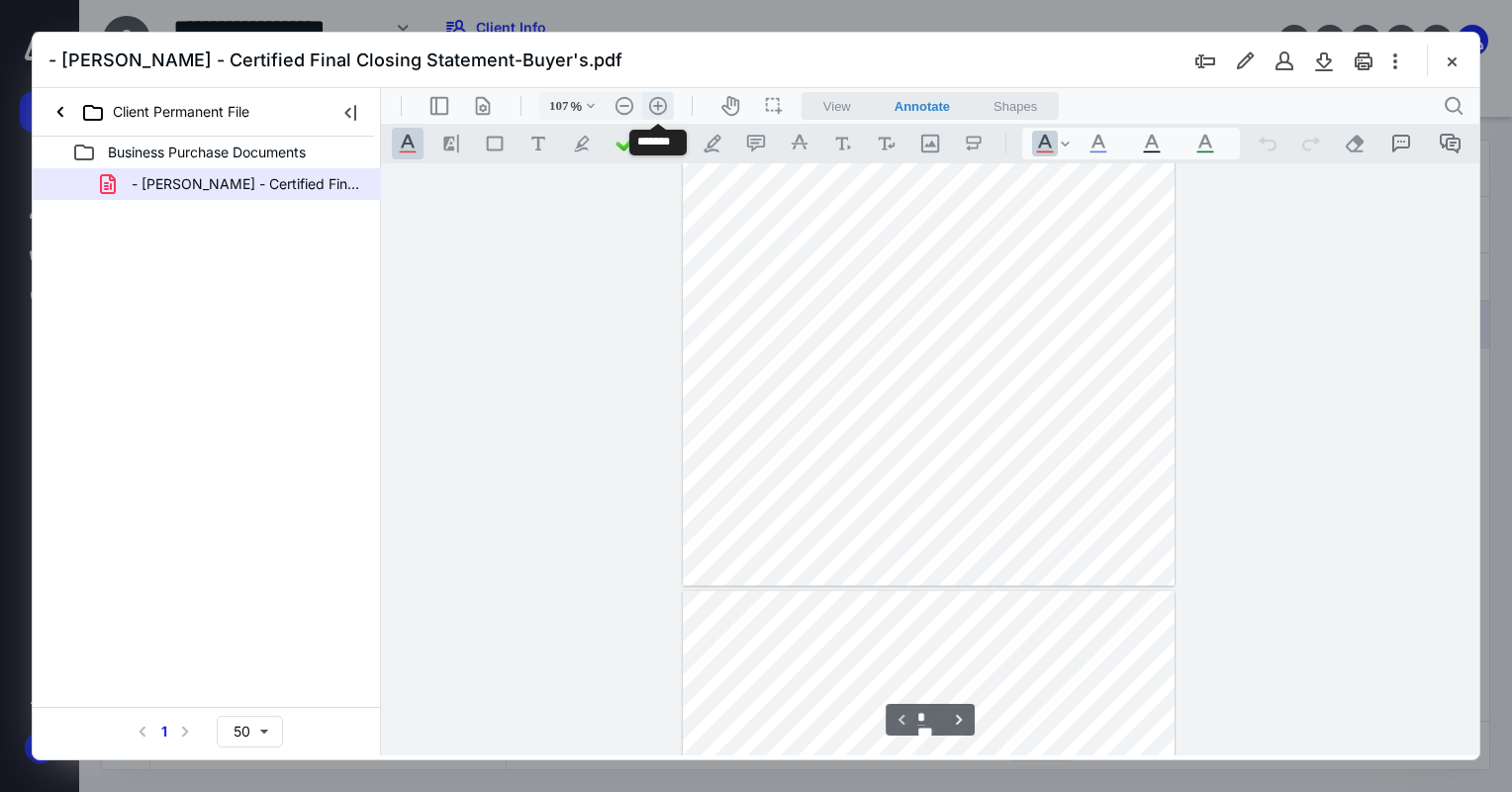 click on ".cls-1{fill:#abb0c4;} icon - header - zoom - in - line" at bounding box center [658, 106] 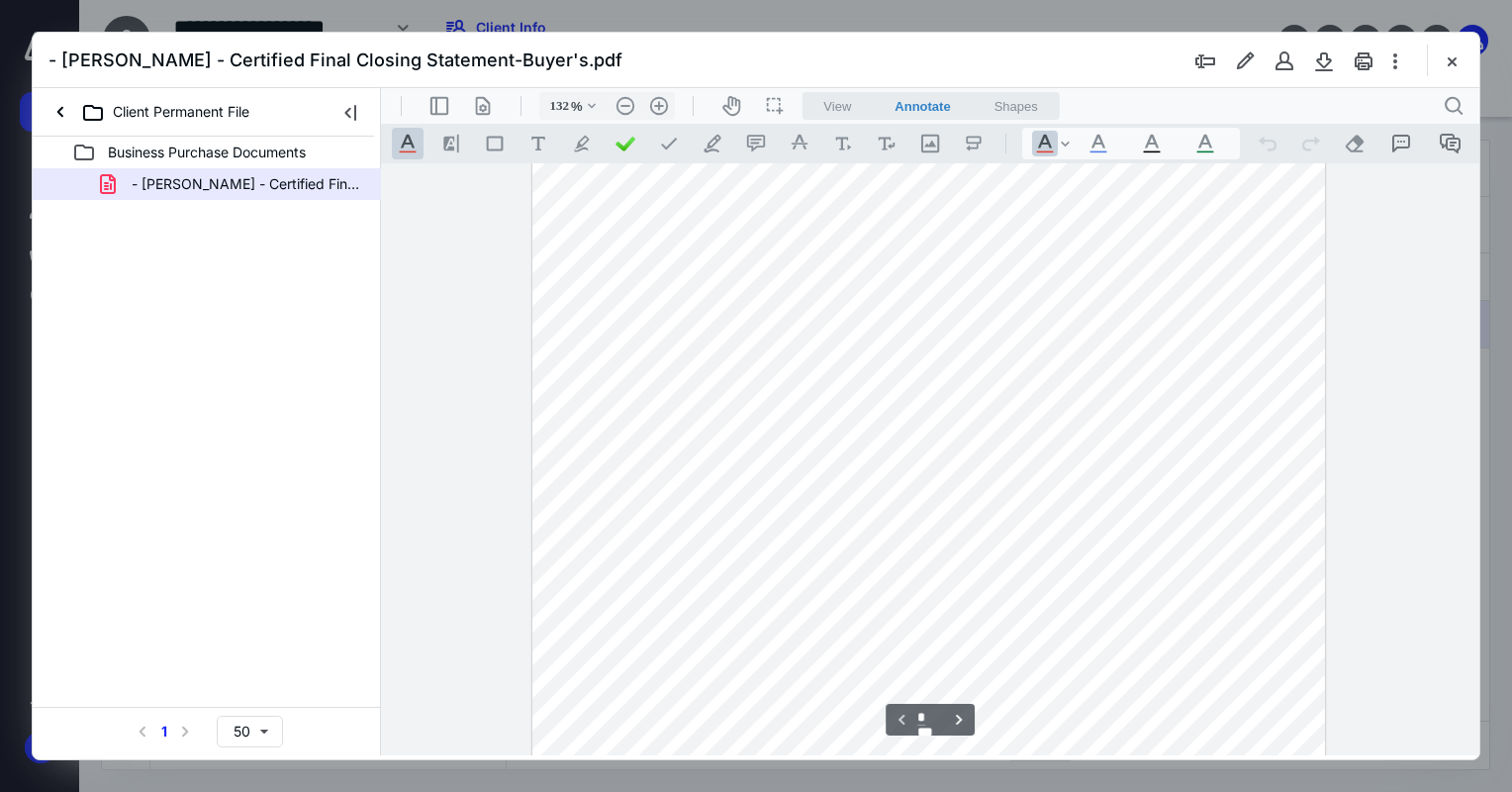 scroll, scrollTop: 141, scrollLeft: 0, axis: vertical 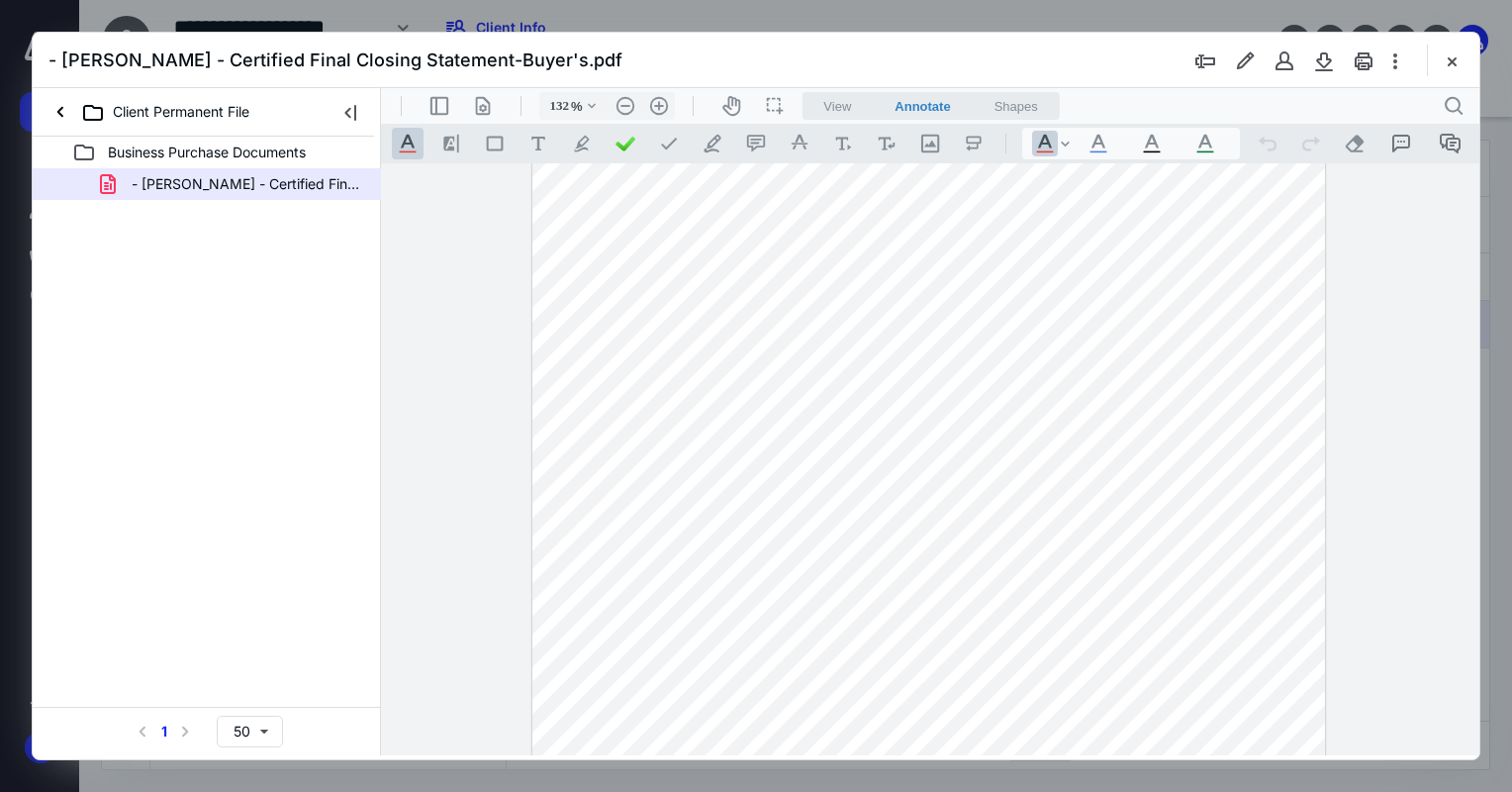 click at bounding box center [928, 547] 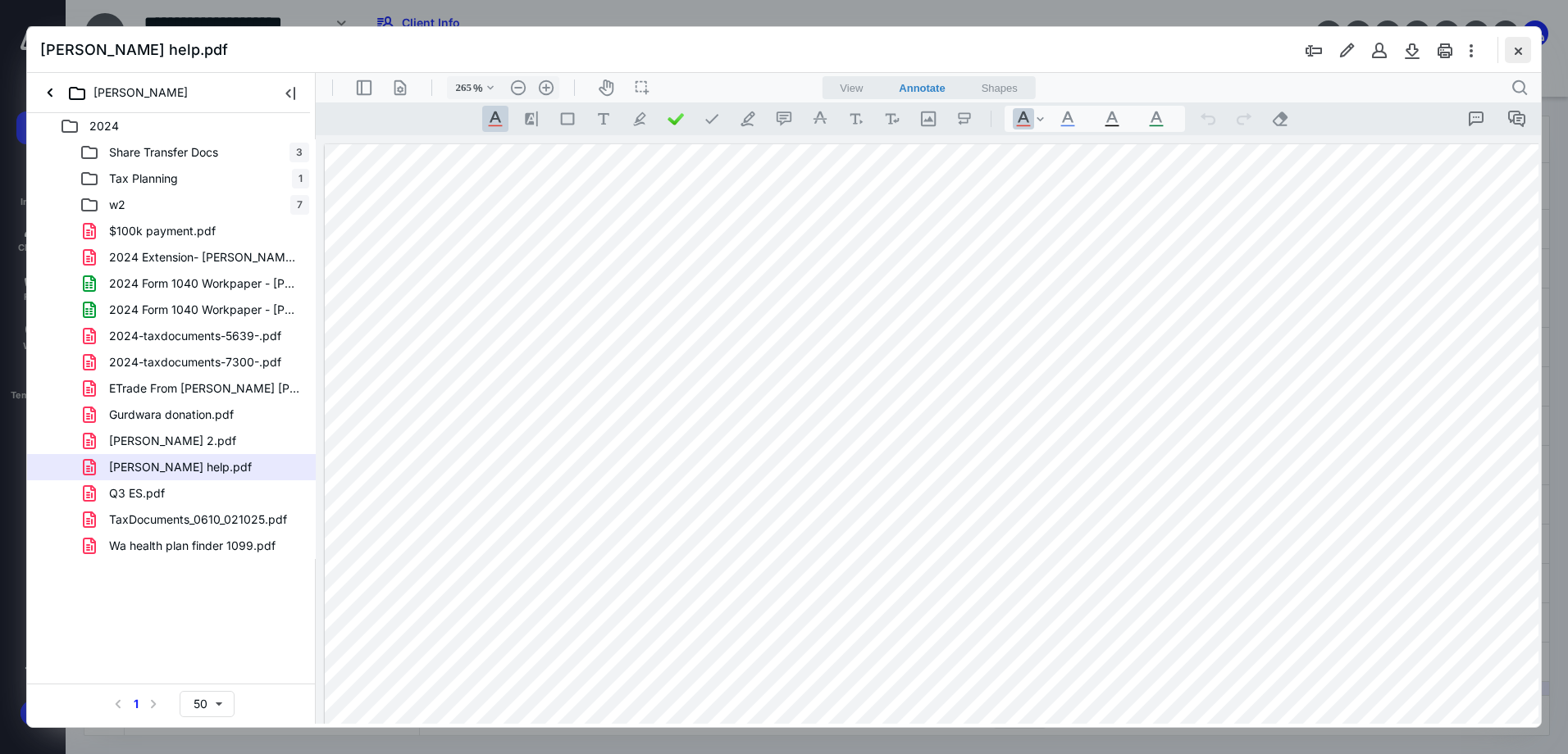 scroll, scrollTop: 0, scrollLeft: 0, axis: both 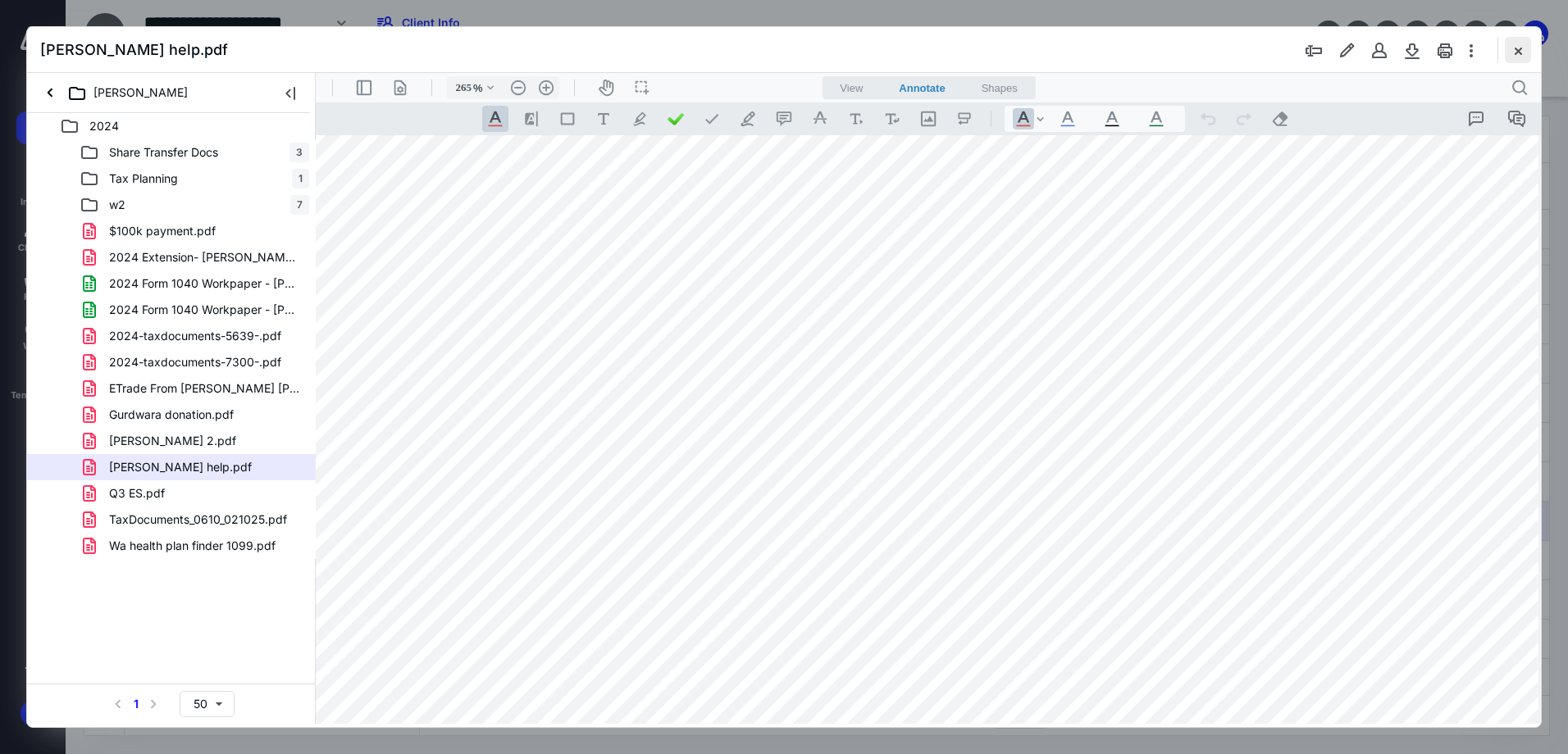drag, startPoint x: 1517, startPoint y: 43, endPoint x: 1450, endPoint y: 144, distance: 121.20231 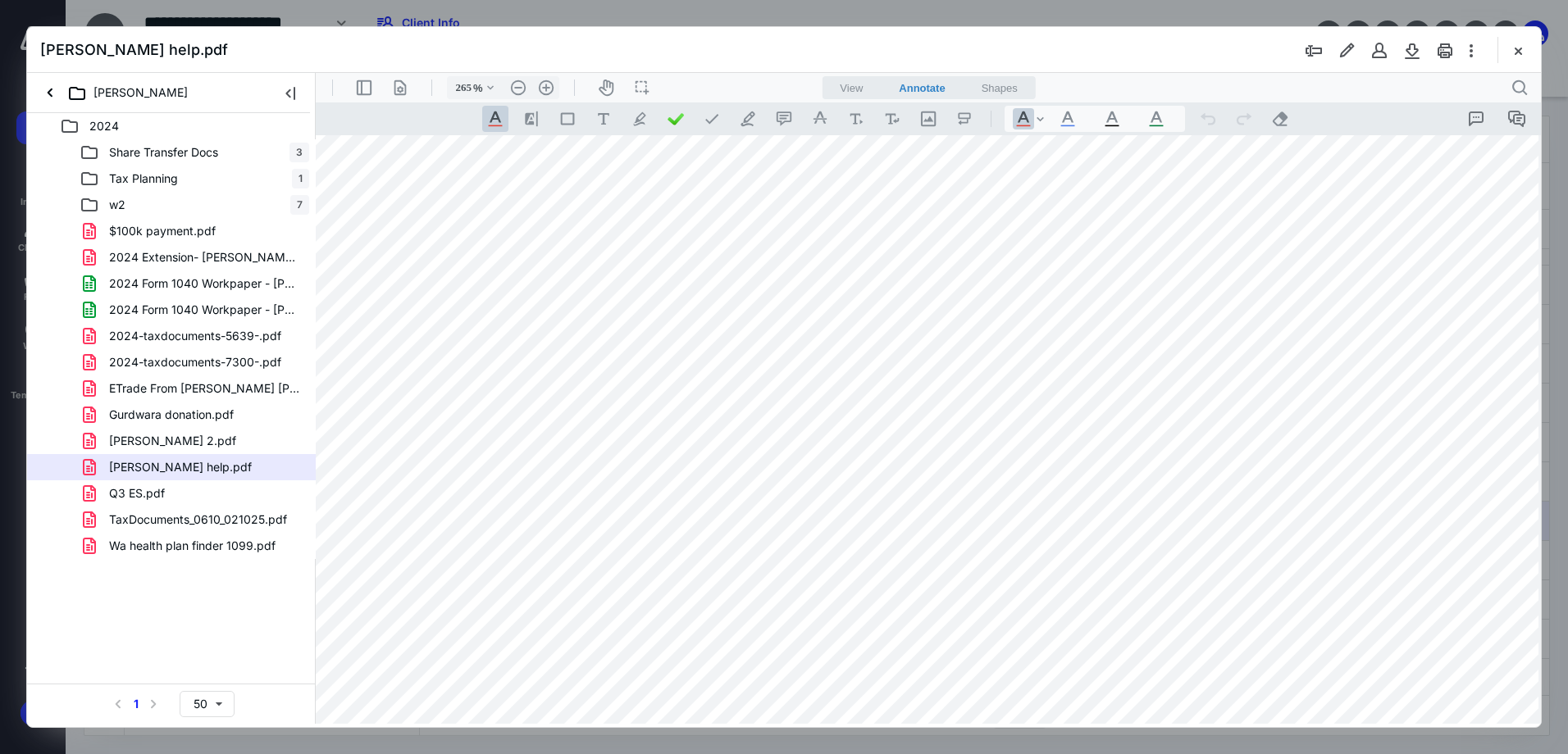 click at bounding box center [1518, 50] 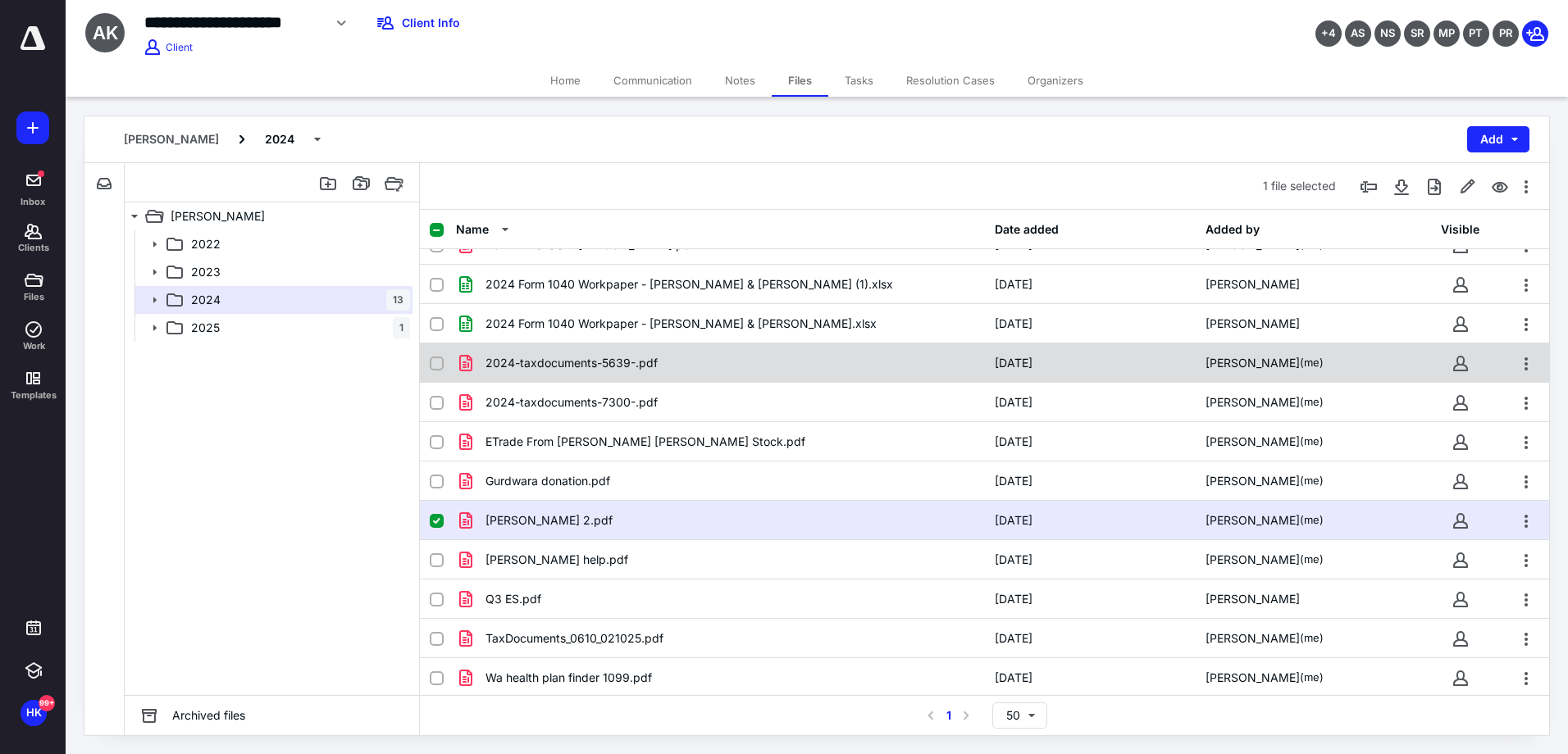 scroll, scrollTop: 184, scrollLeft: 0, axis: vertical 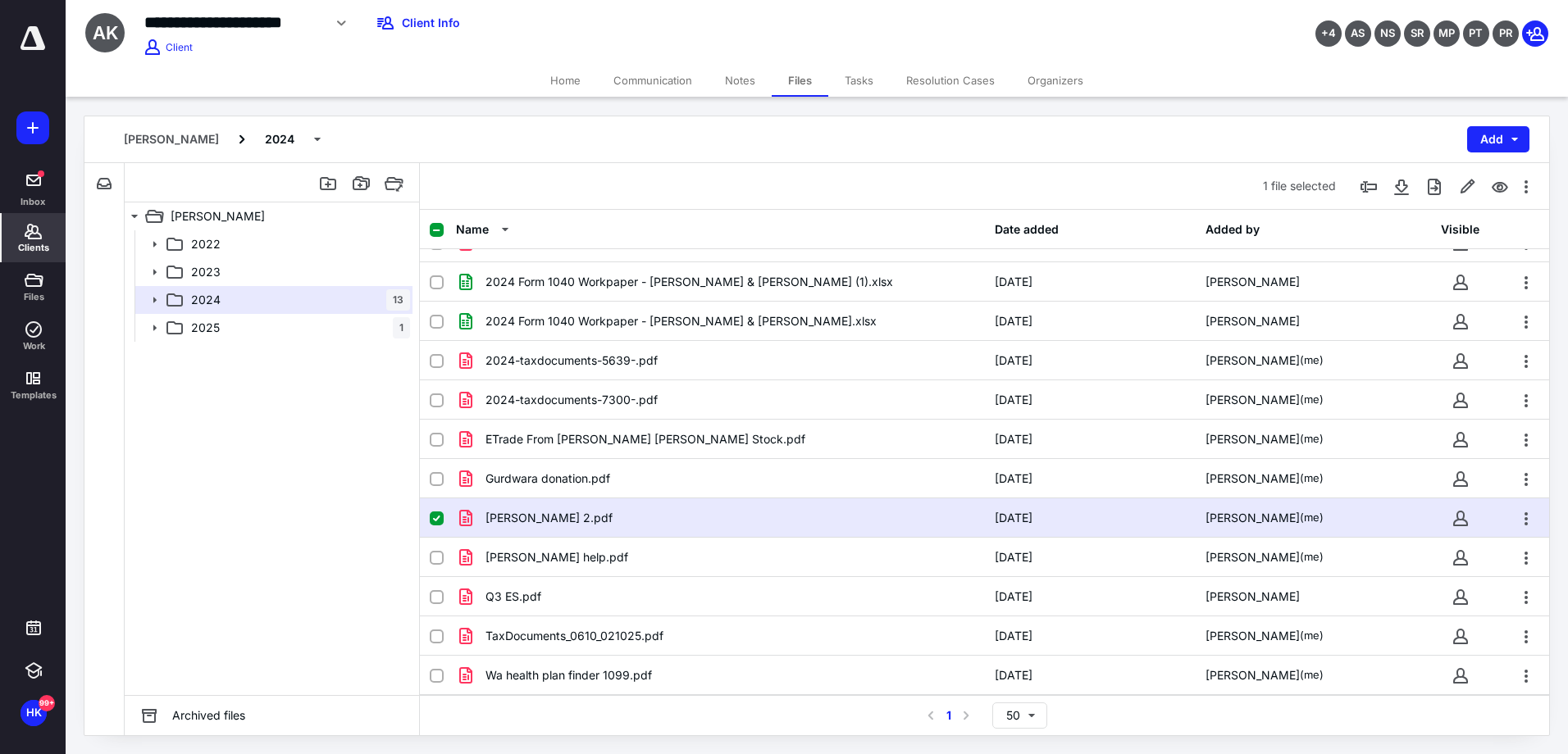 click 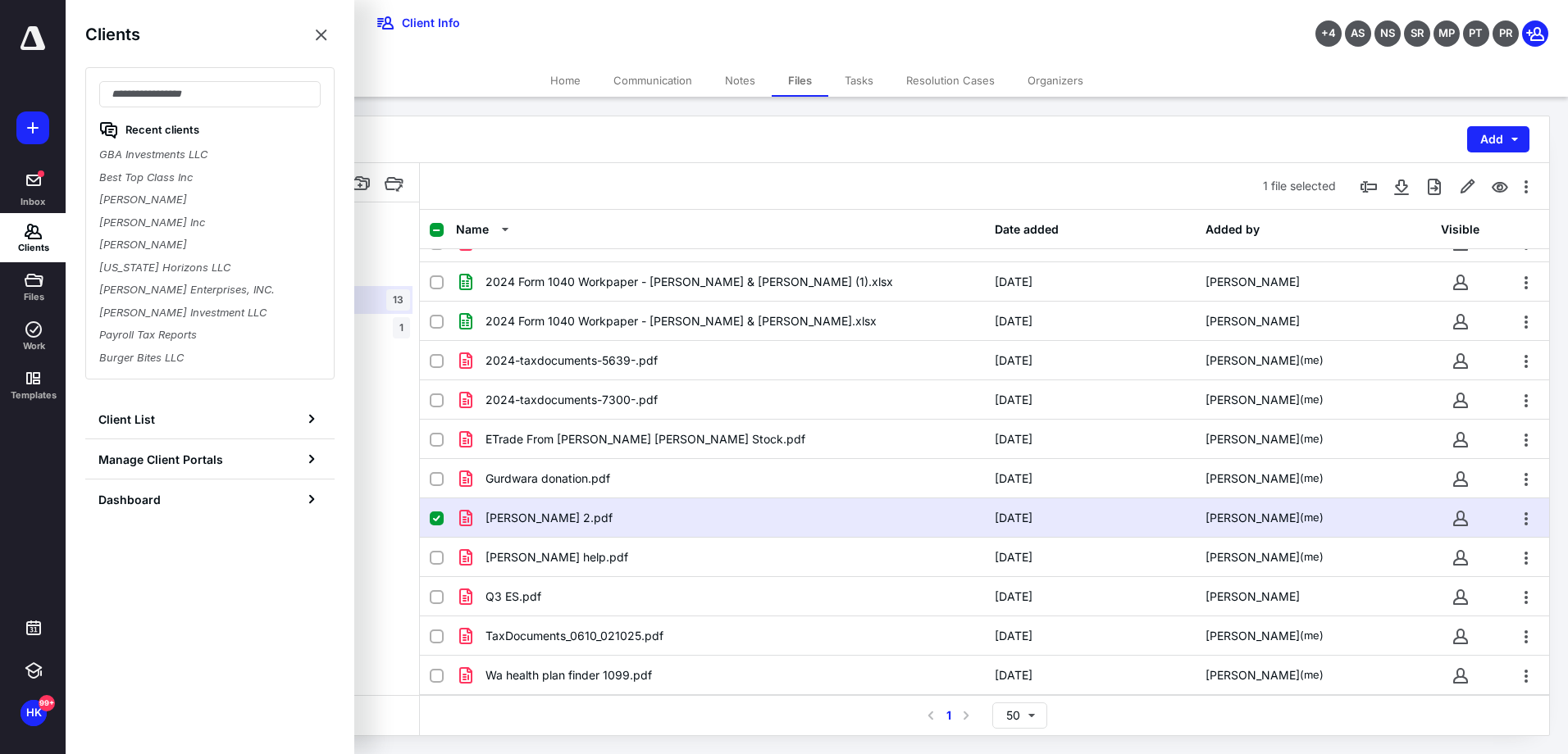 click on "[PERSON_NAME] Inc" at bounding box center (210, 223) 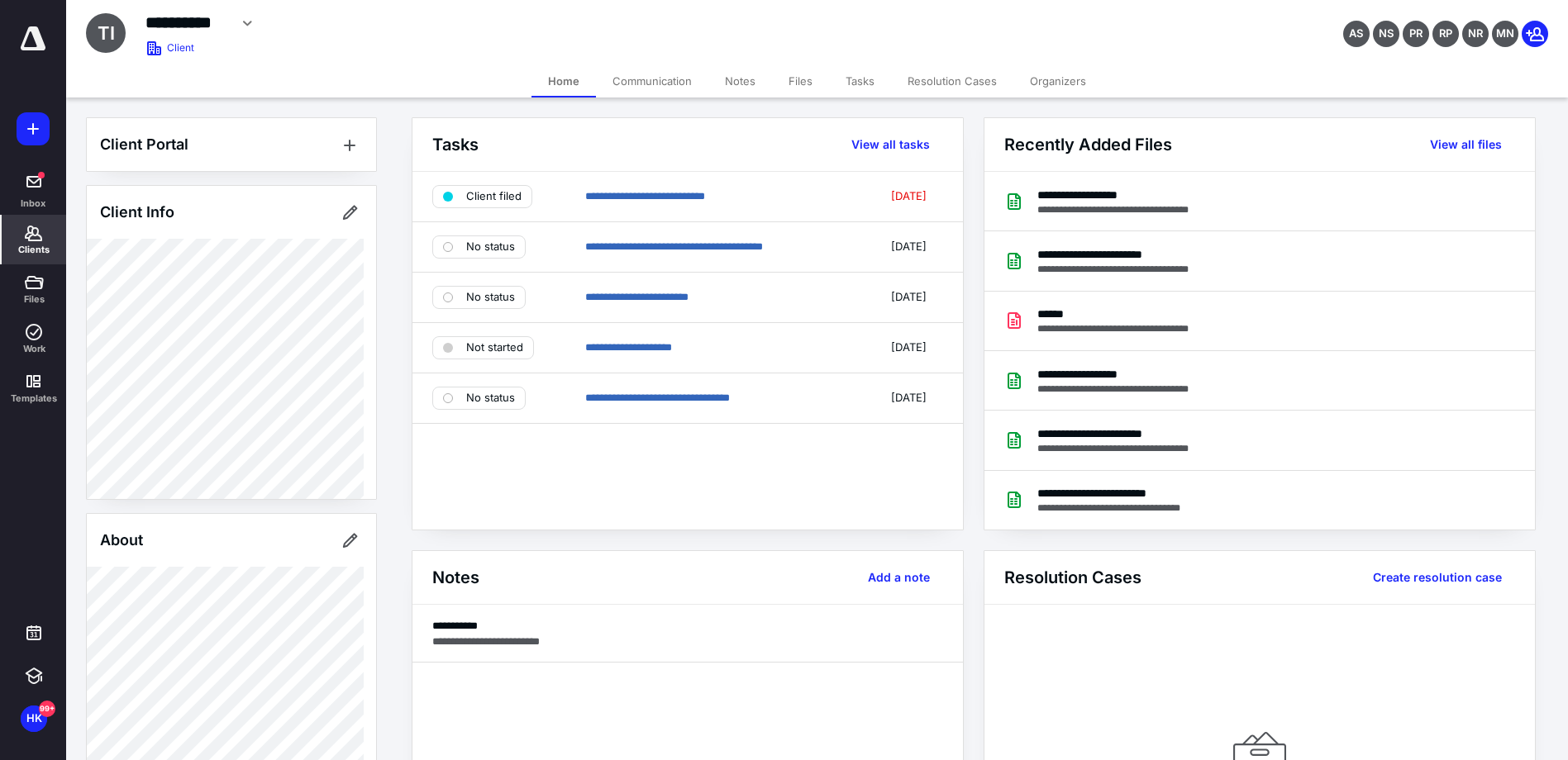 click on "Files" at bounding box center [800, 81] 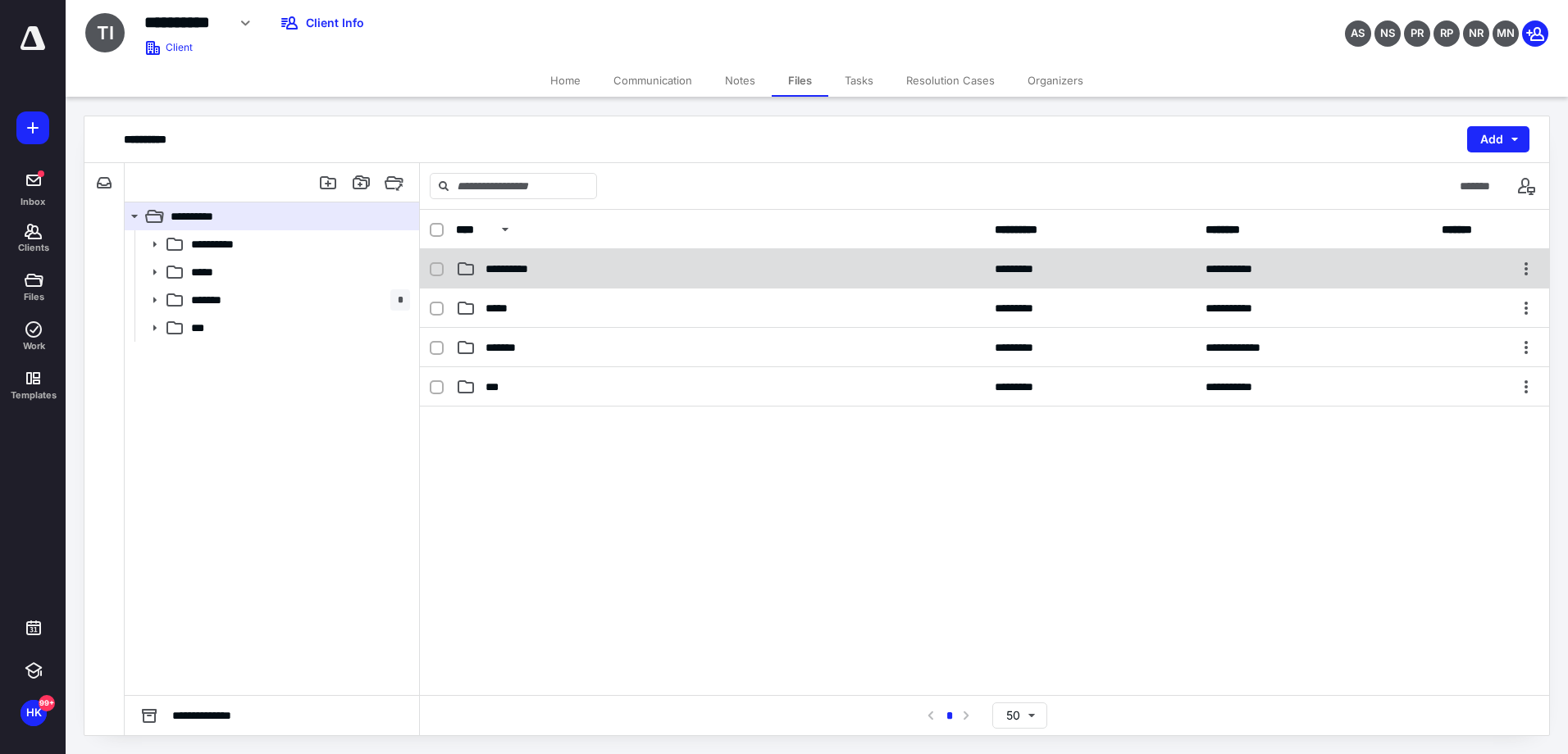 click on "**********" at bounding box center [516, 269] 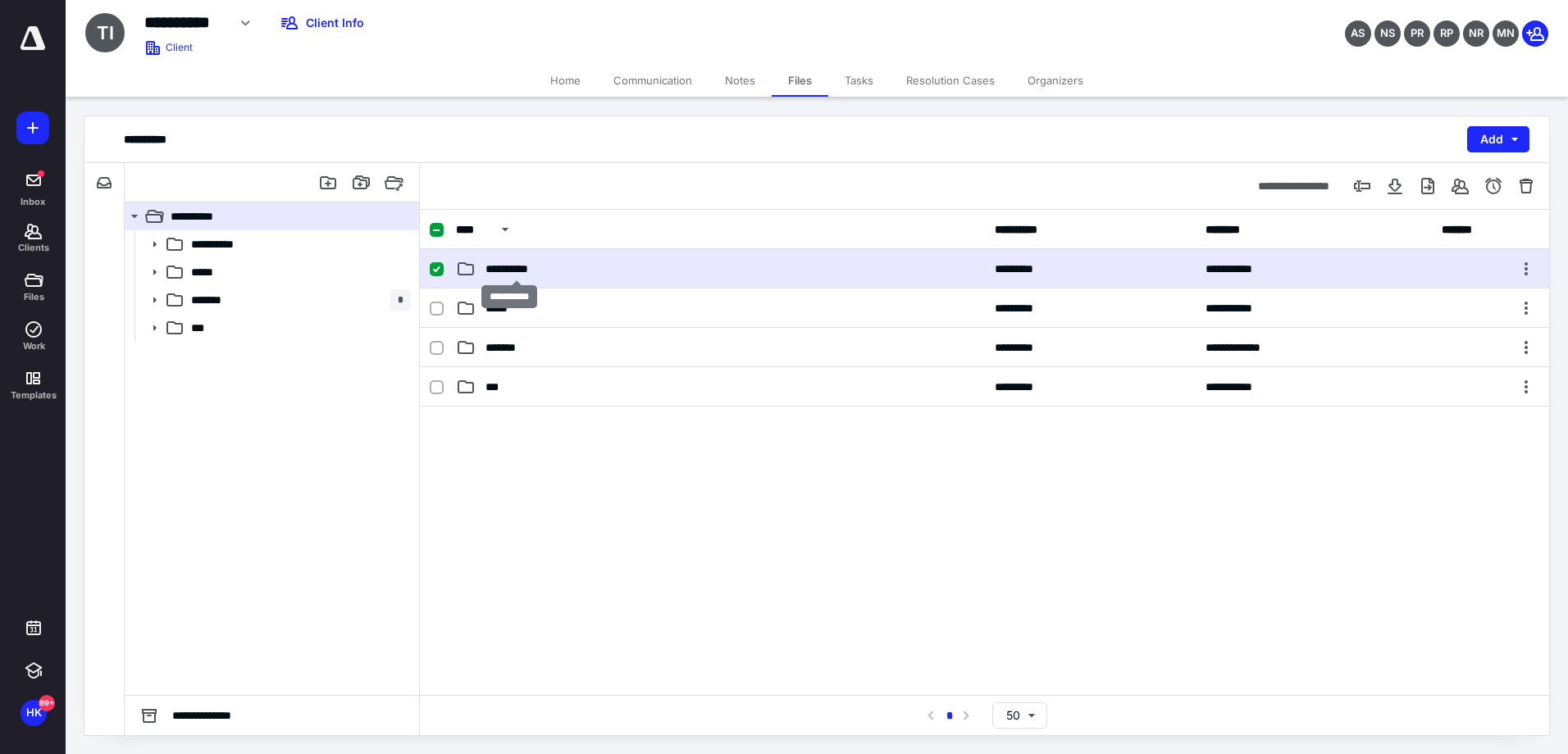click on "**********" at bounding box center (516, 269) 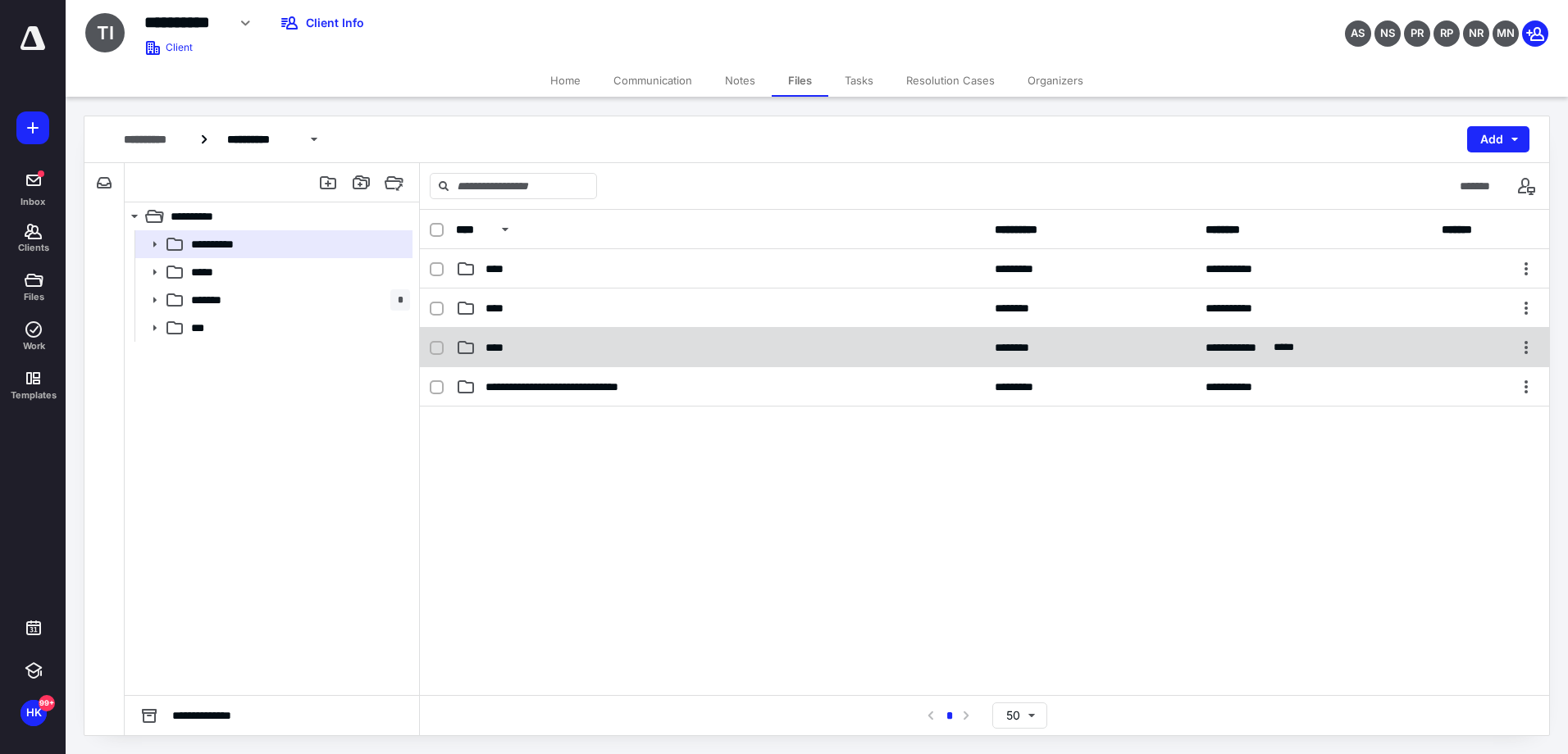 click on "**********" at bounding box center [984, 347] 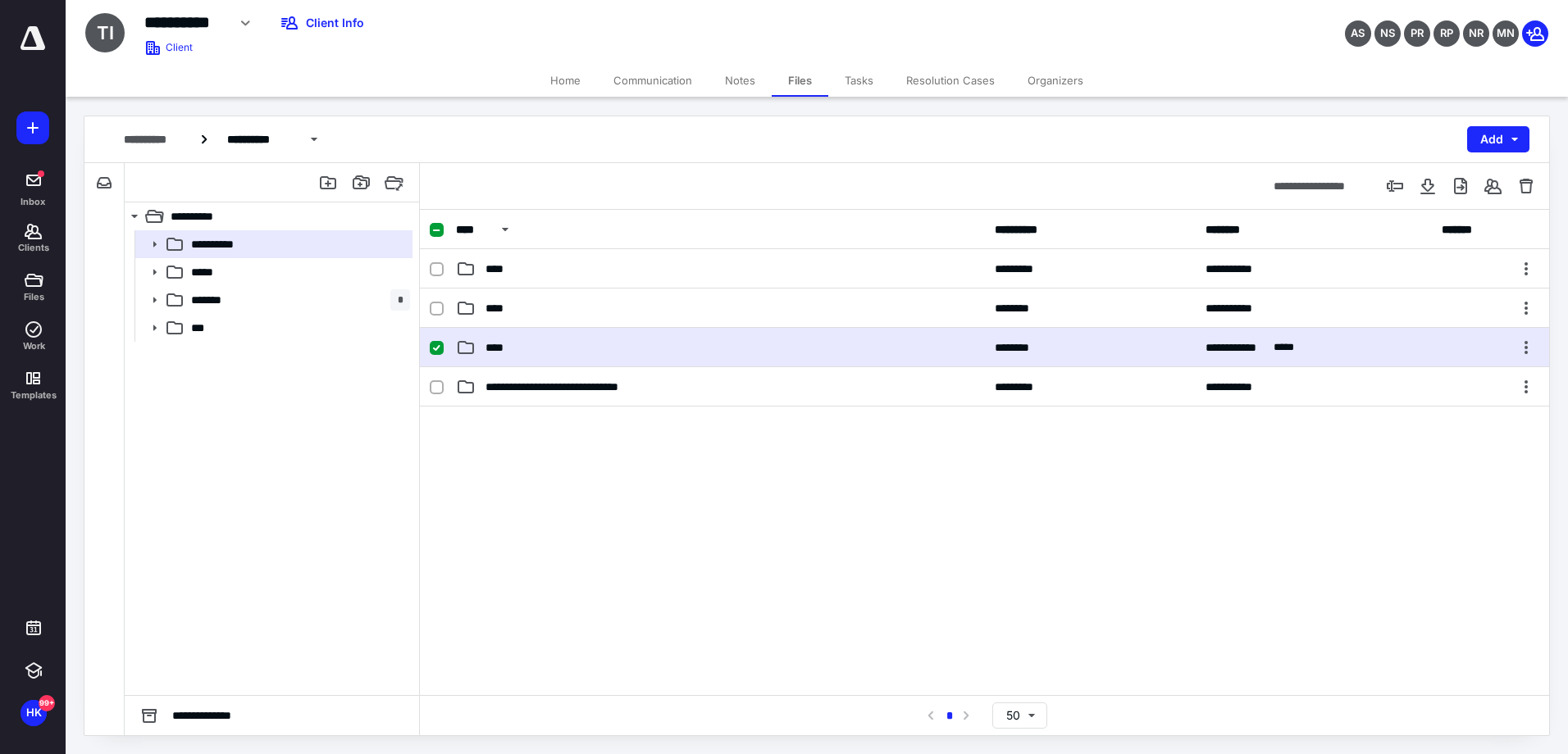 click on "**********" at bounding box center [984, 347] 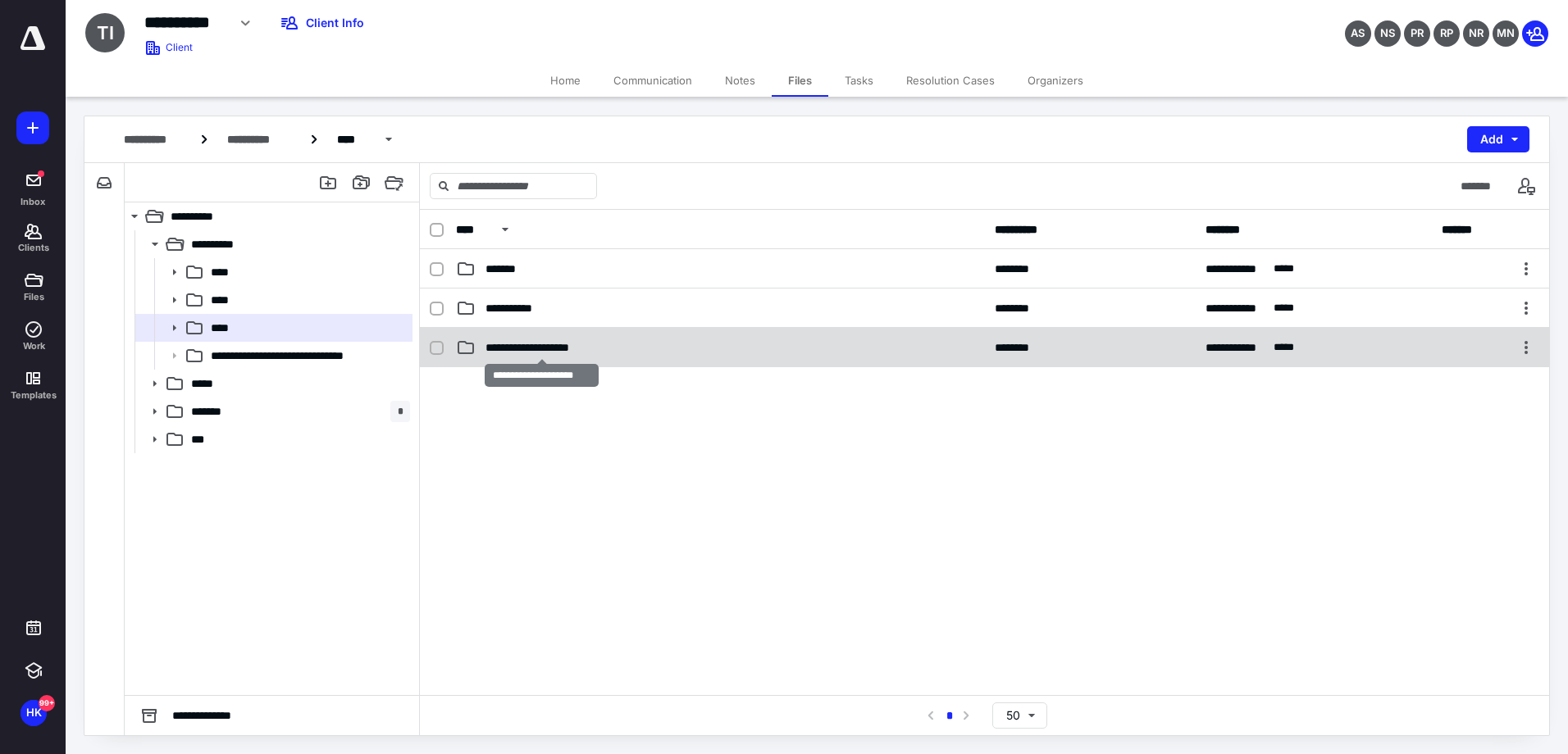 click on "**********" at bounding box center (541, 347) 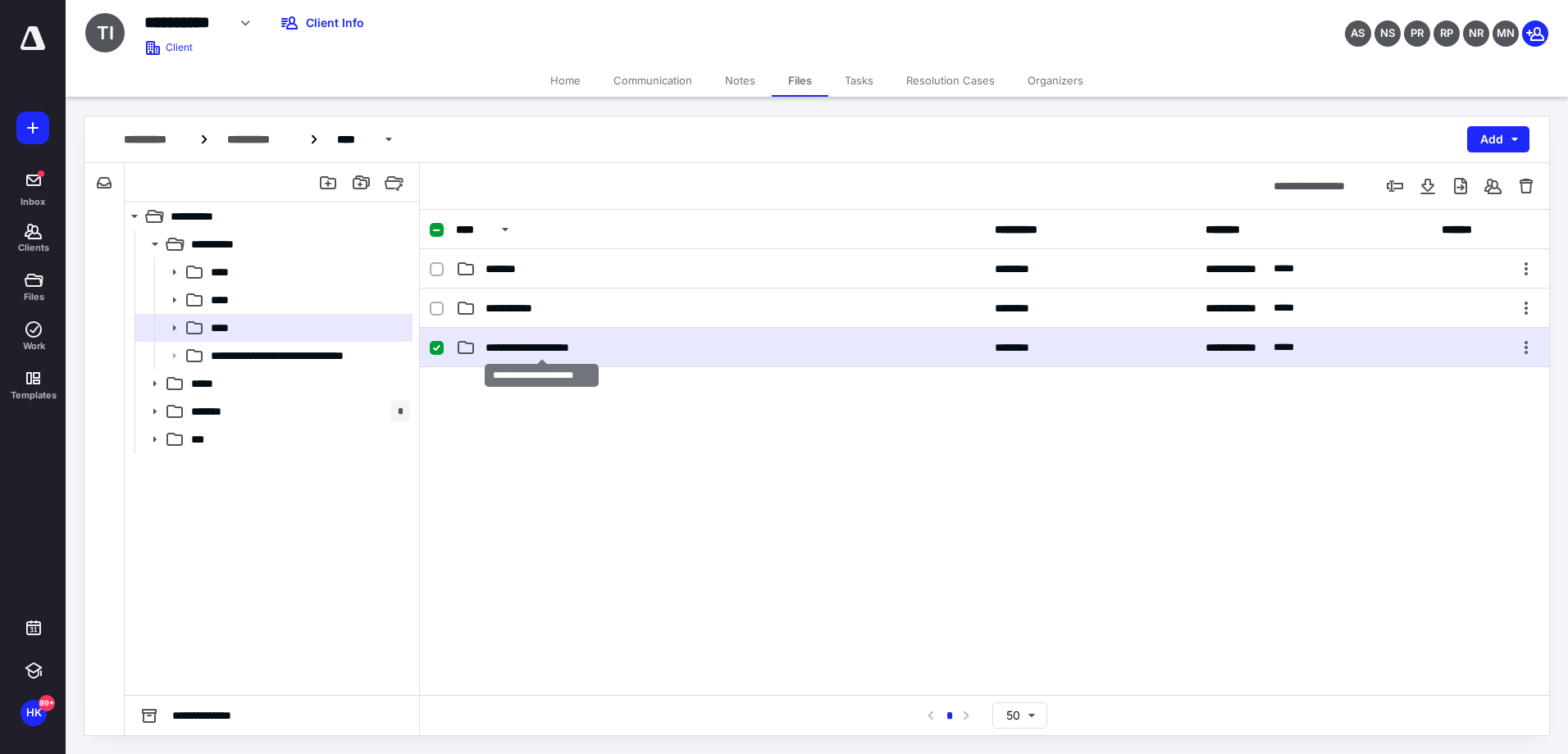 click on "**********" at bounding box center (541, 347) 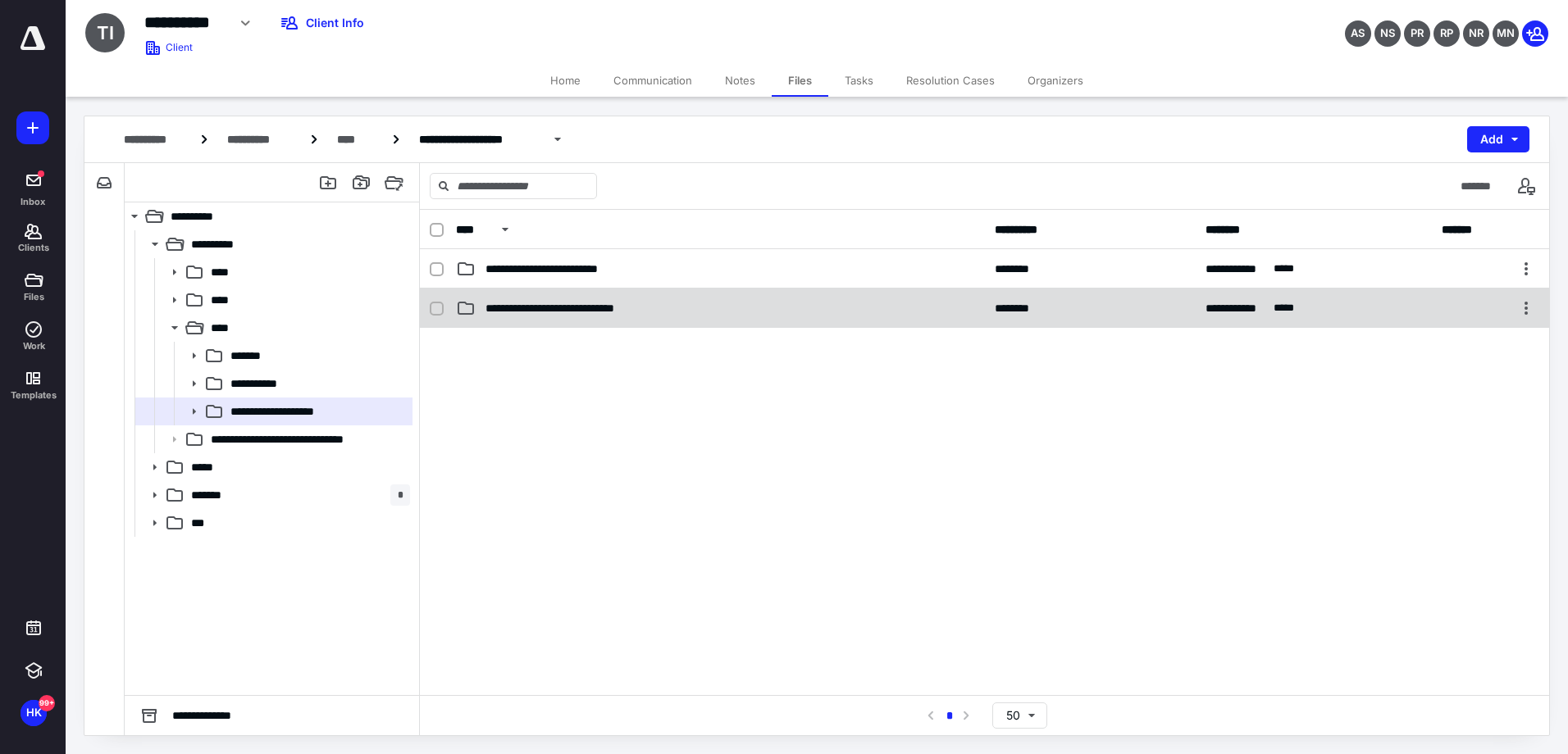 click on "**********" at bounding box center (577, 308) 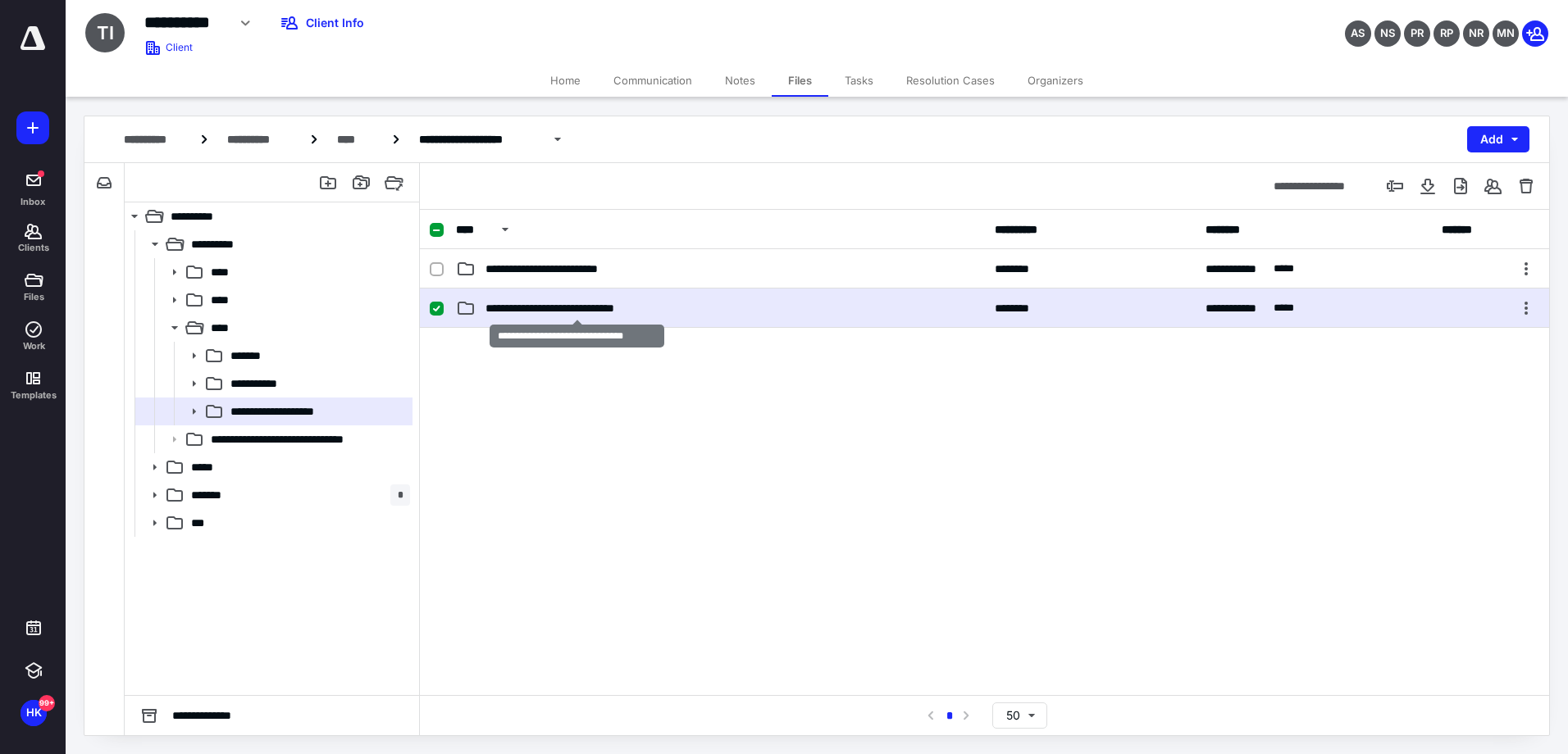 click on "**********" at bounding box center [577, 308] 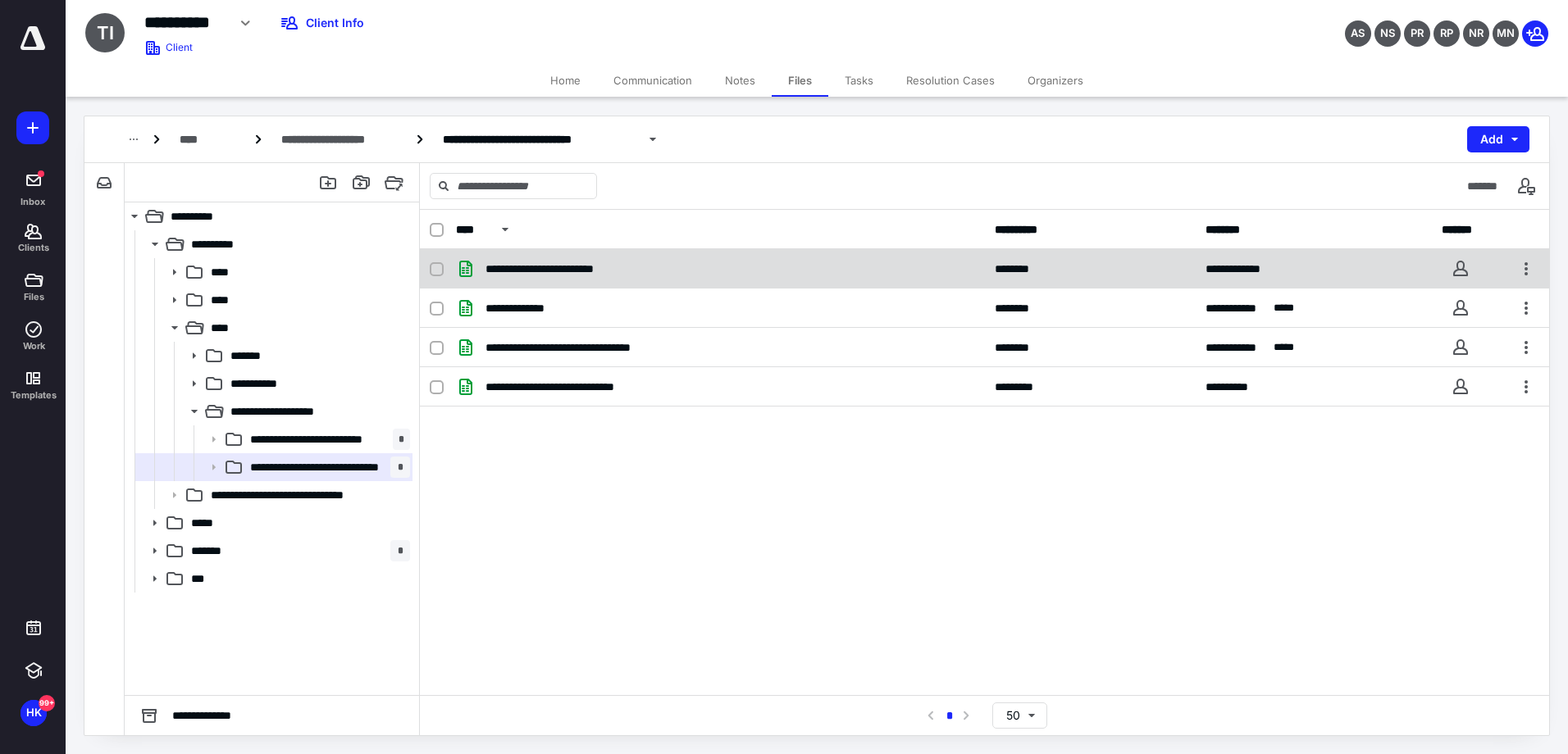 click on "**********" at bounding box center (559, 269) 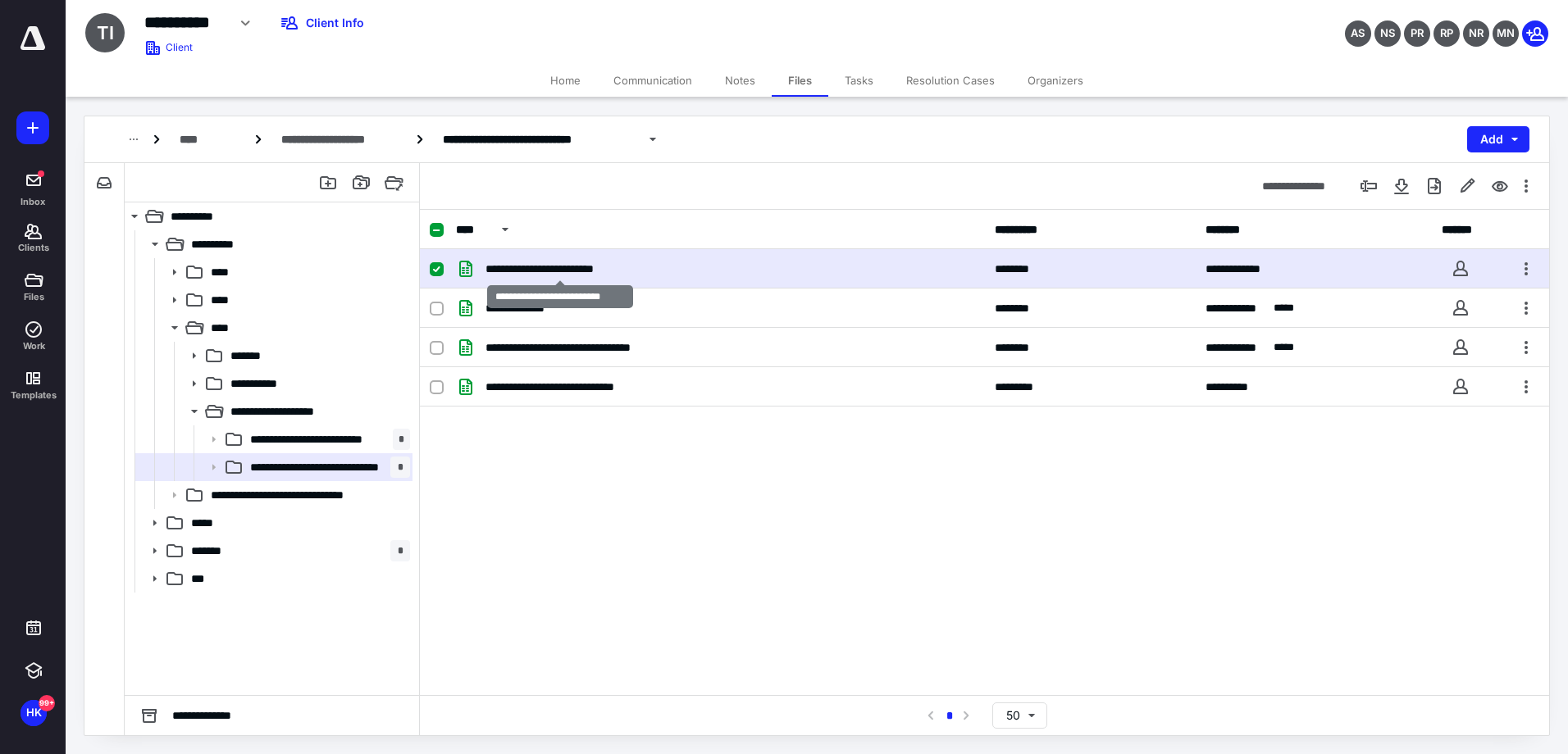 click on "**********" at bounding box center (559, 269) 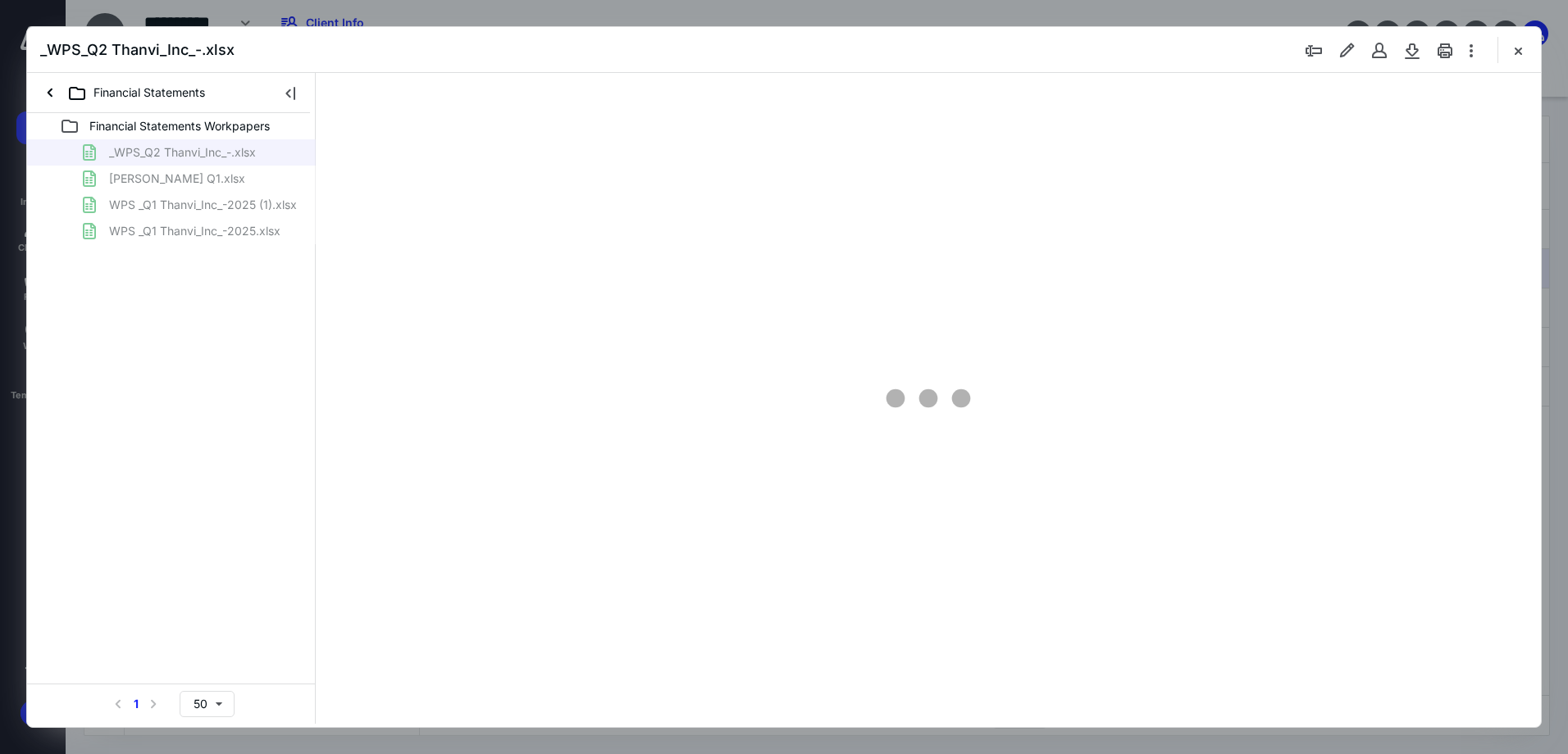 scroll, scrollTop: 0, scrollLeft: 0, axis: both 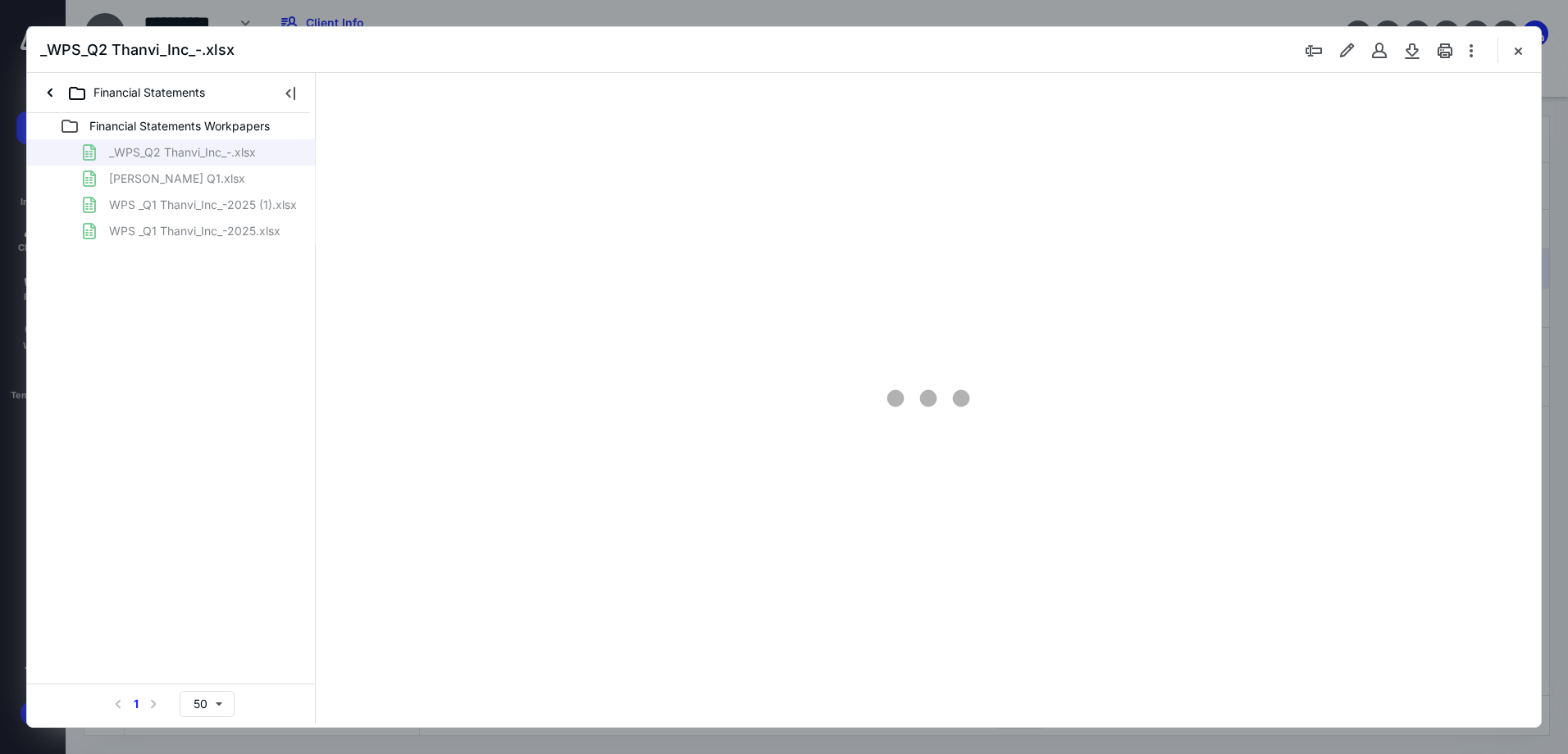 type on "103" 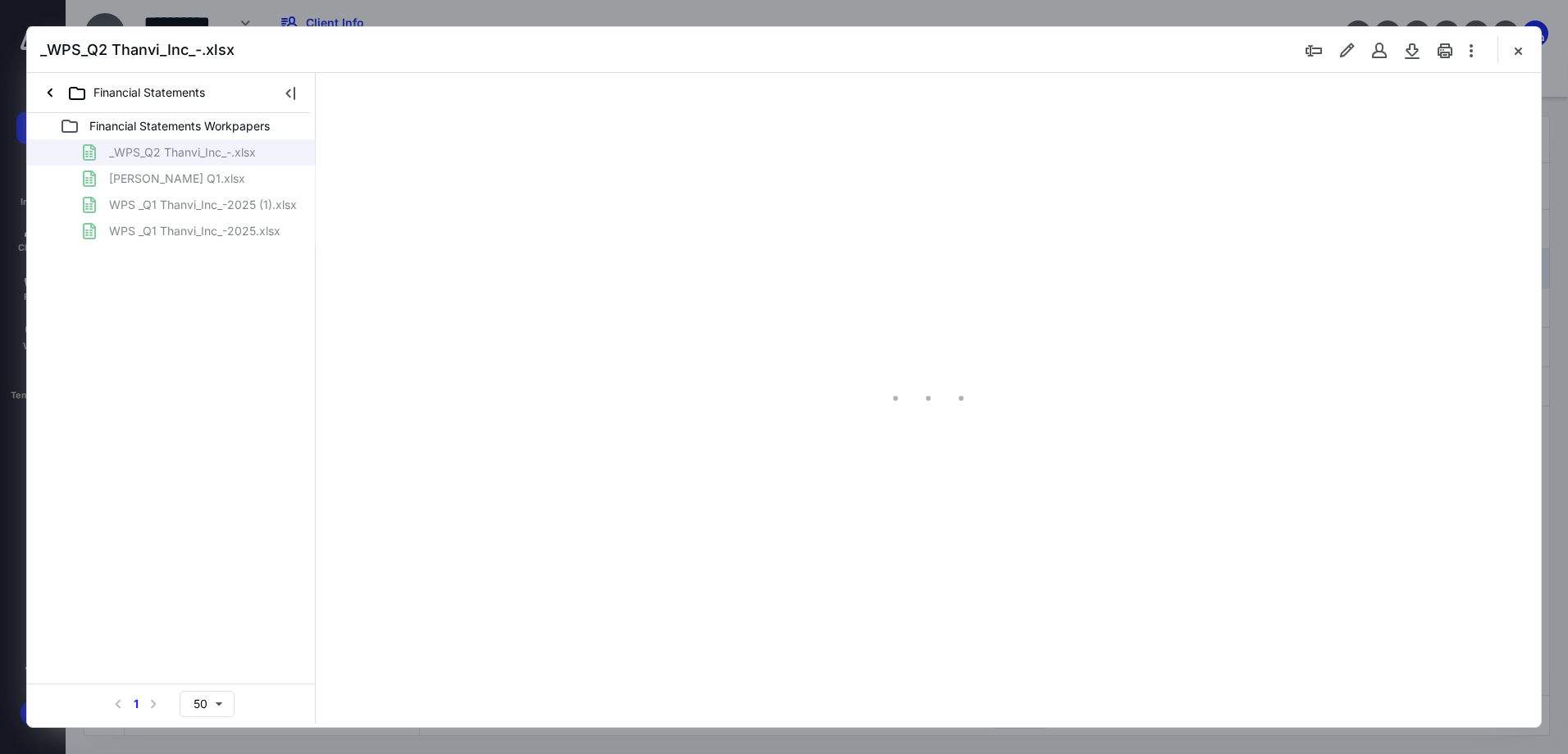 scroll, scrollTop: 66, scrollLeft: 0, axis: vertical 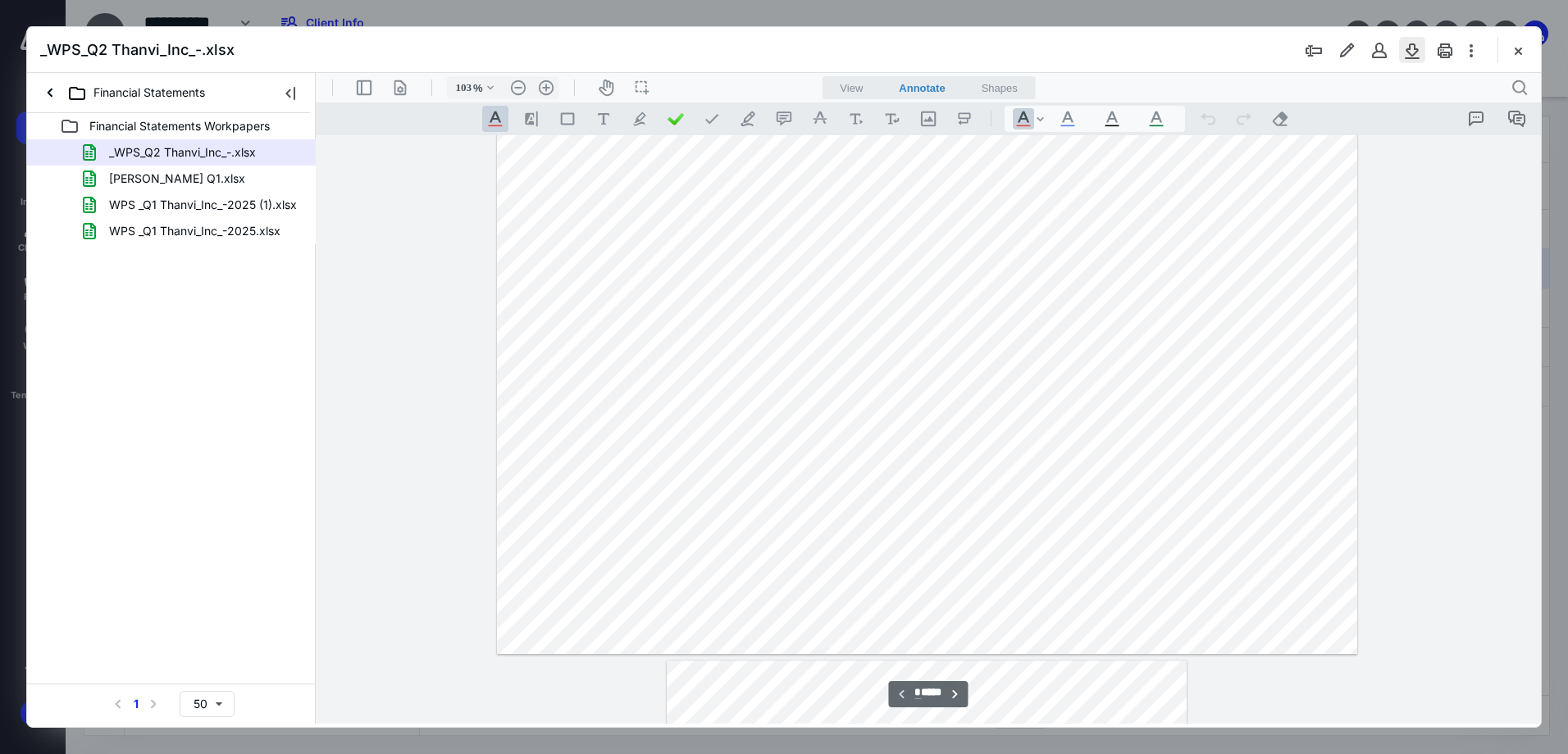 click at bounding box center [1412, 50] 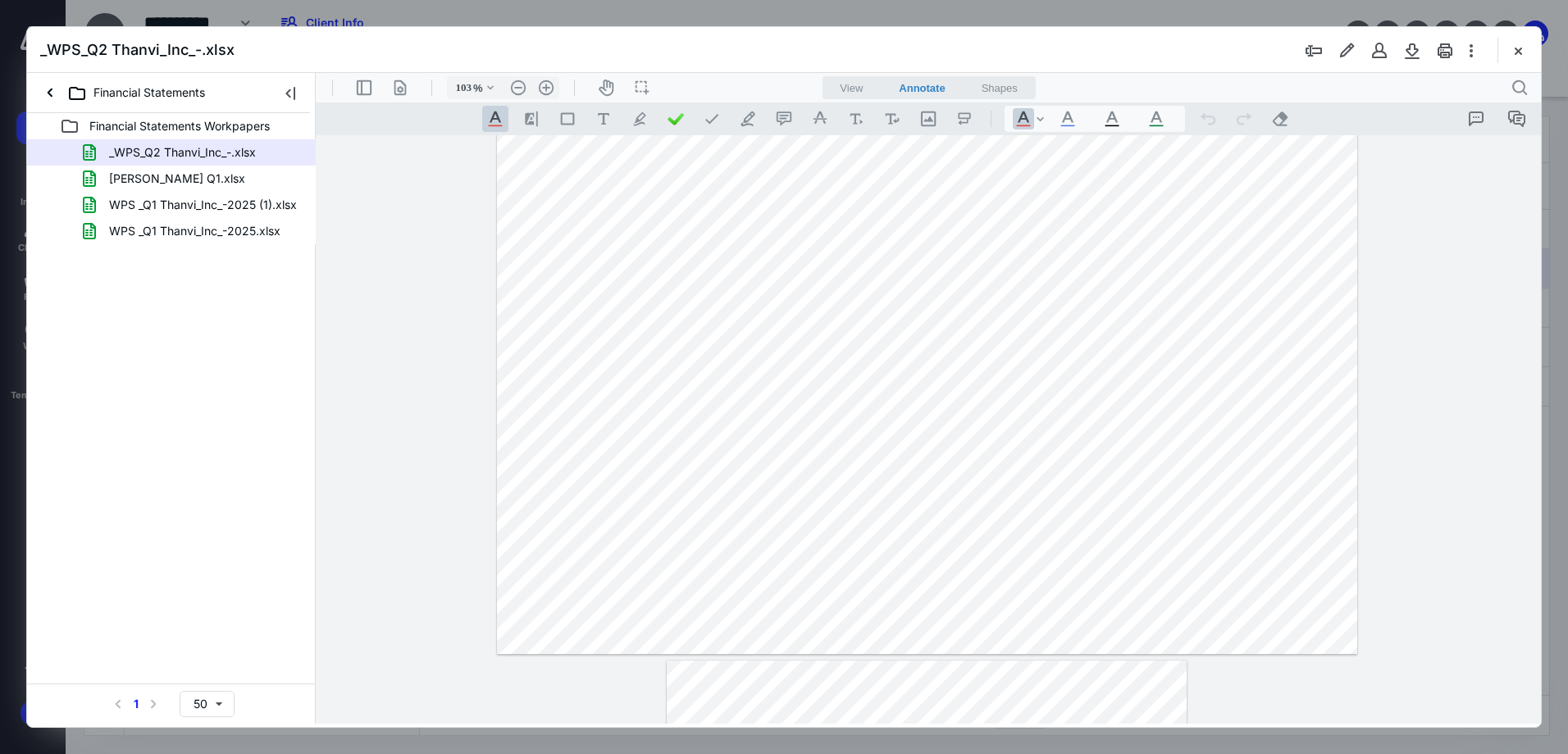 drag, startPoint x: 1507, startPoint y: 47, endPoint x: 1498, endPoint y: 55, distance: 12.041595 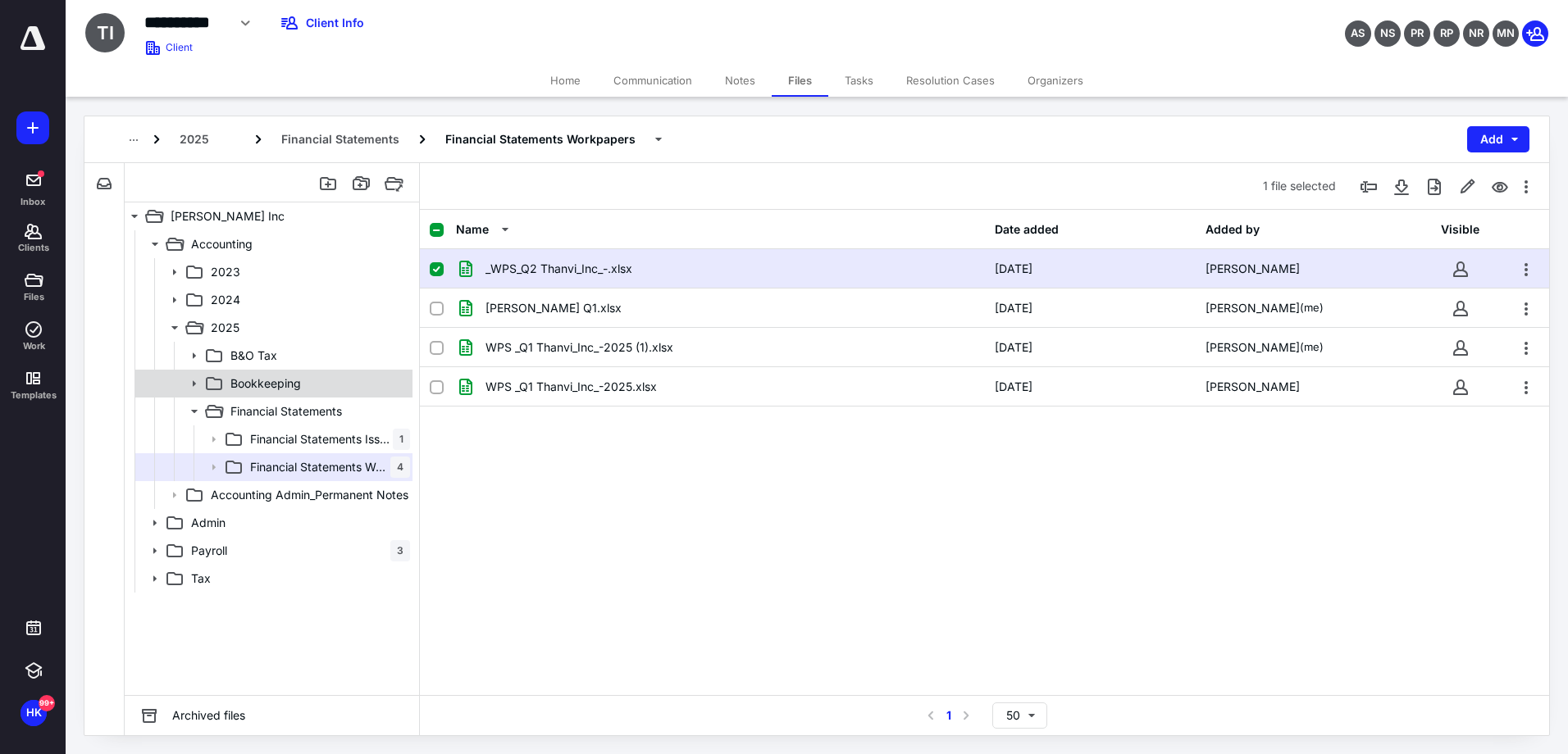 click on "Bookkeeping" at bounding box center (266, 384) 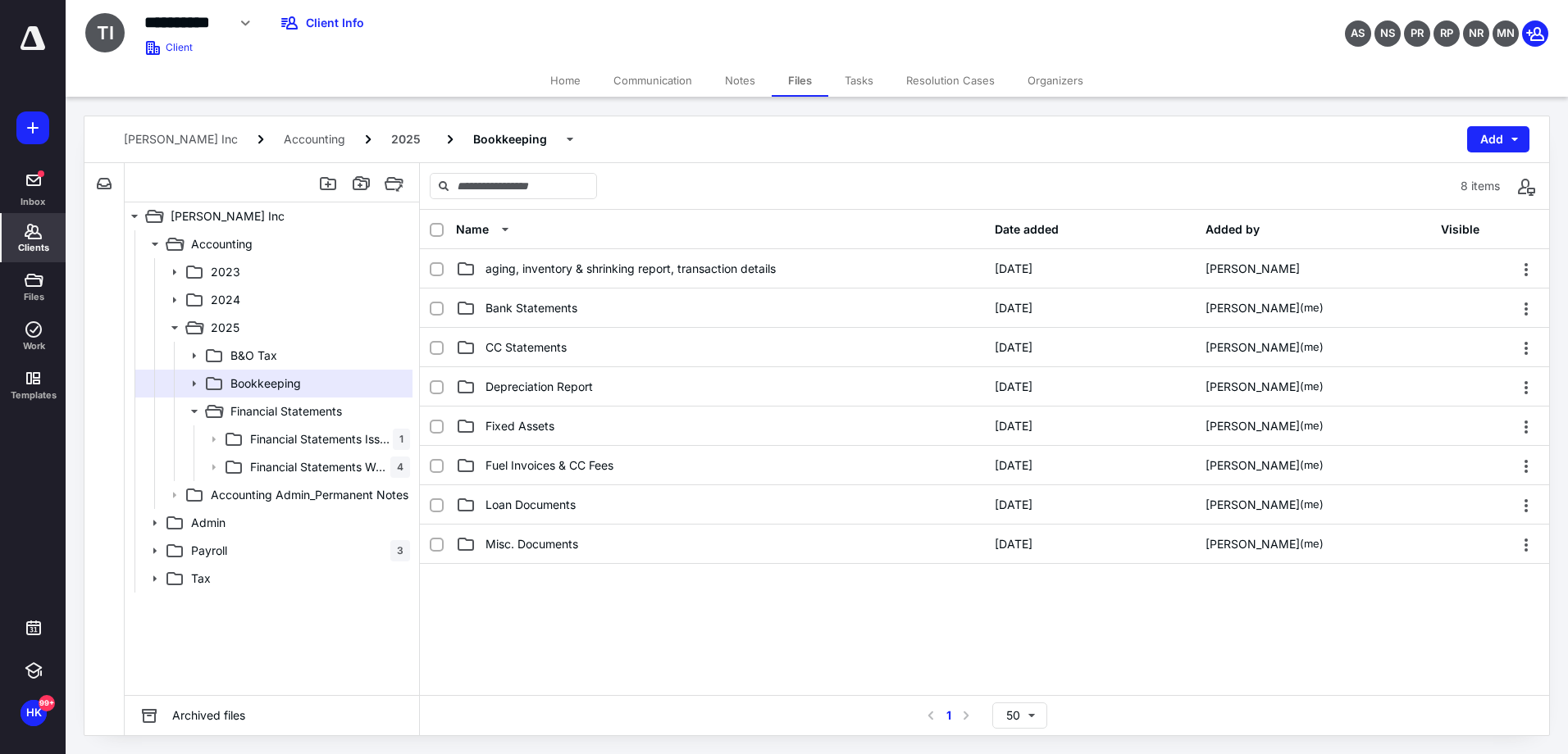 click 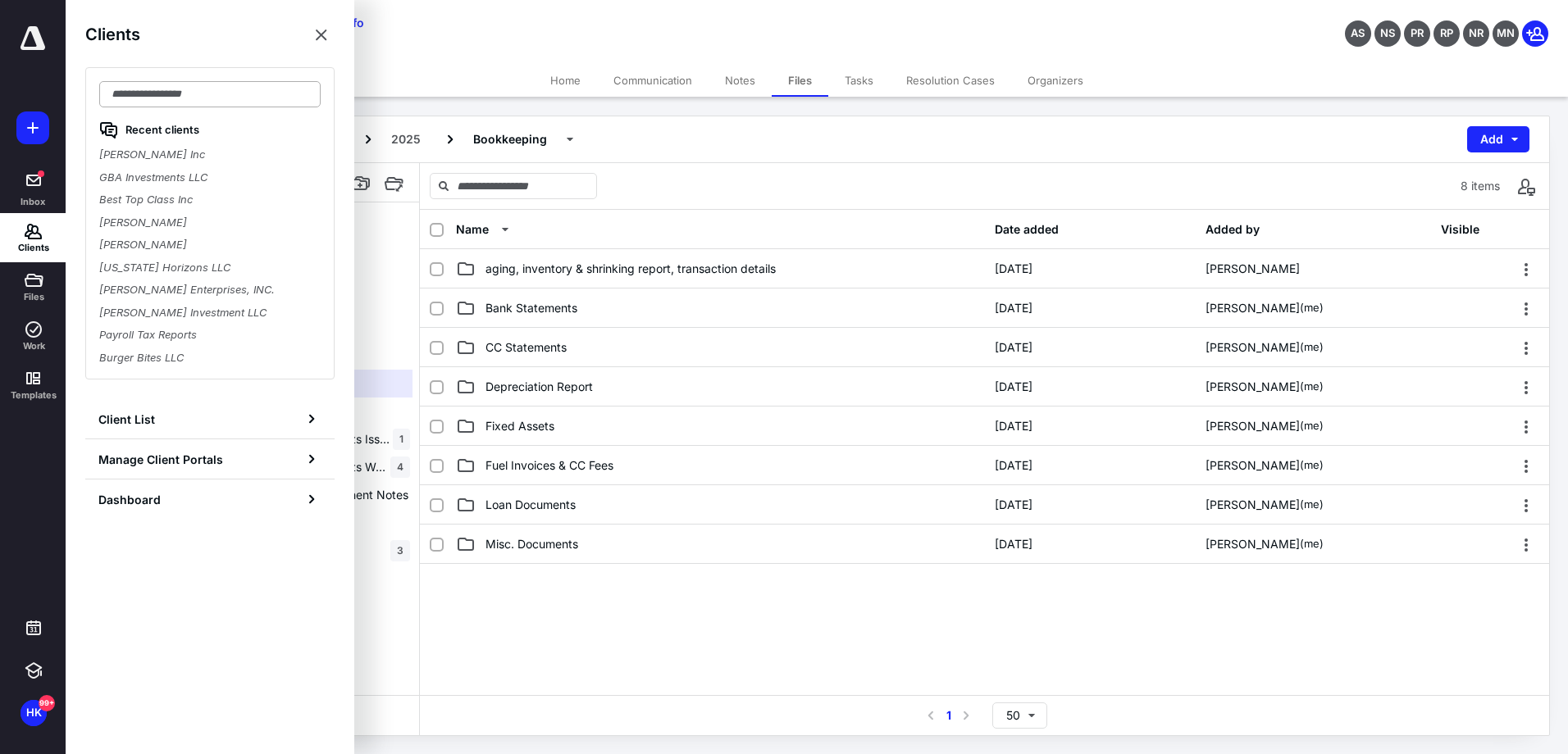click at bounding box center [210, 94] 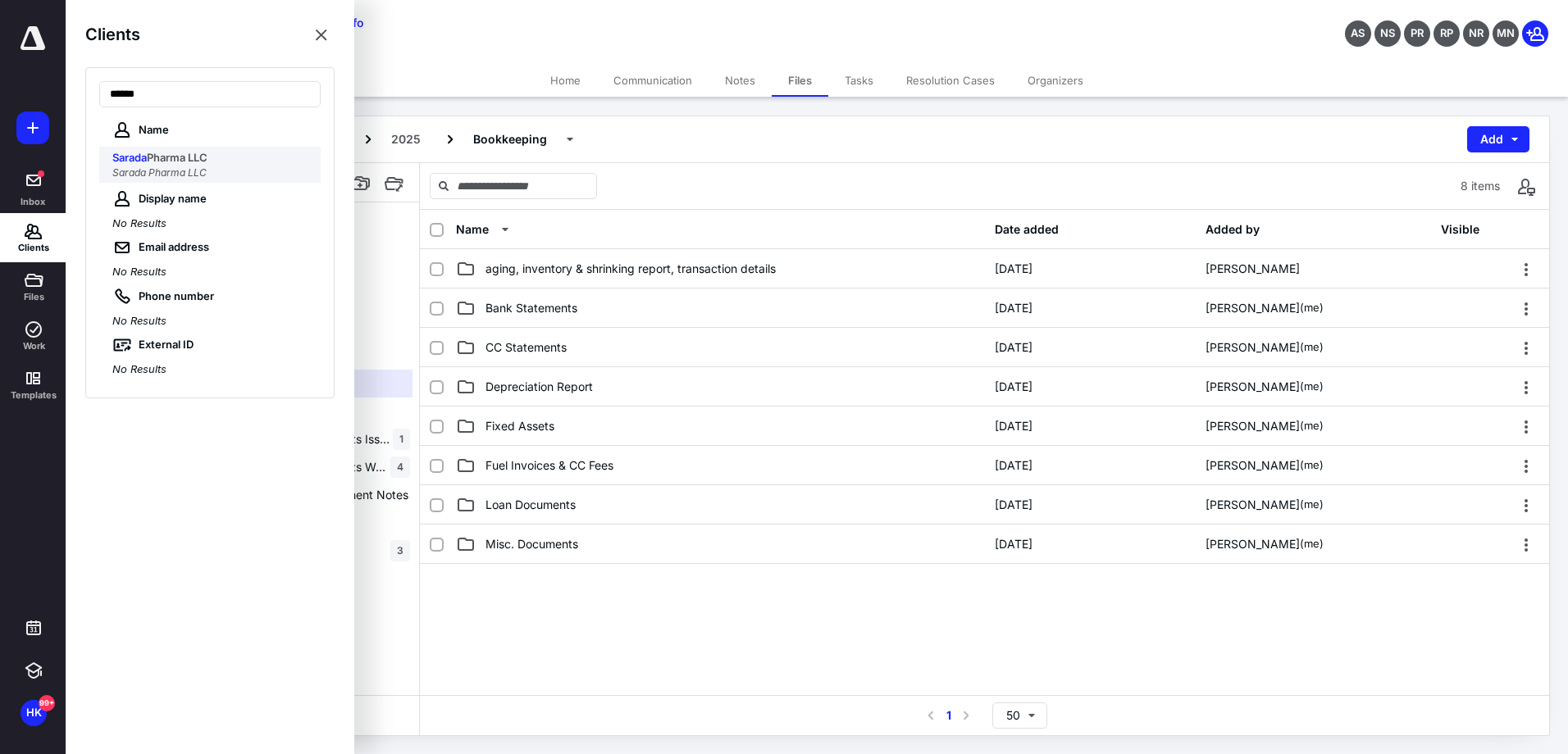 type on "******" 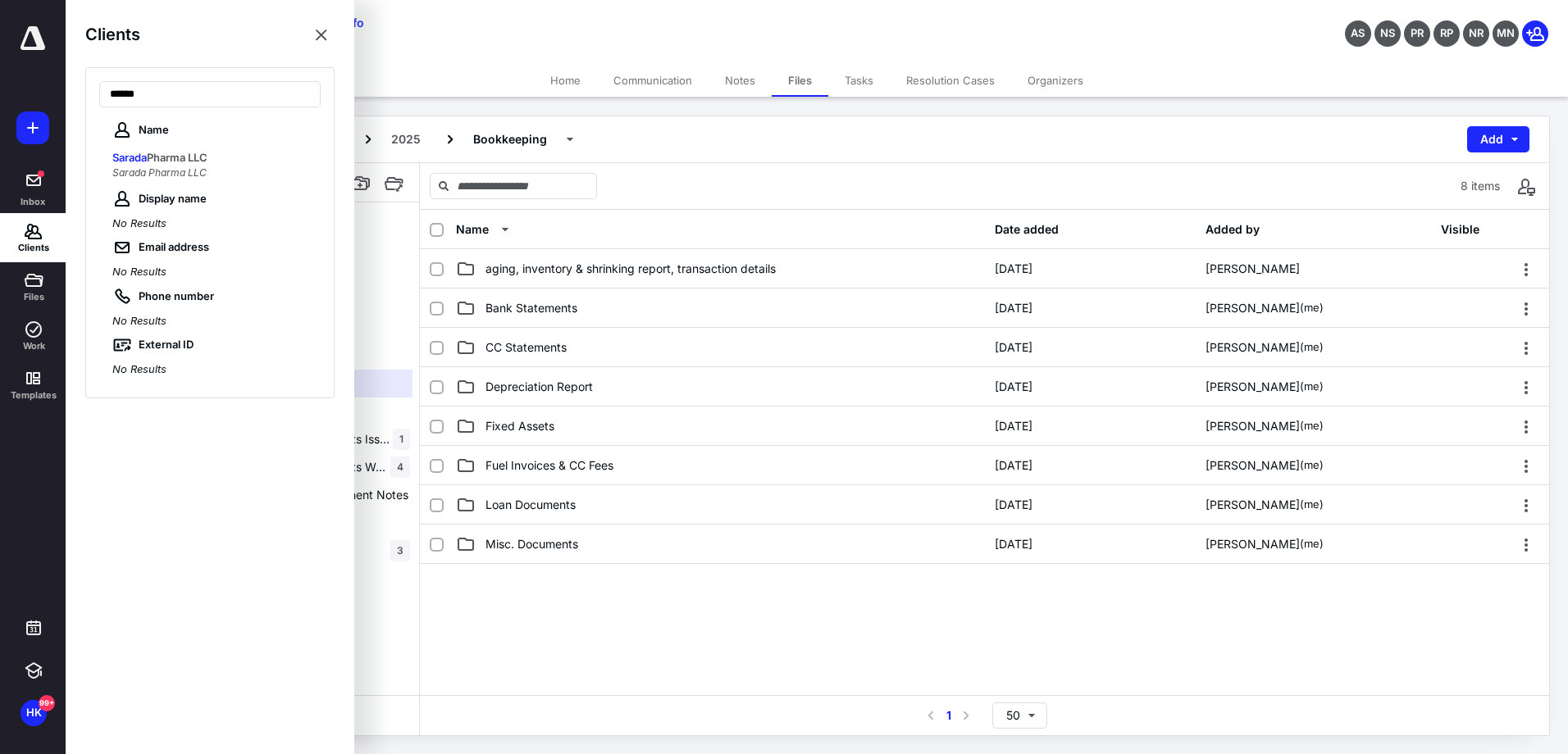 click on "Pharma LLC" at bounding box center (177, 157) 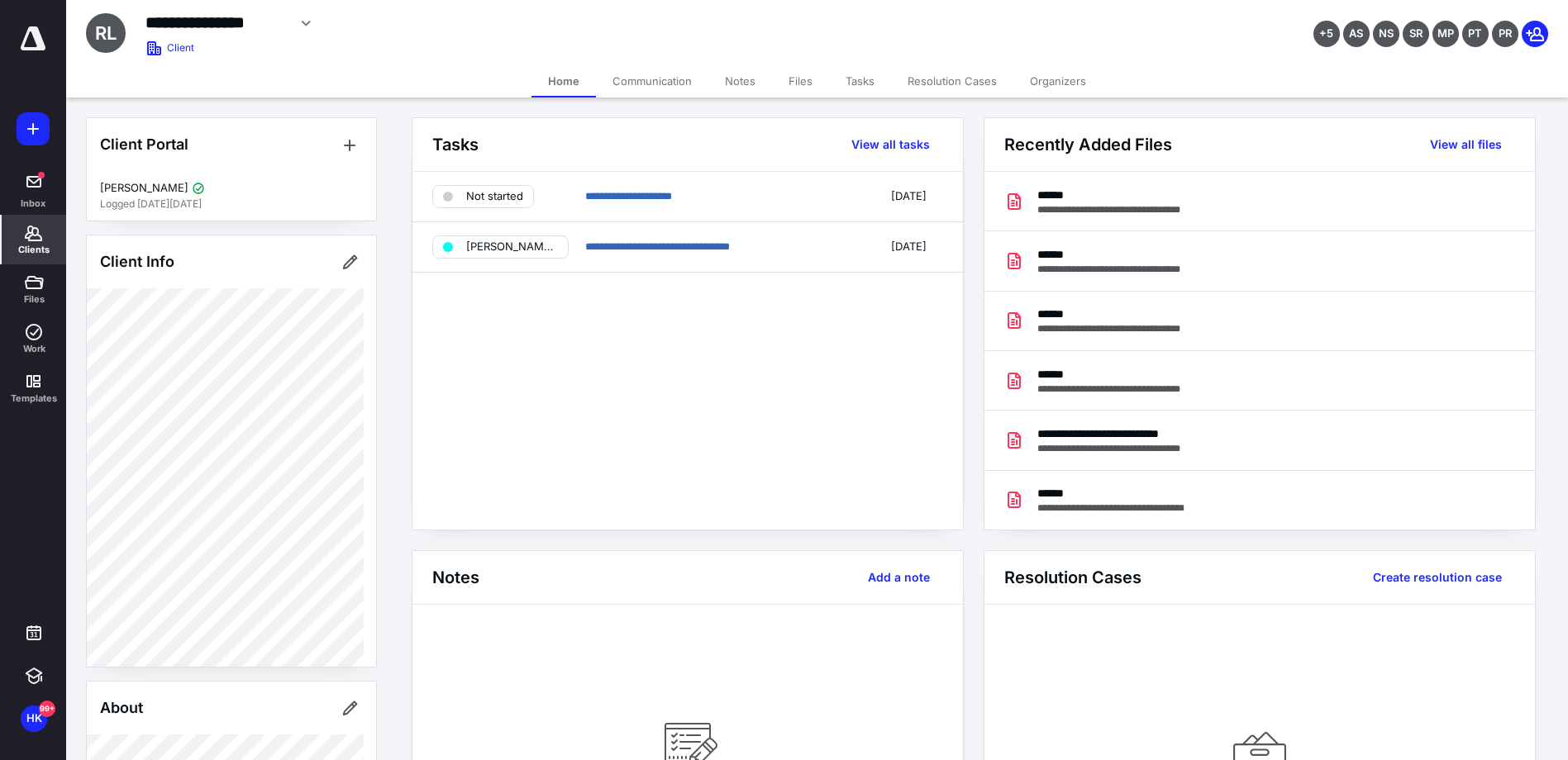 click on "Files" at bounding box center [800, 81] 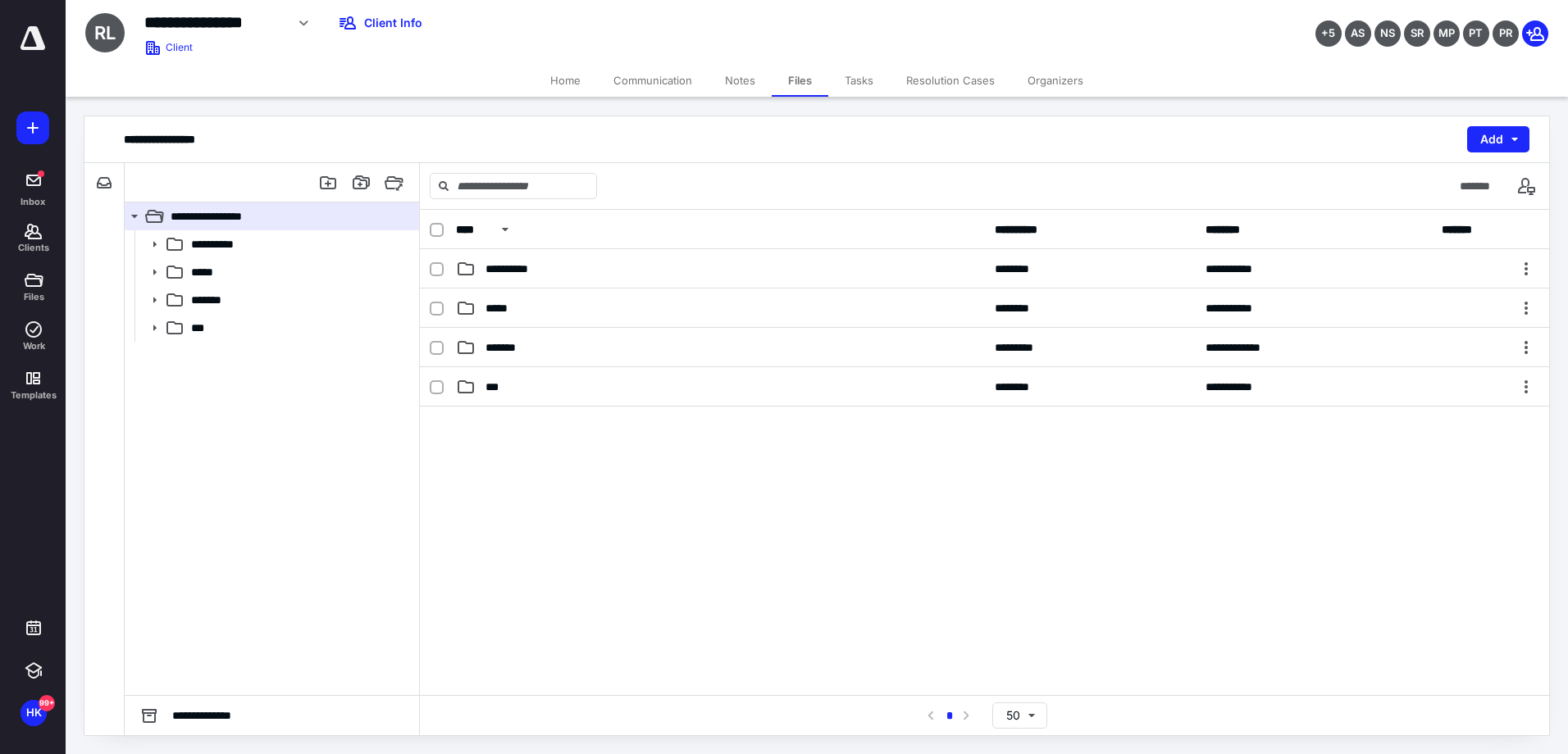 click on "Tasks" at bounding box center [859, 80] 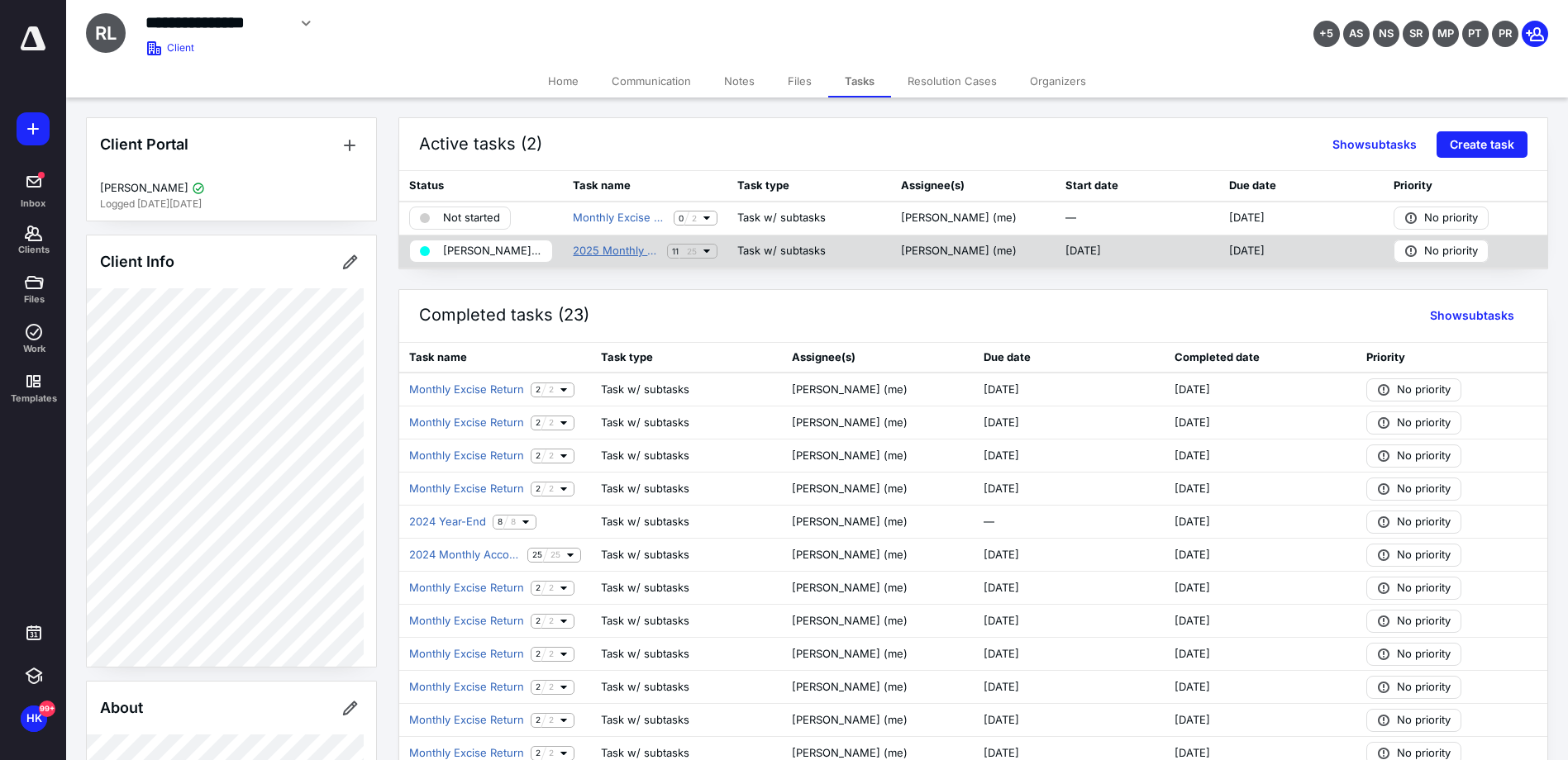 click on "2025 Monthly Accounting Maintenance" at bounding box center (616, 251) 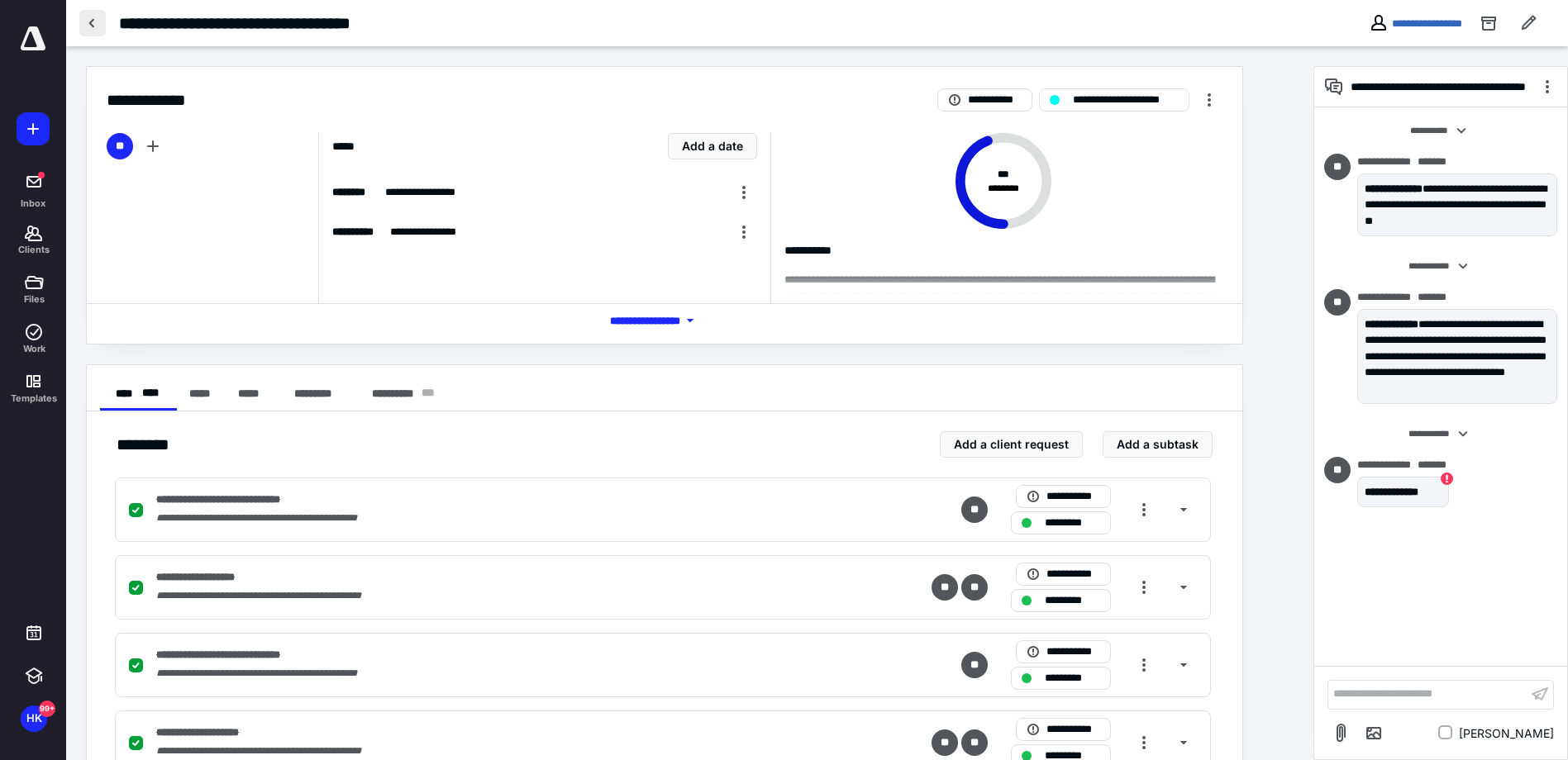 click at bounding box center (93, 23) 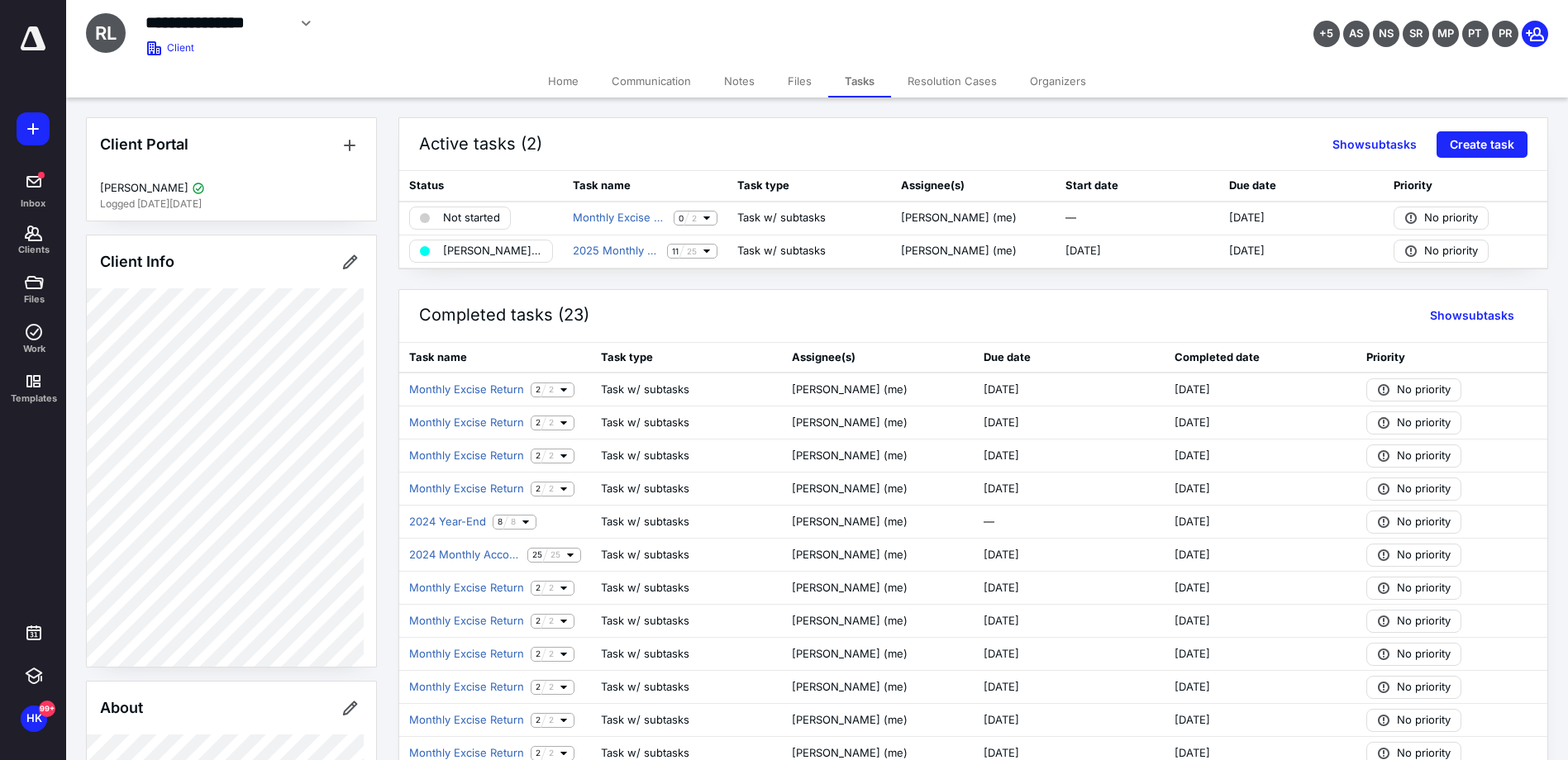 click on "Files" at bounding box center (799, 81) 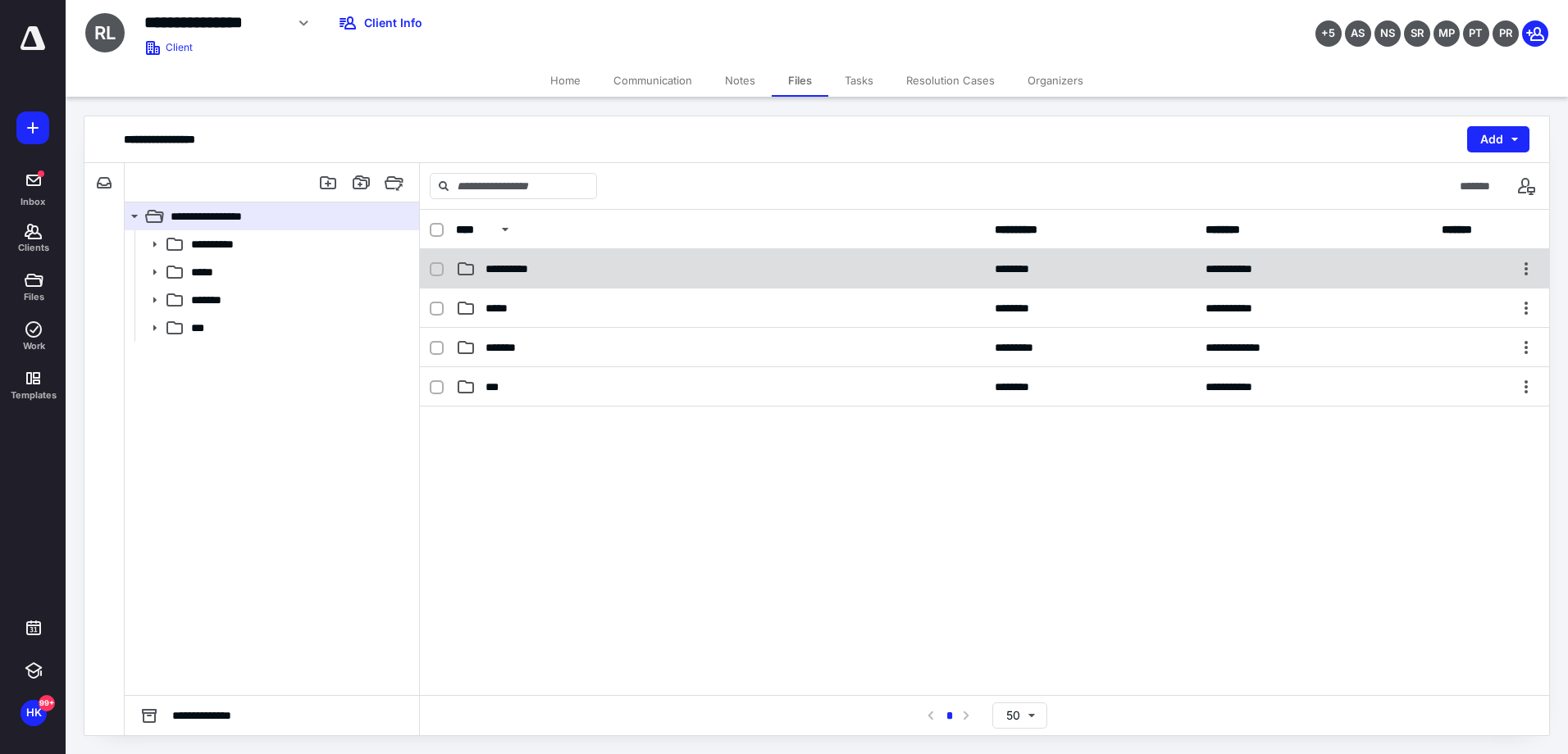 click on "**********" at bounding box center (984, 269) 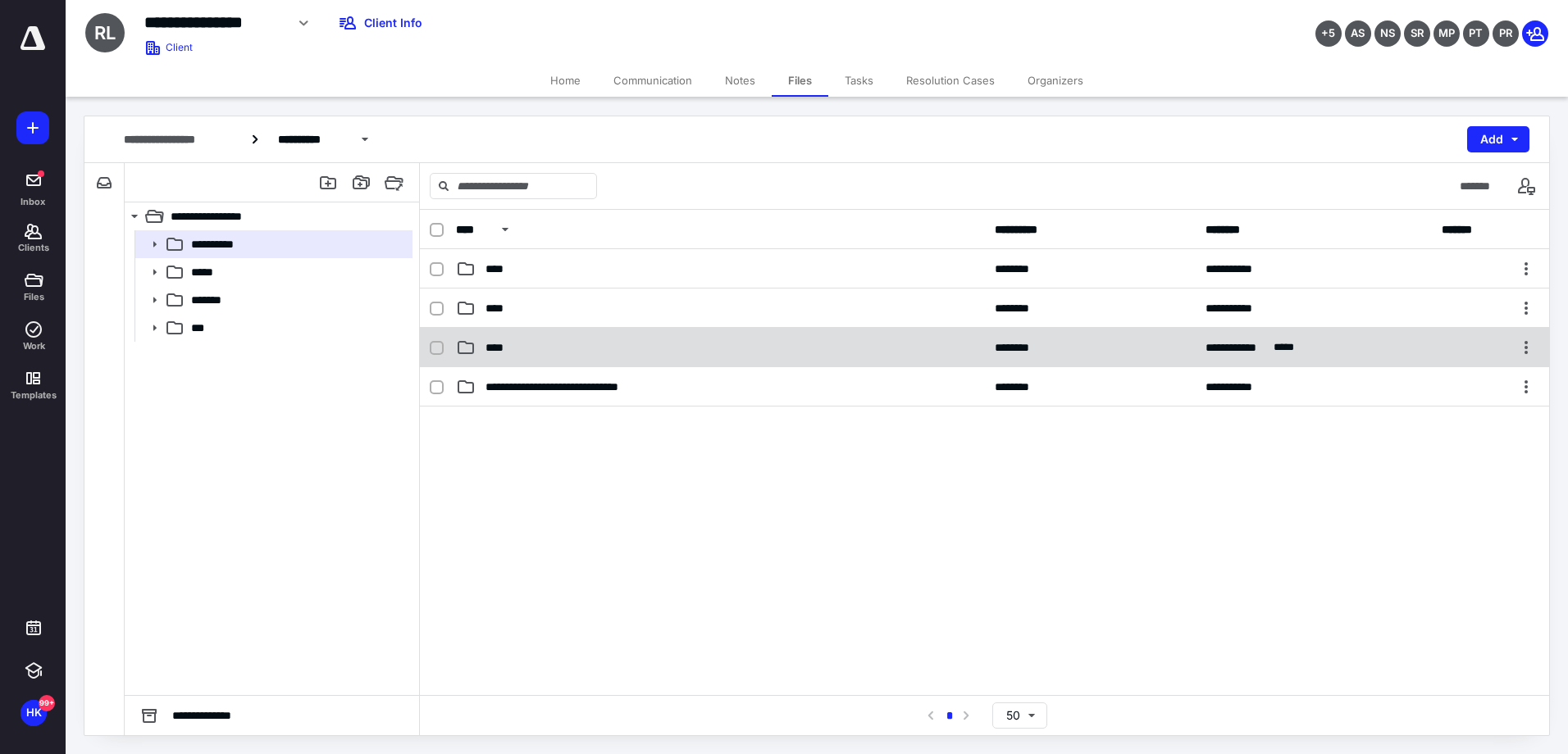 click on "****" at bounding box center (720, 347) 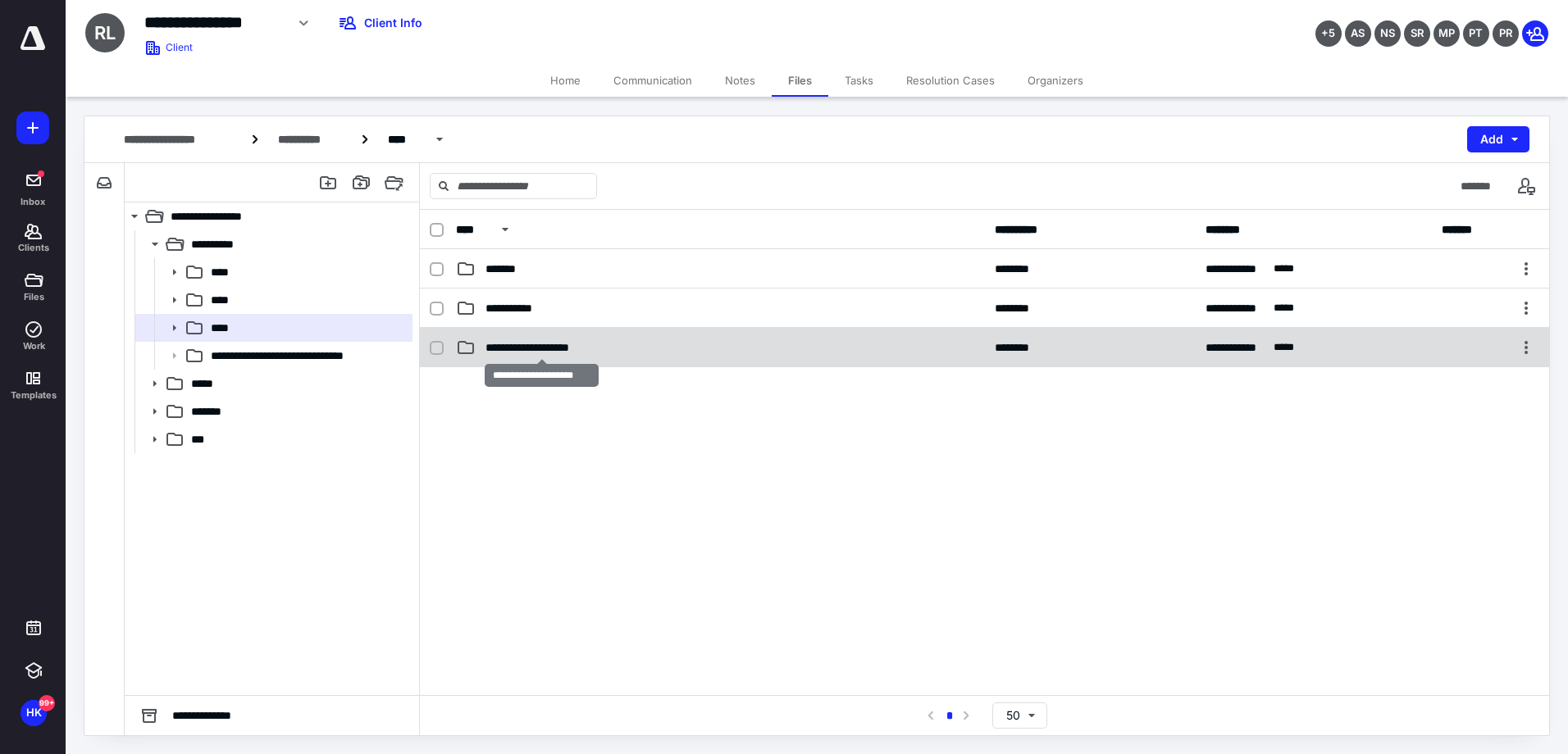 click on "**********" at bounding box center [541, 347] 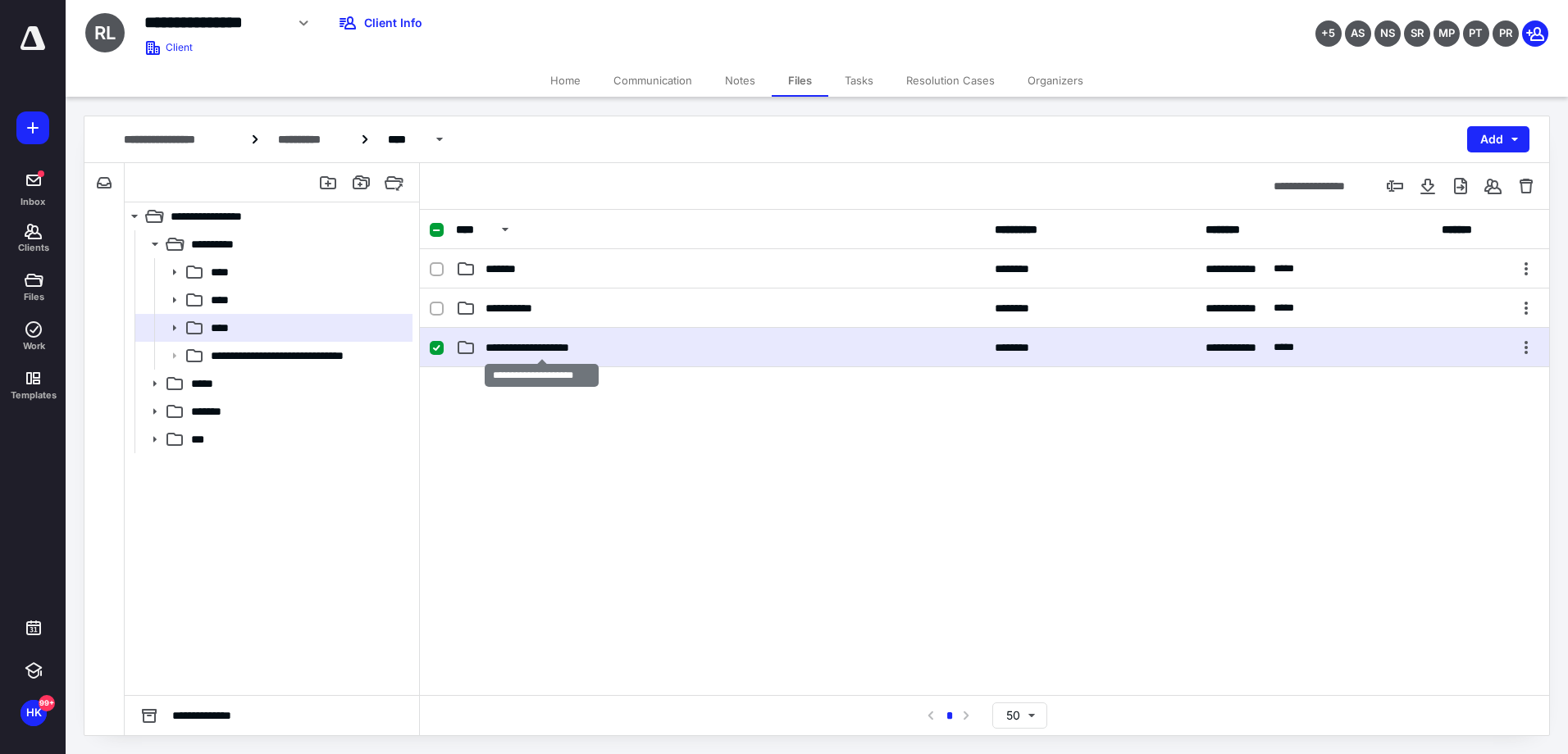 click on "**********" at bounding box center [541, 347] 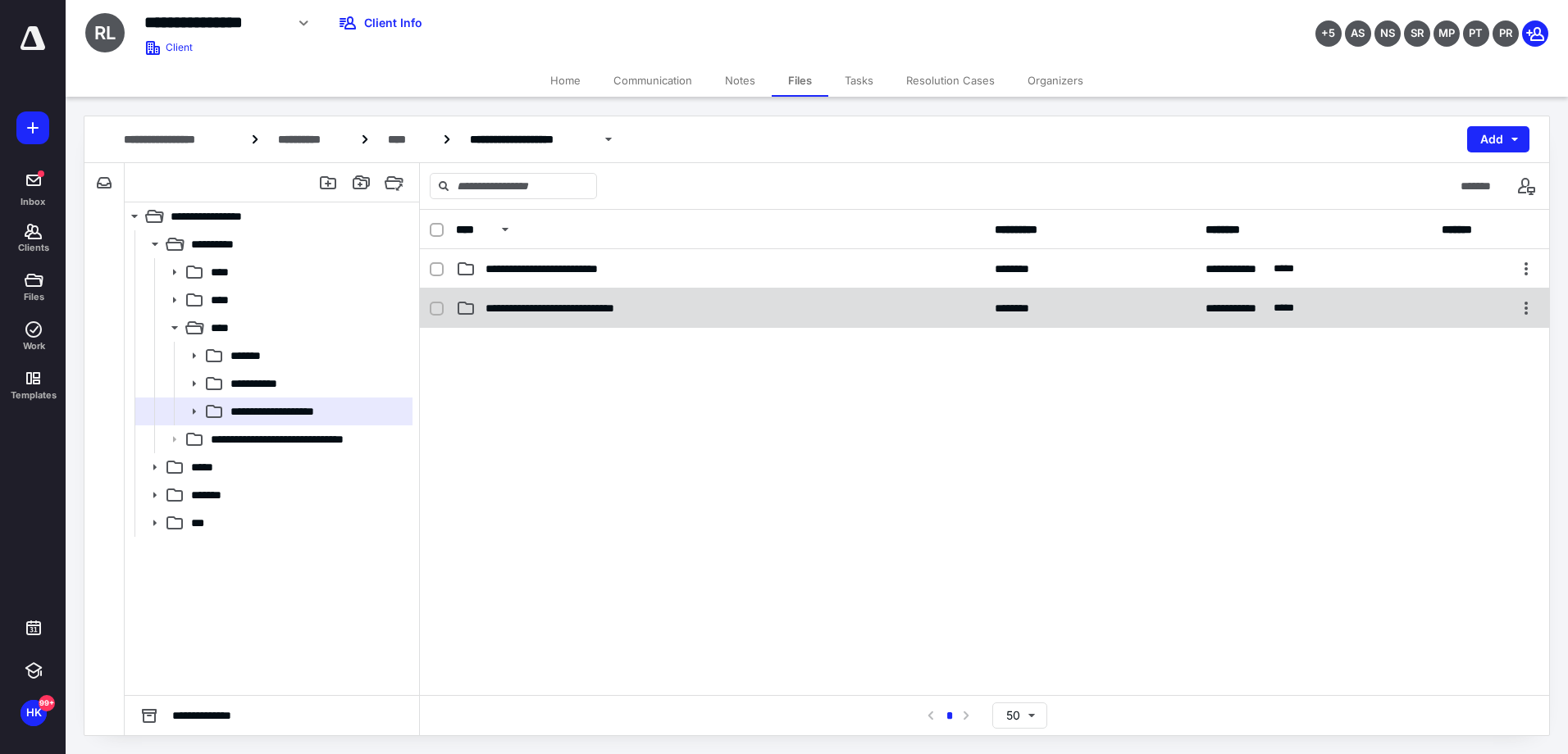 click on "**********" at bounding box center [720, 308] 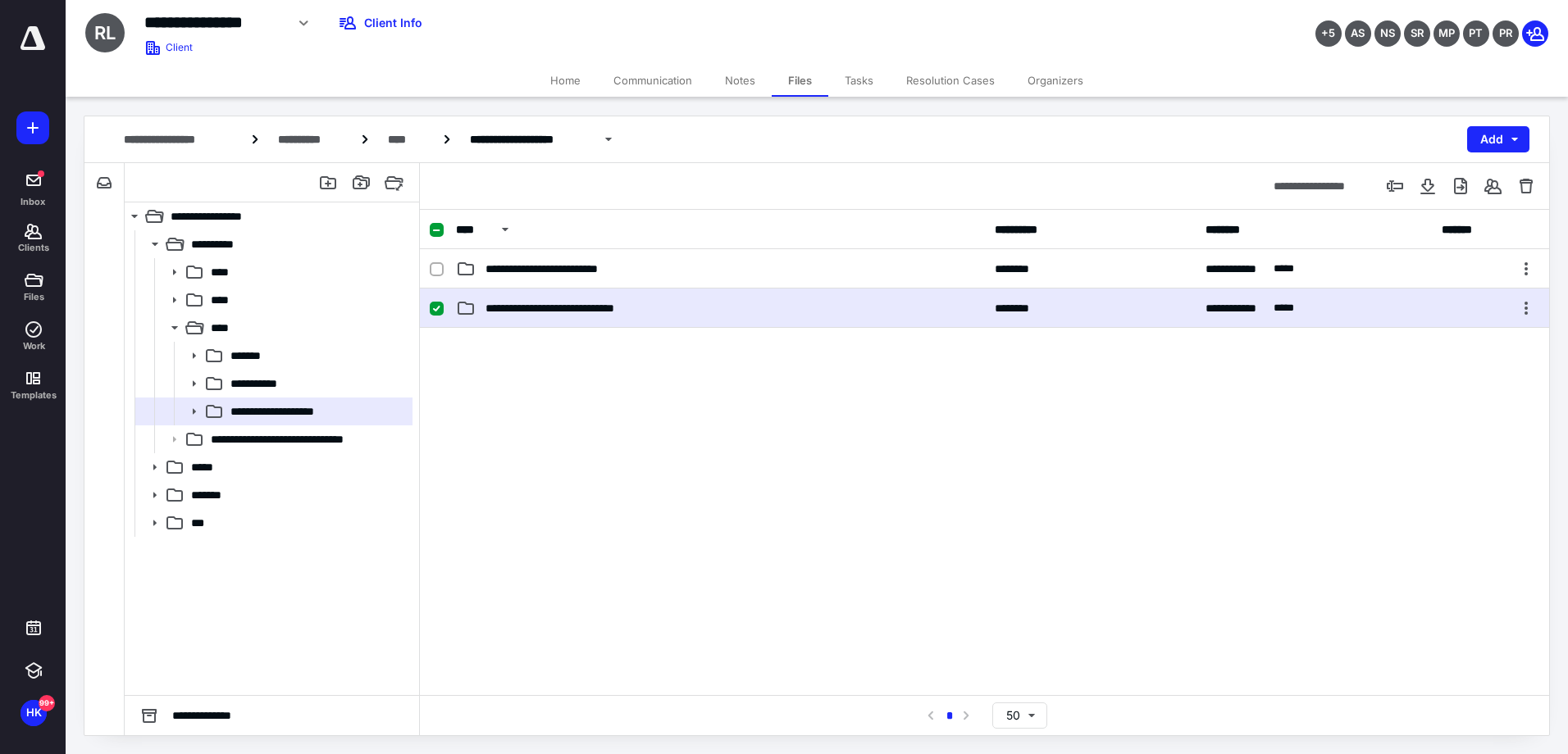 click on "**********" at bounding box center [720, 308] 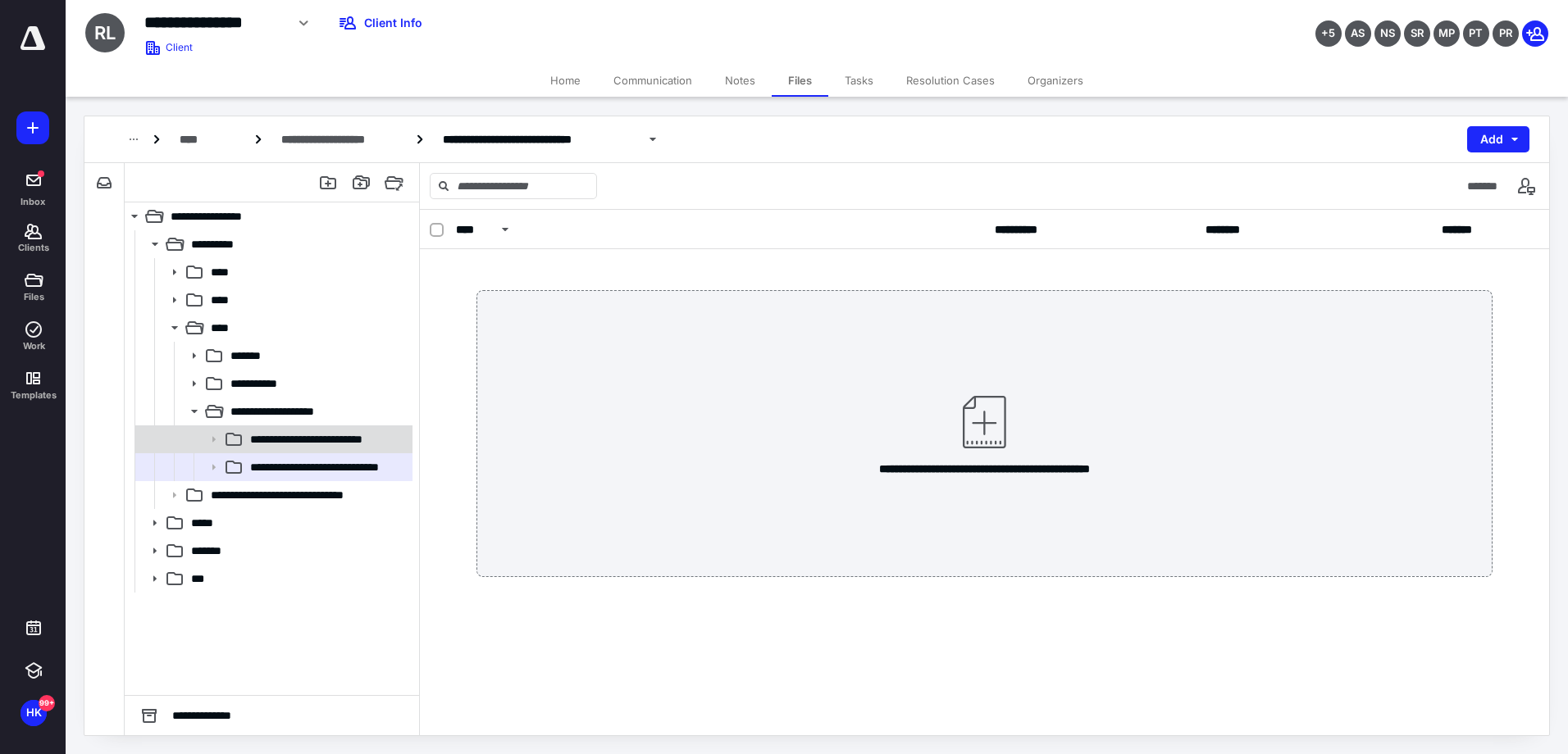 click on "**********" at bounding box center [326, 439] 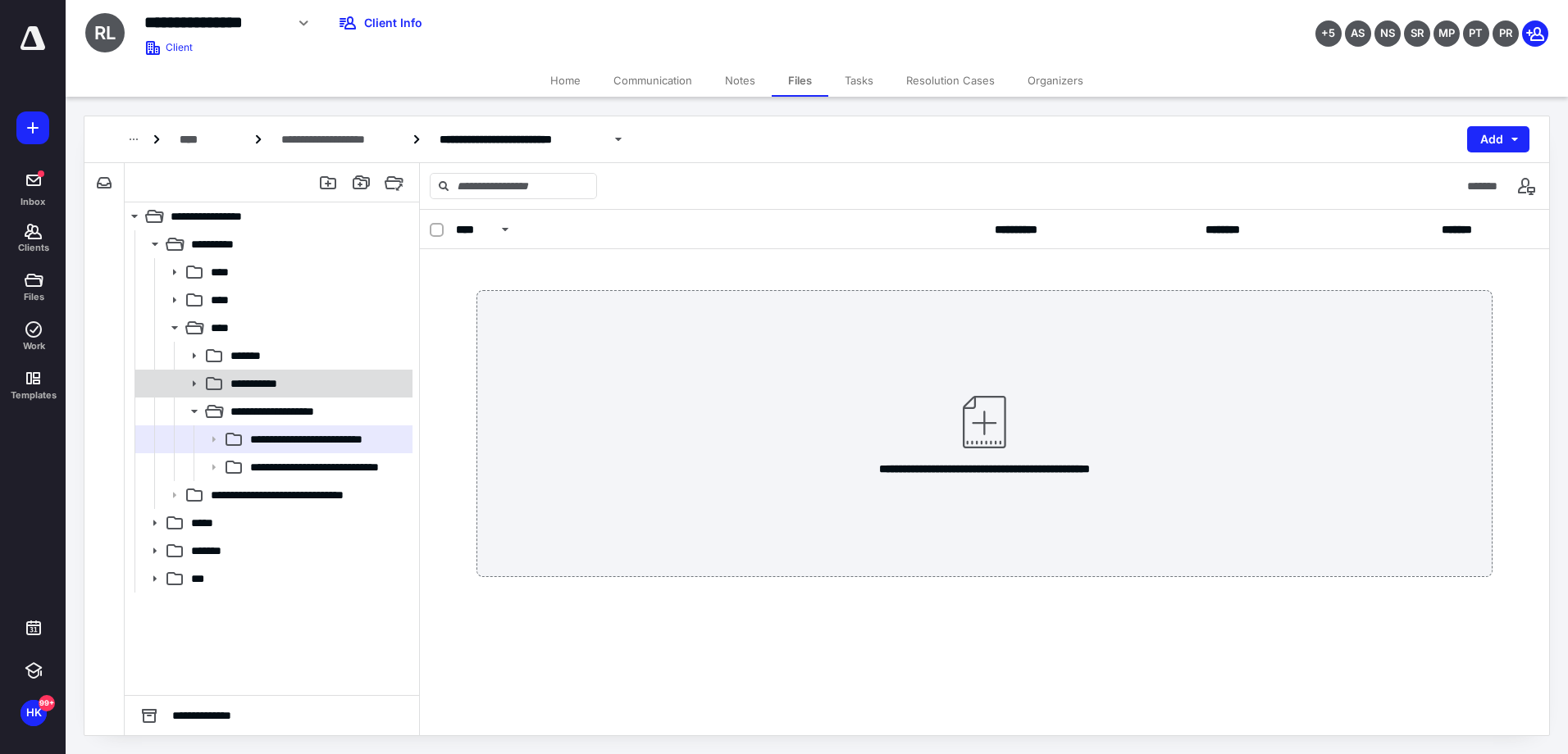 click on "**********" at bounding box center (317, 384) 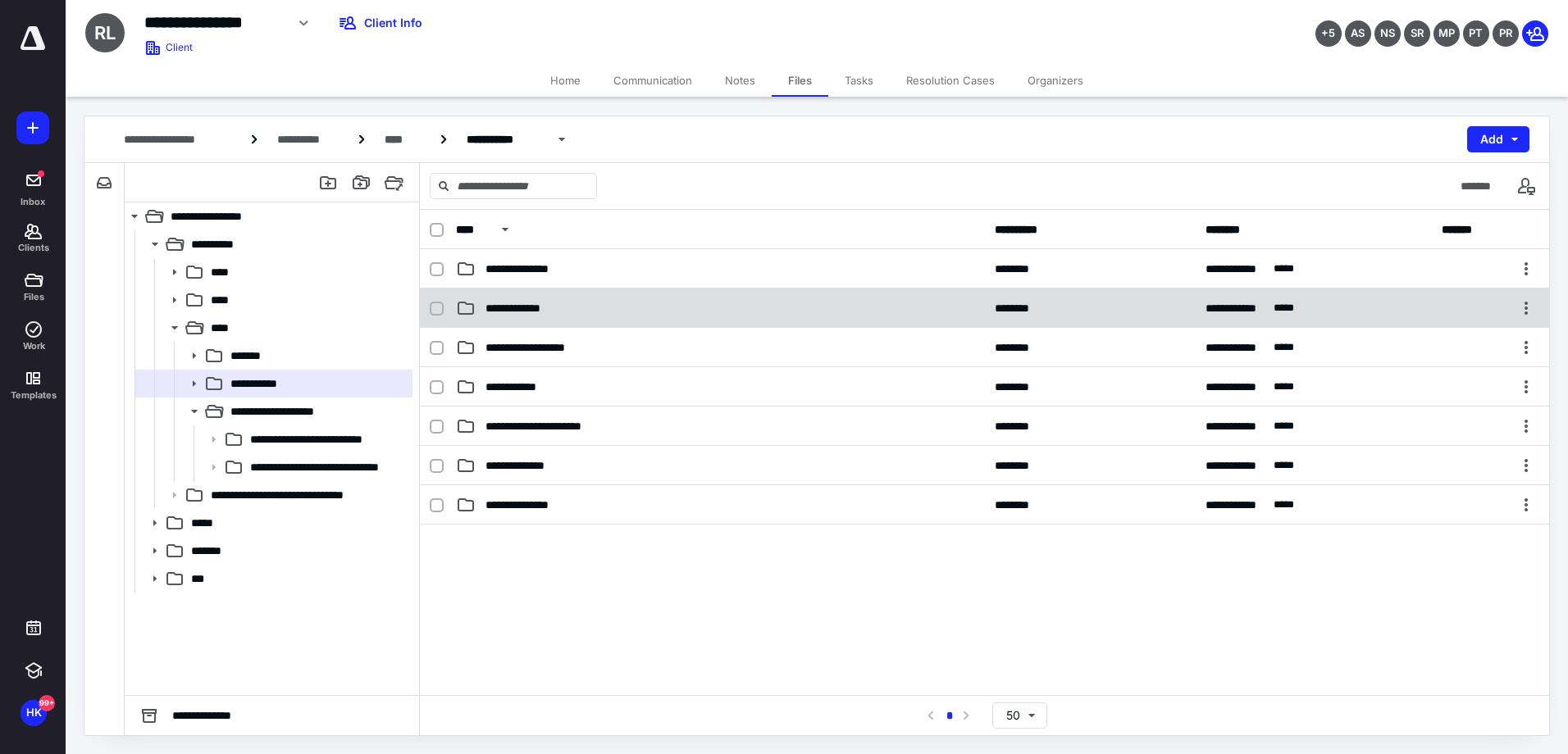 click on "**********" at bounding box center (526, 308) 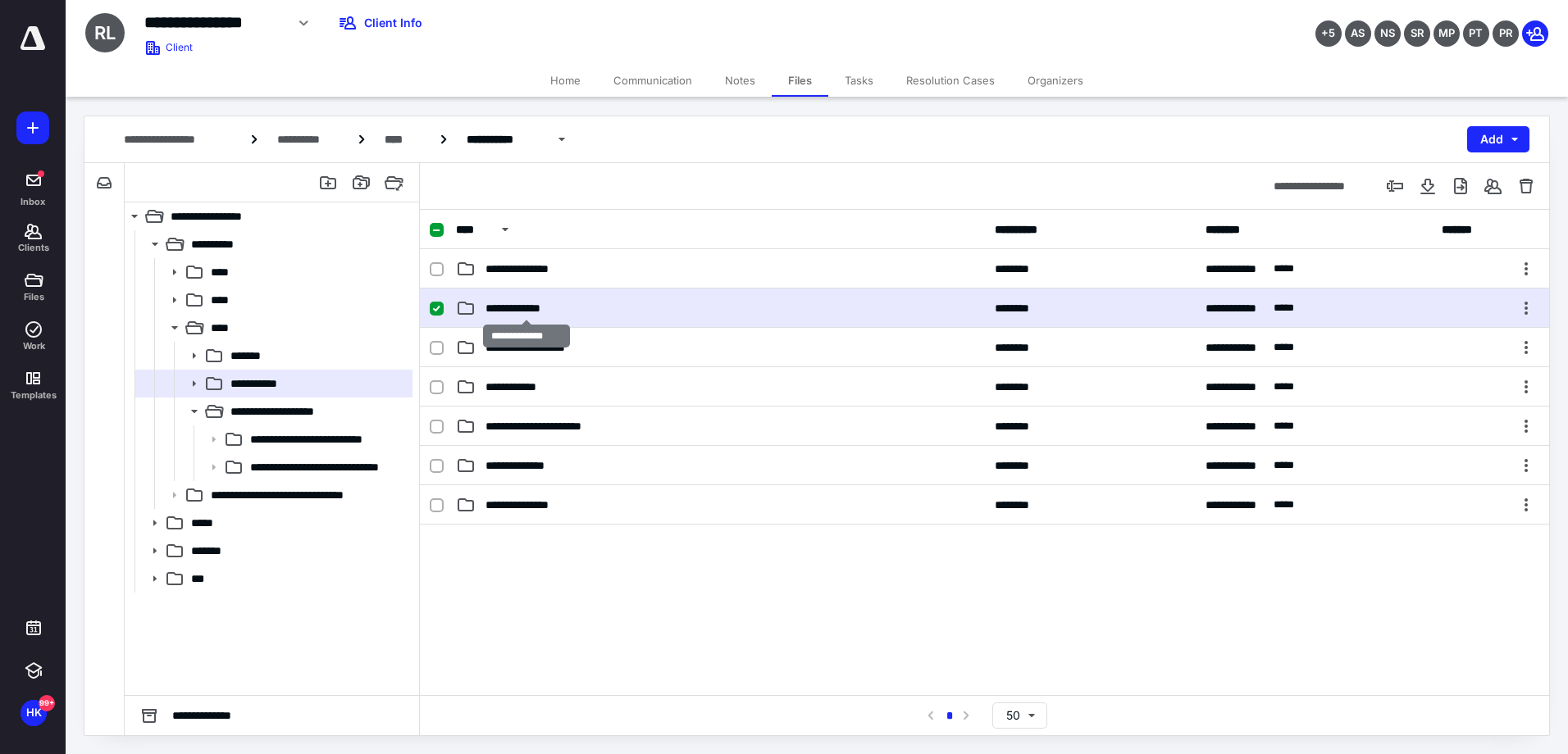 click on "**********" at bounding box center [526, 308] 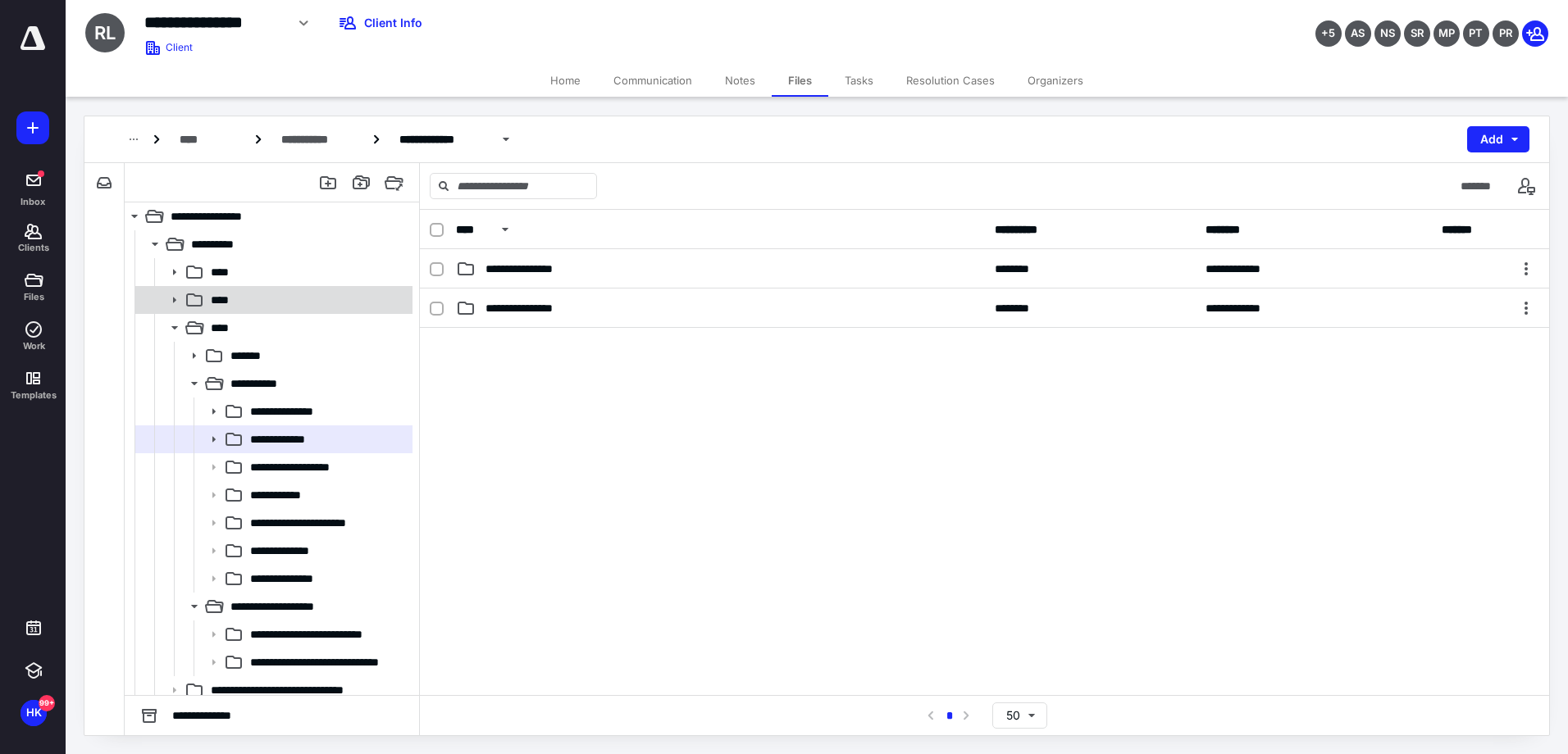 click on "****" at bounding box center (272, 300) 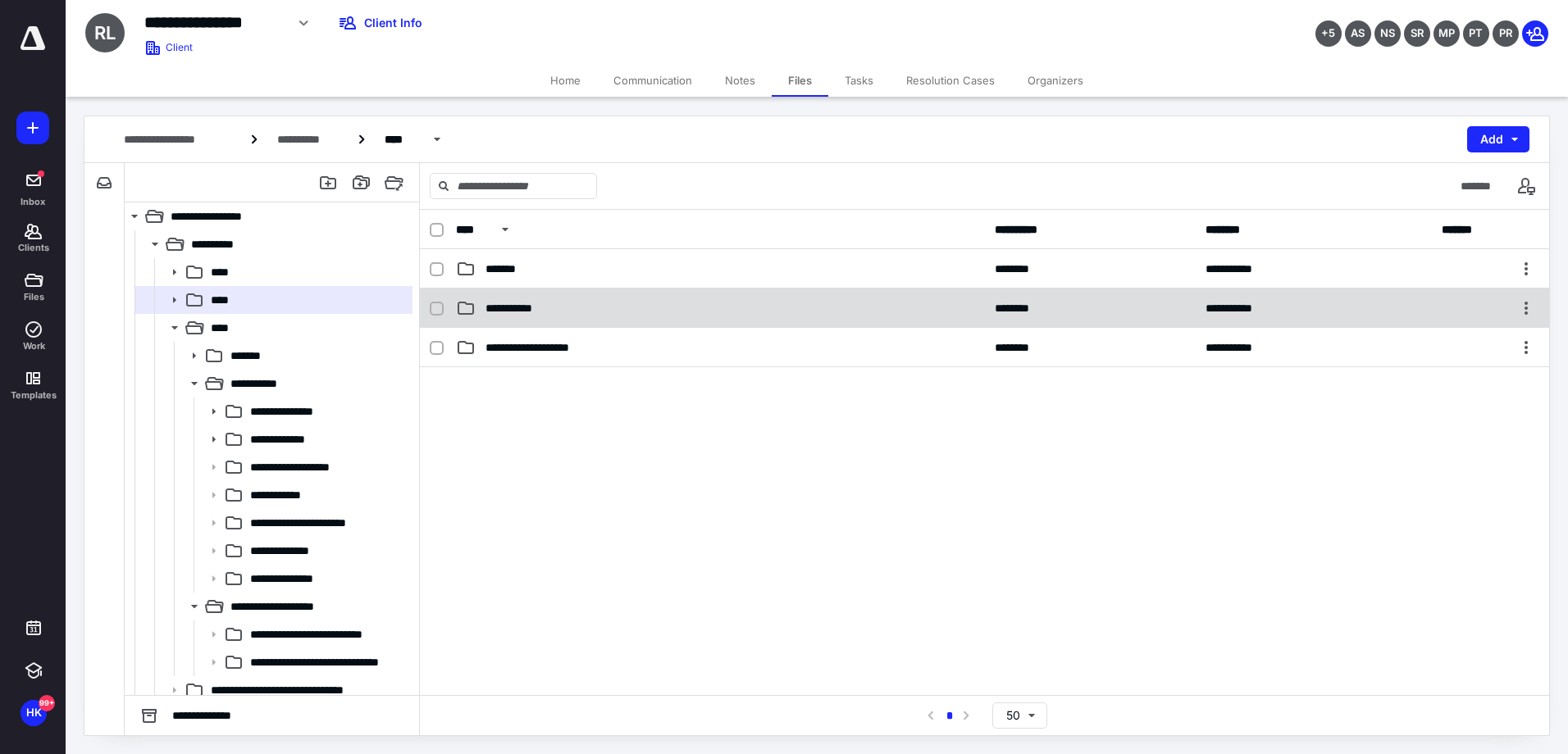 click on "**********" at bounding box center [521, 308] 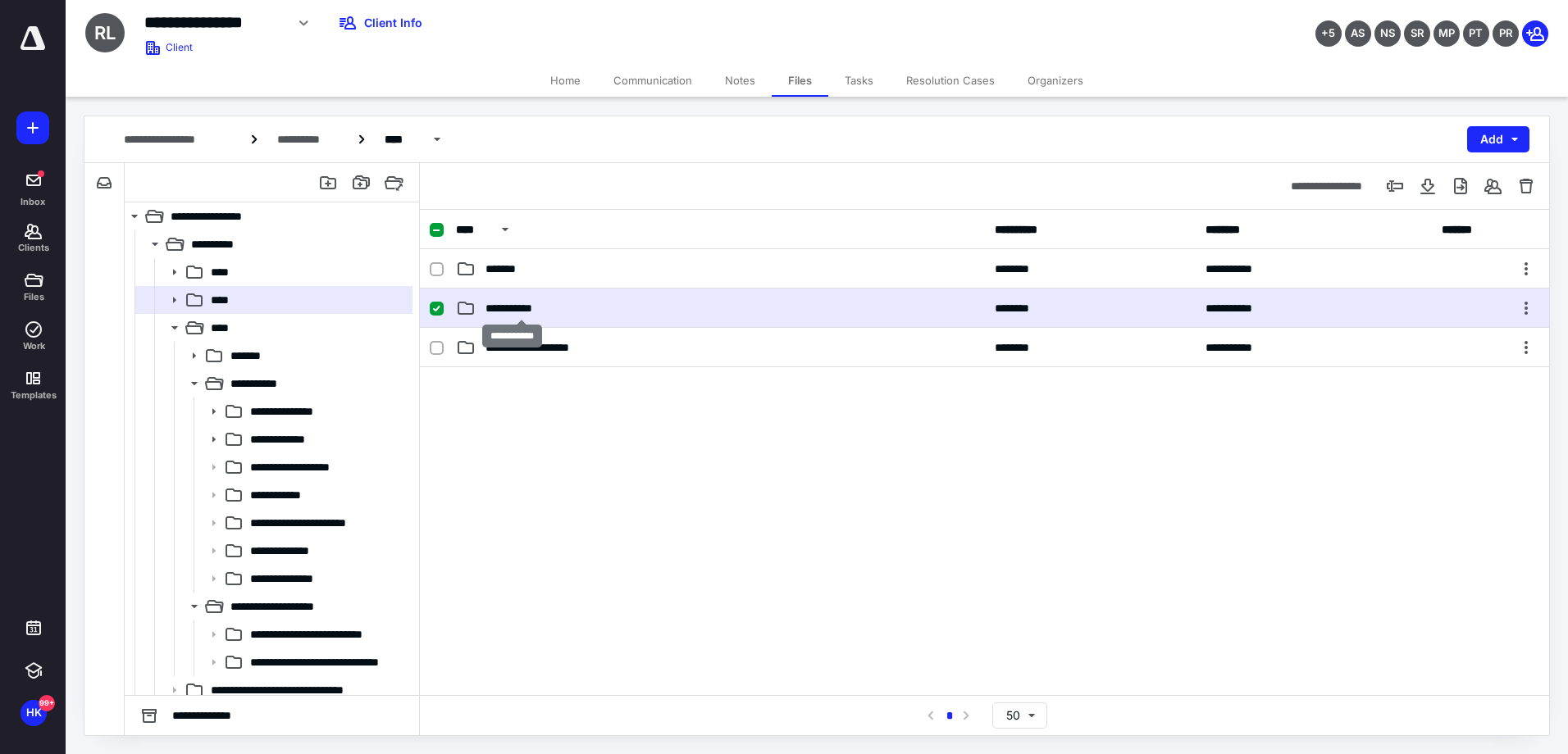 checkbox on "true" 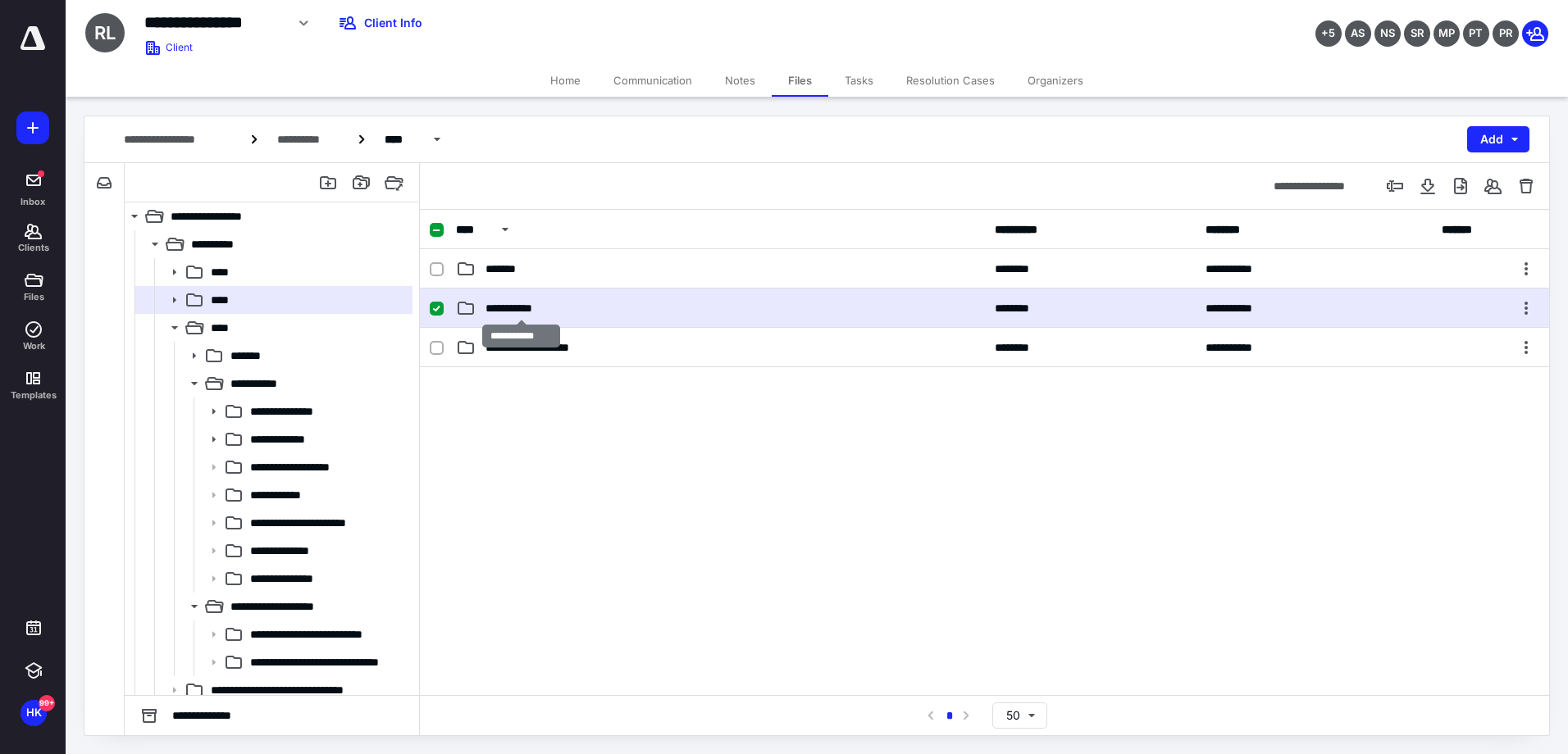 click on "**********" at bounding box center [521, 308] 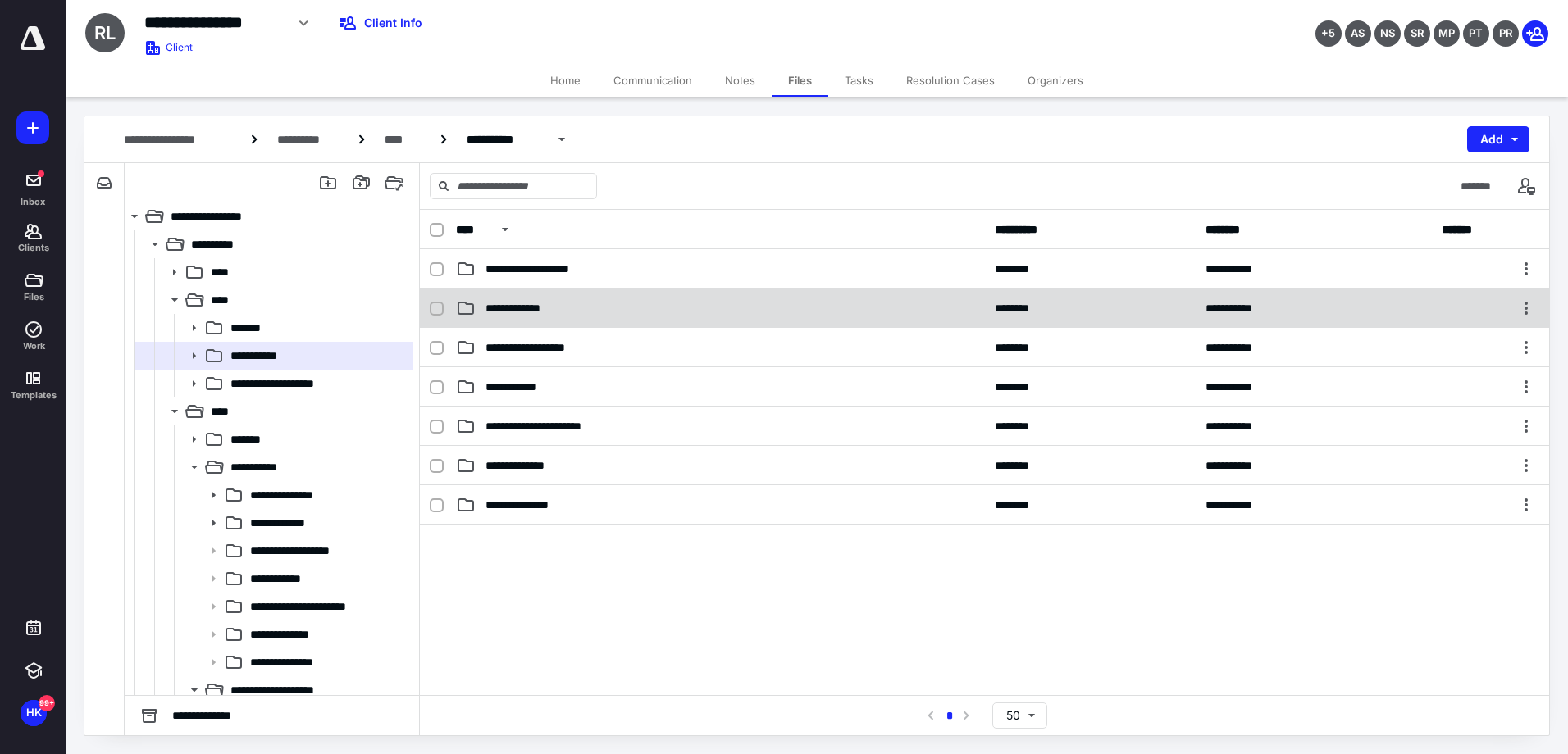 click on "**********" at bounding box center (526, 308) 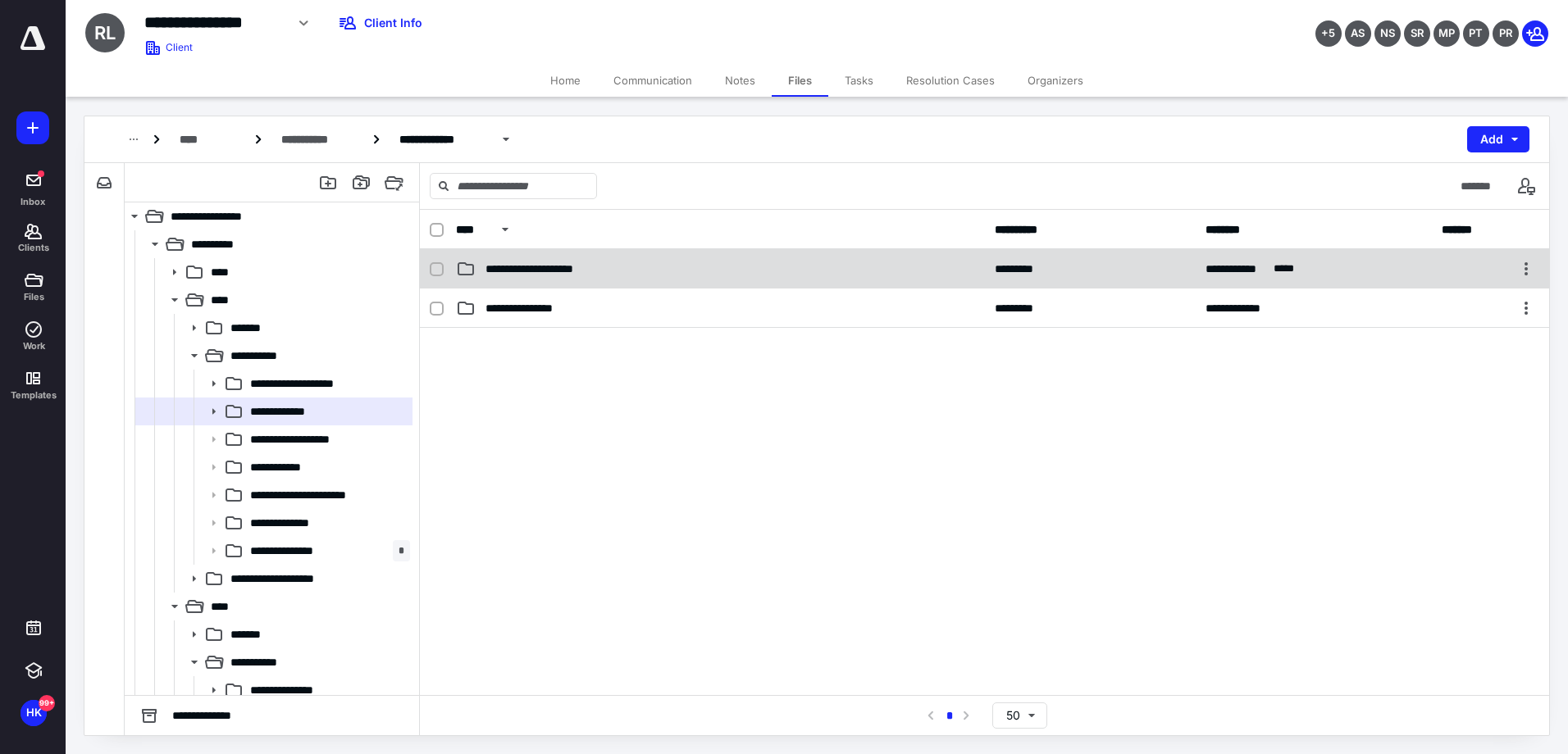 click on "**********" at bounding box center [545, 269] 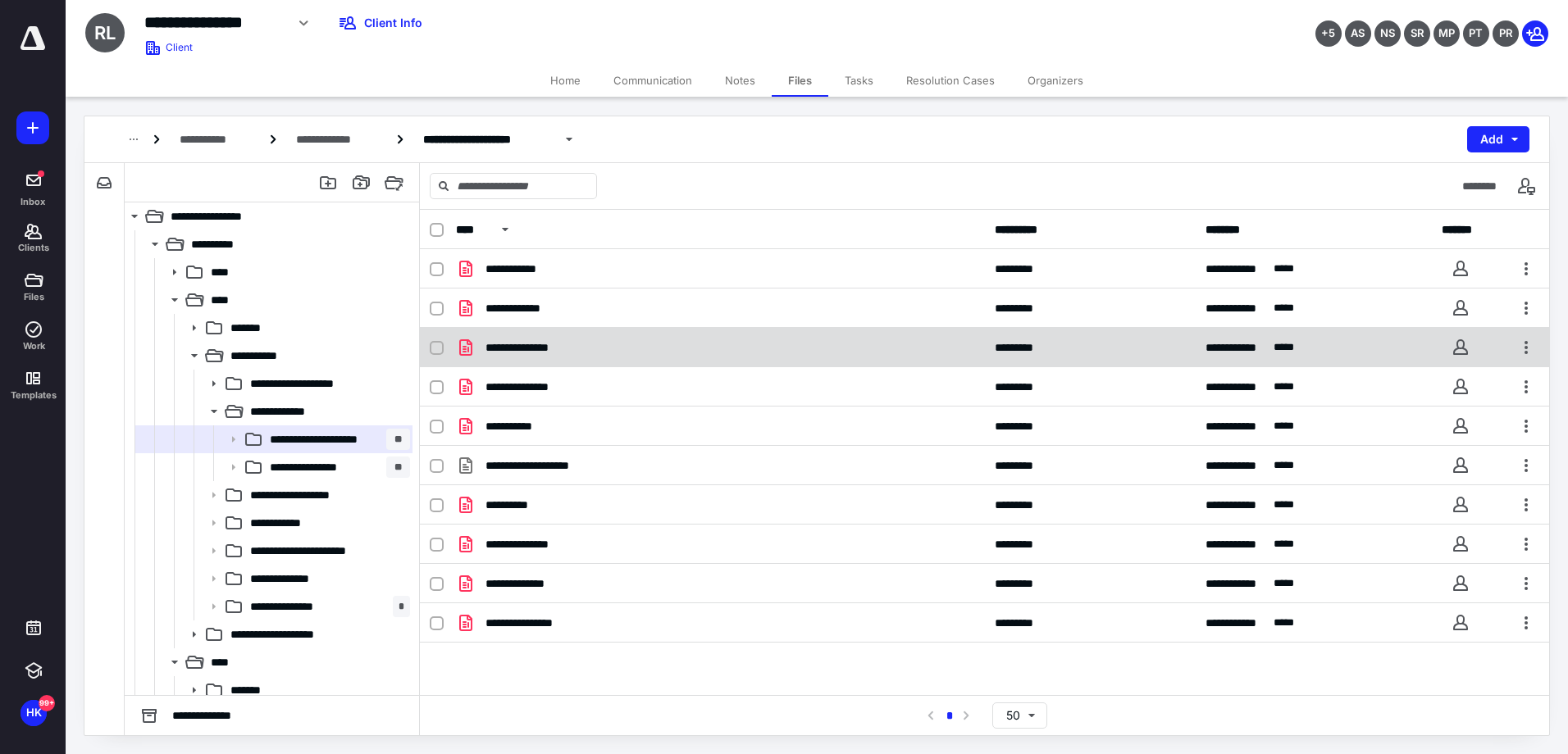 click on "**********" at bounding box center [532, 347] 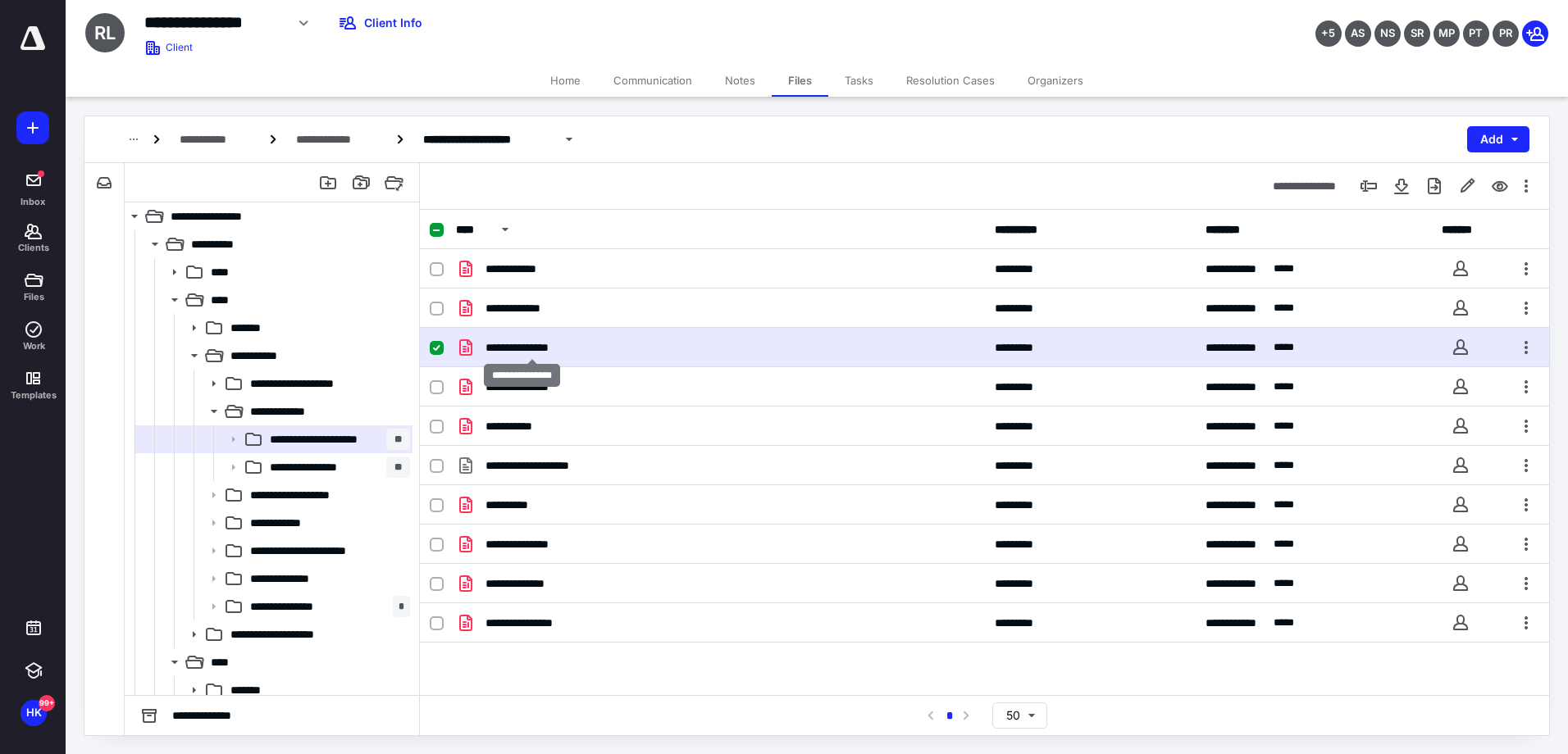 click on "**********" at bounding box center (532, 347) 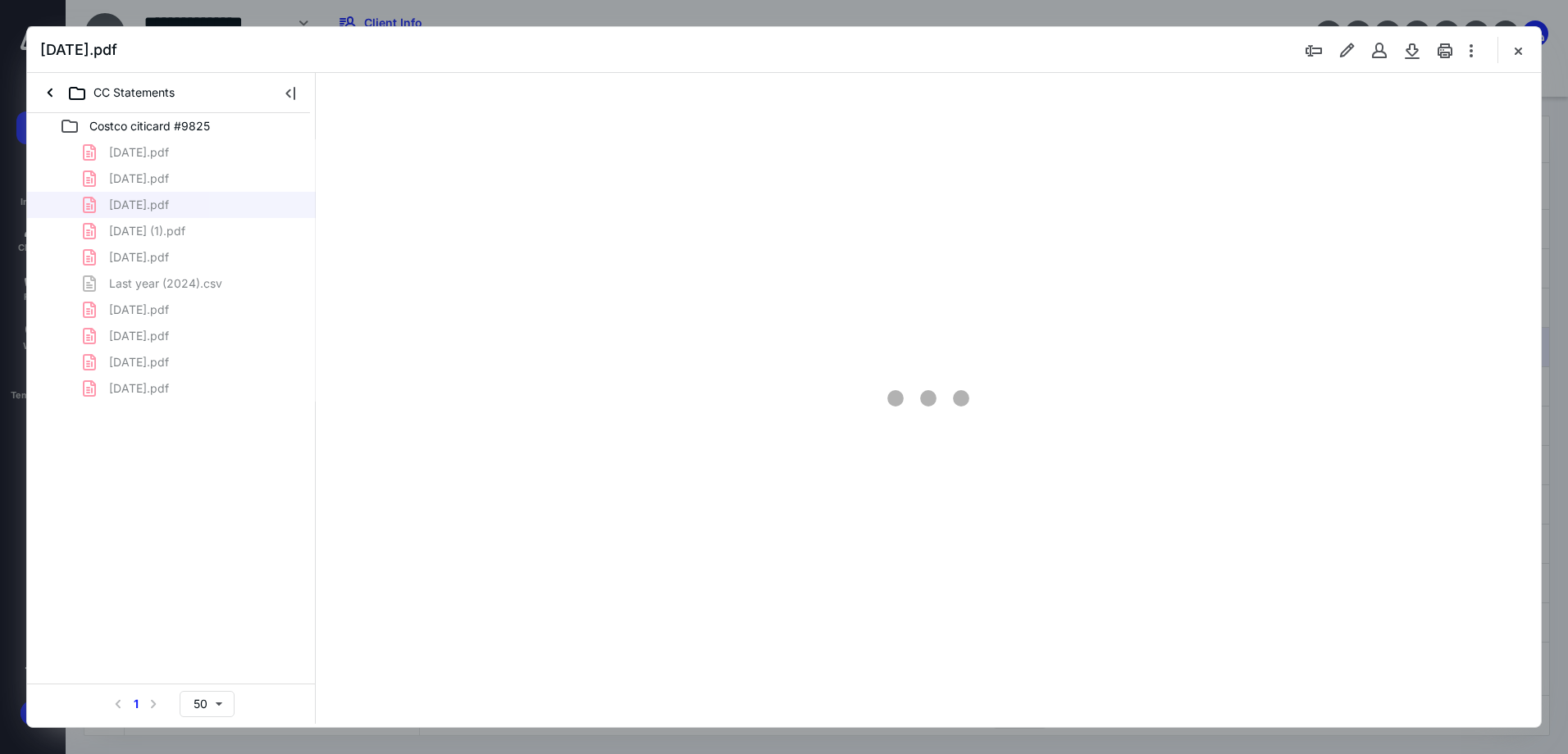 scroll, scrollTop: 0, scrollLeft: 0, axis: both 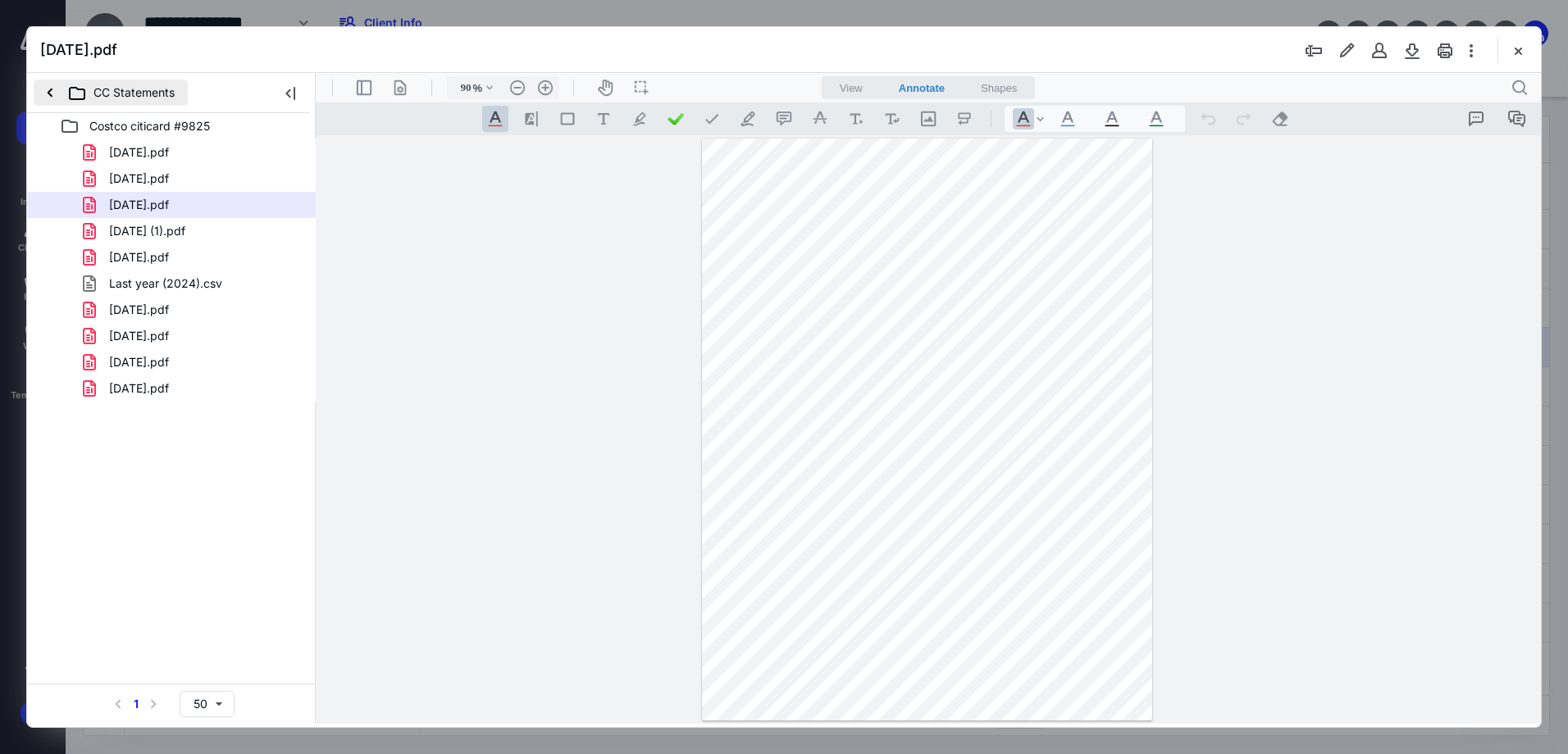 click on "CC Statements" at bounding box center (111, 93) 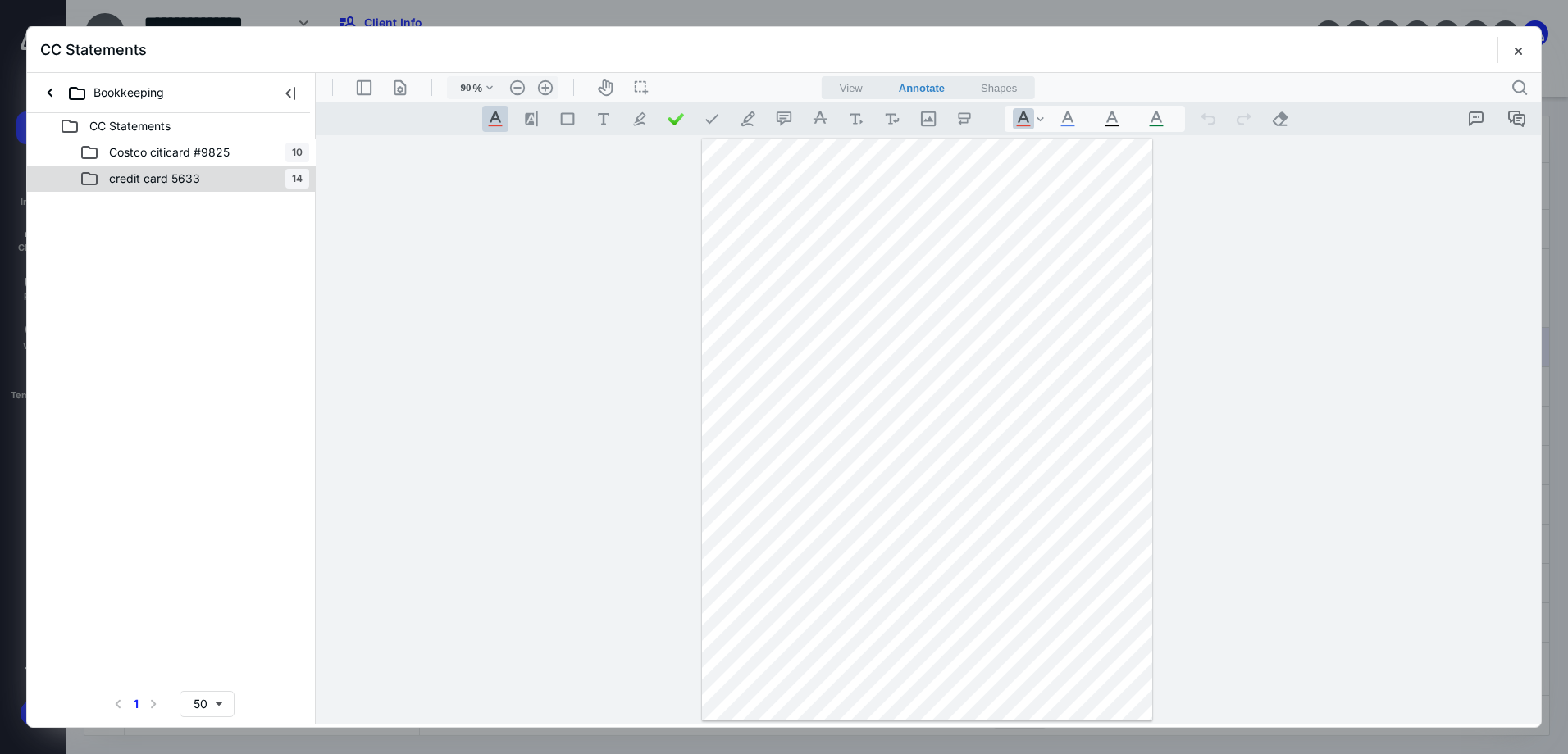 click on "credit card 5633" at bounding box center [154, 179] 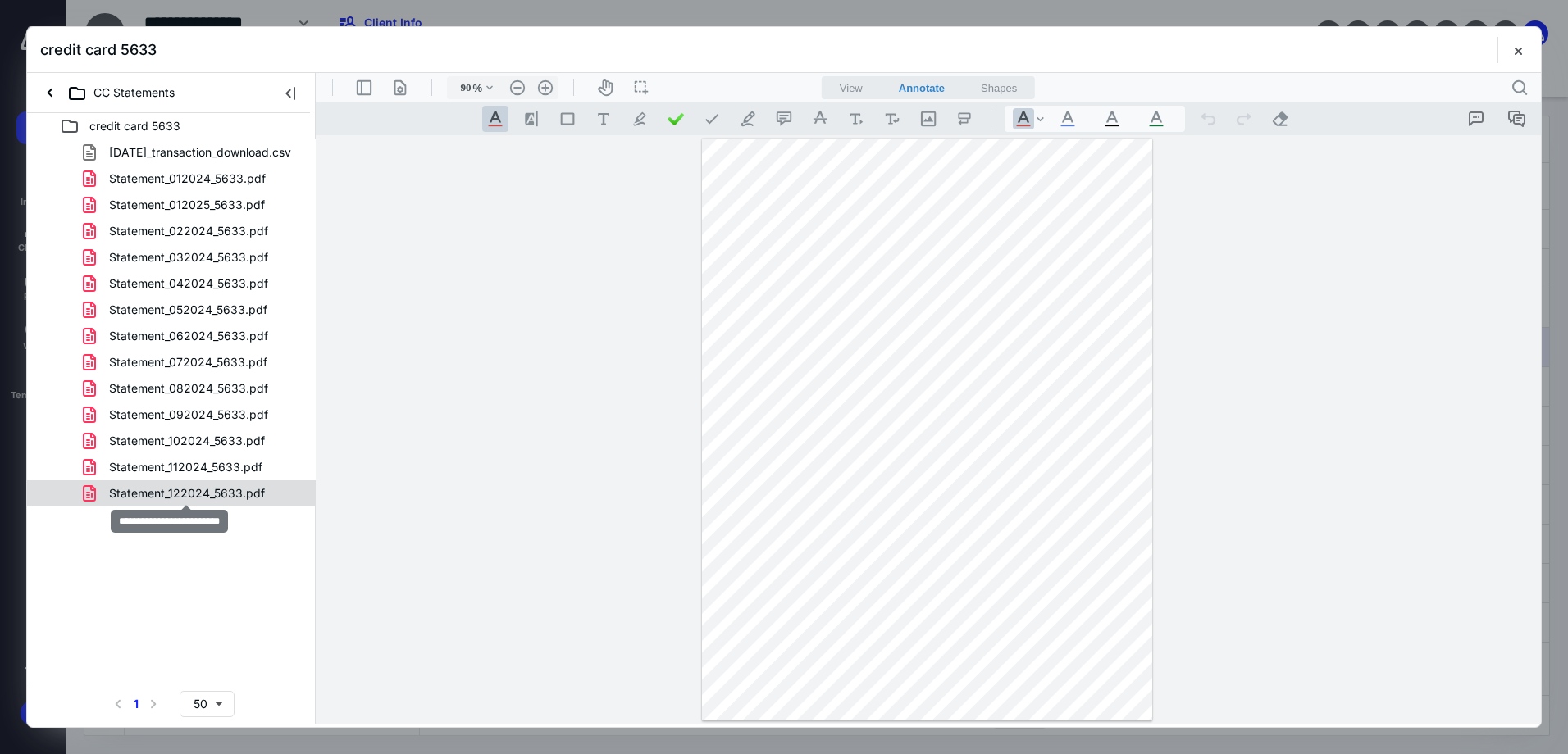 click on "Statement_122024_5633.pdf" at bounding box center (187, 493) 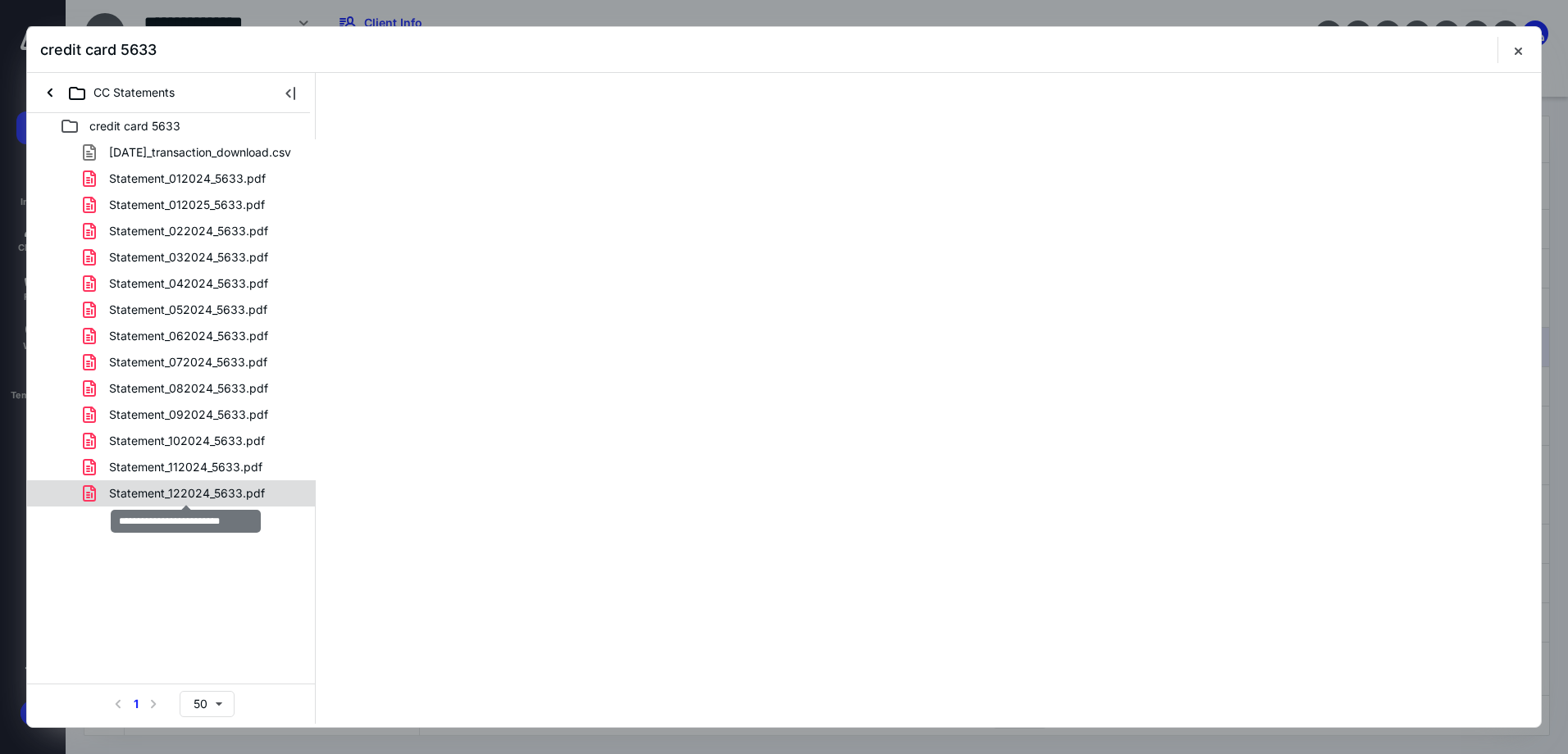 click on "[DATE]_transaction_download.csv Statement_012024_5633.pdf Statement_012025_5633.pdf Statement_022024_5633.pdf Statement_032024_5633.pdf Statement_042024_5633.pdf Statement_052024_5633.pdf Statement_062024_5633.pdf Statement_072024_5633.pdf Statement_082024_5633.pdf Statement_092024_5633.pdf Statement_102024_5633.pdf Statement_112024_5633.pdf Statement_122024_5633.pdf" at bounding box center (171, 323) 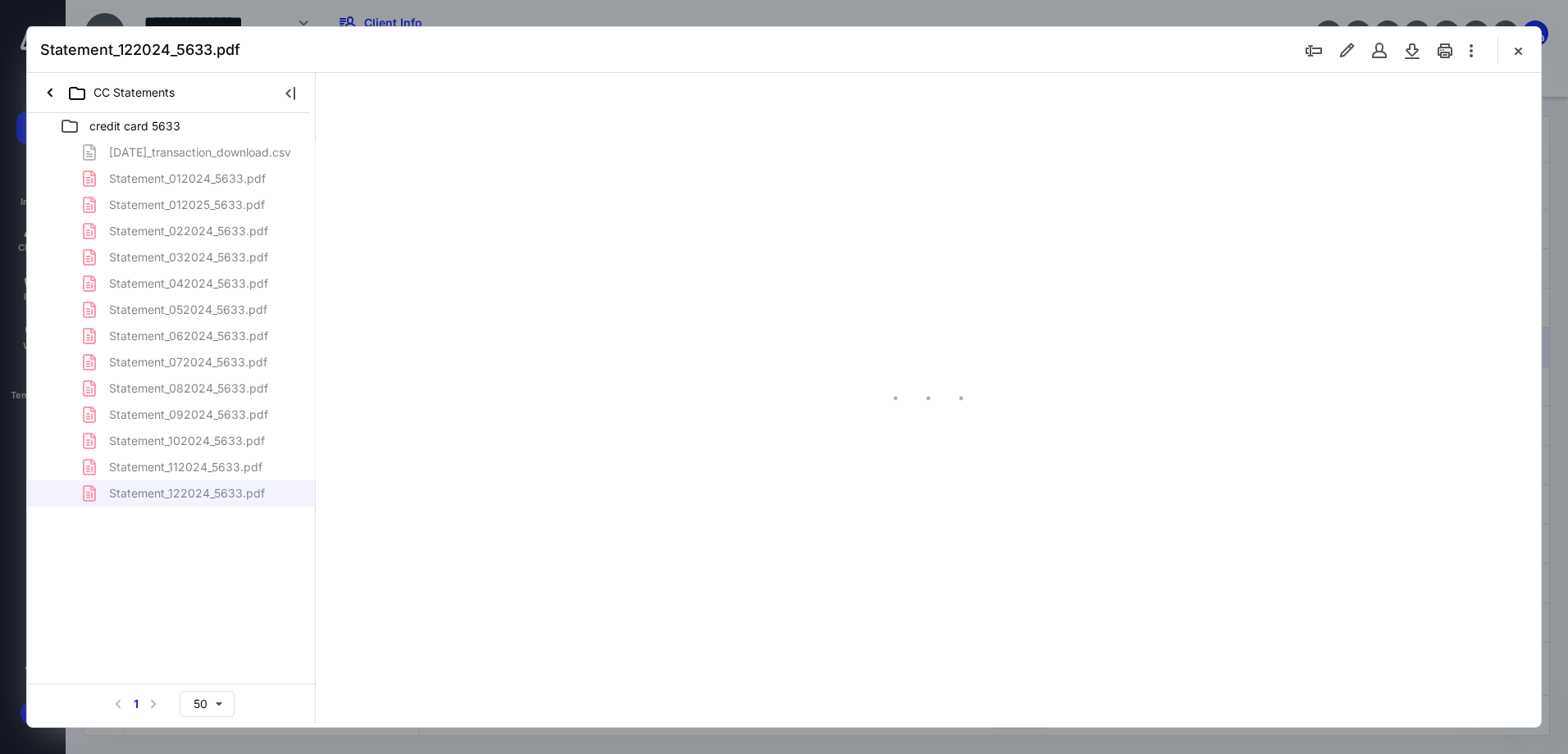 type on "90" 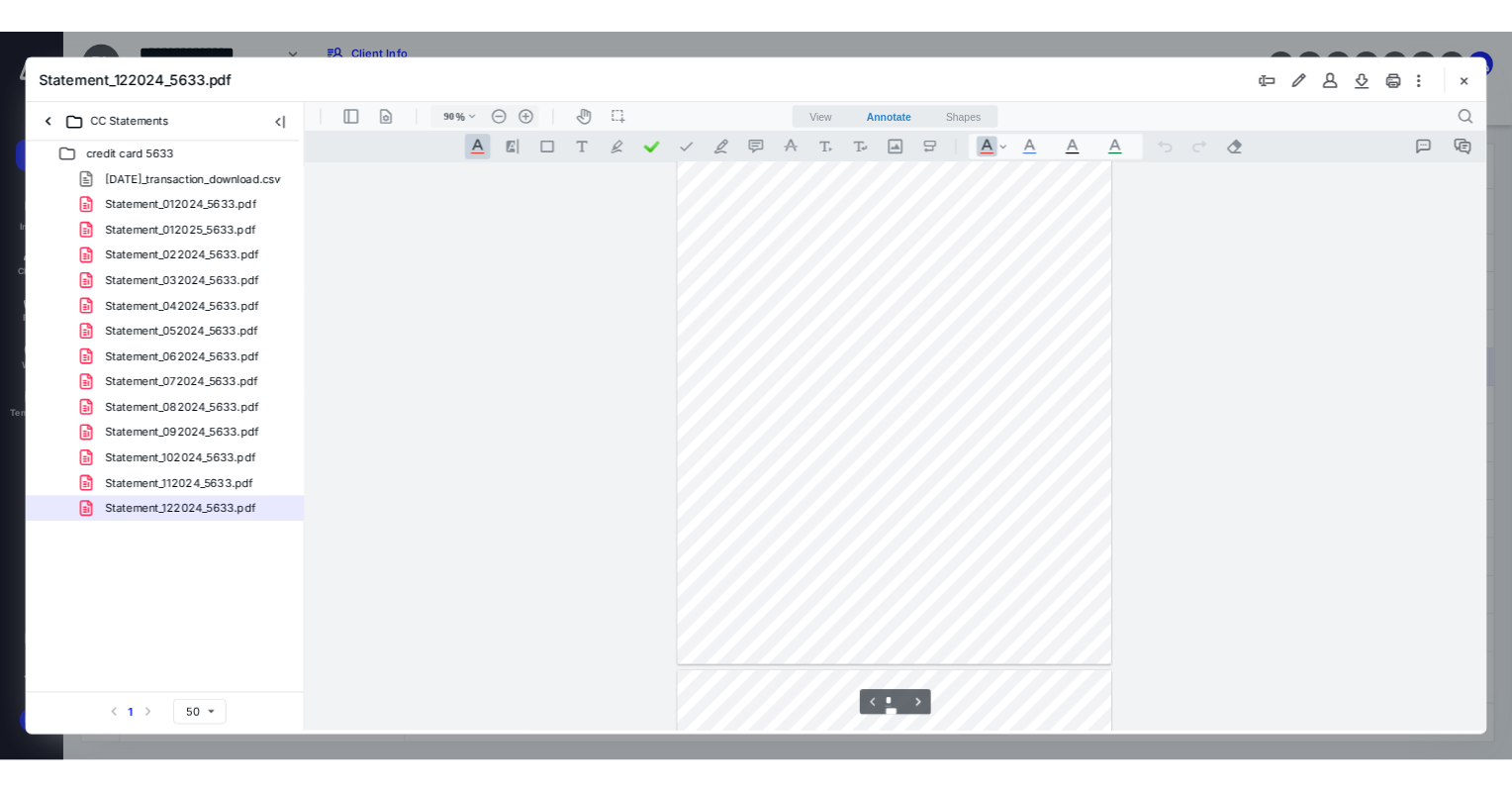 scroll, scrollTop: 0, scrollLeft: 0, axis: both 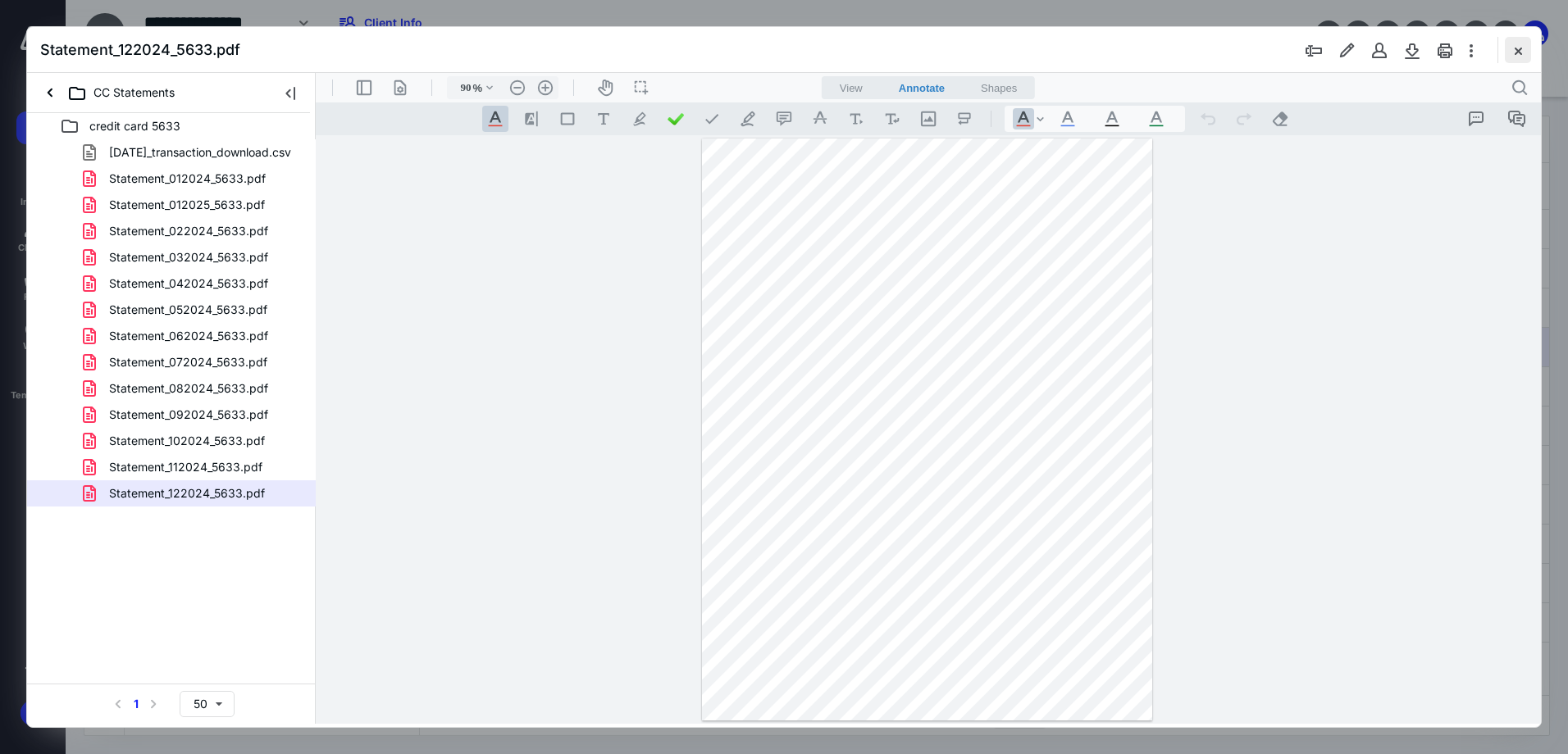 click at bounding box center [1518, 50] 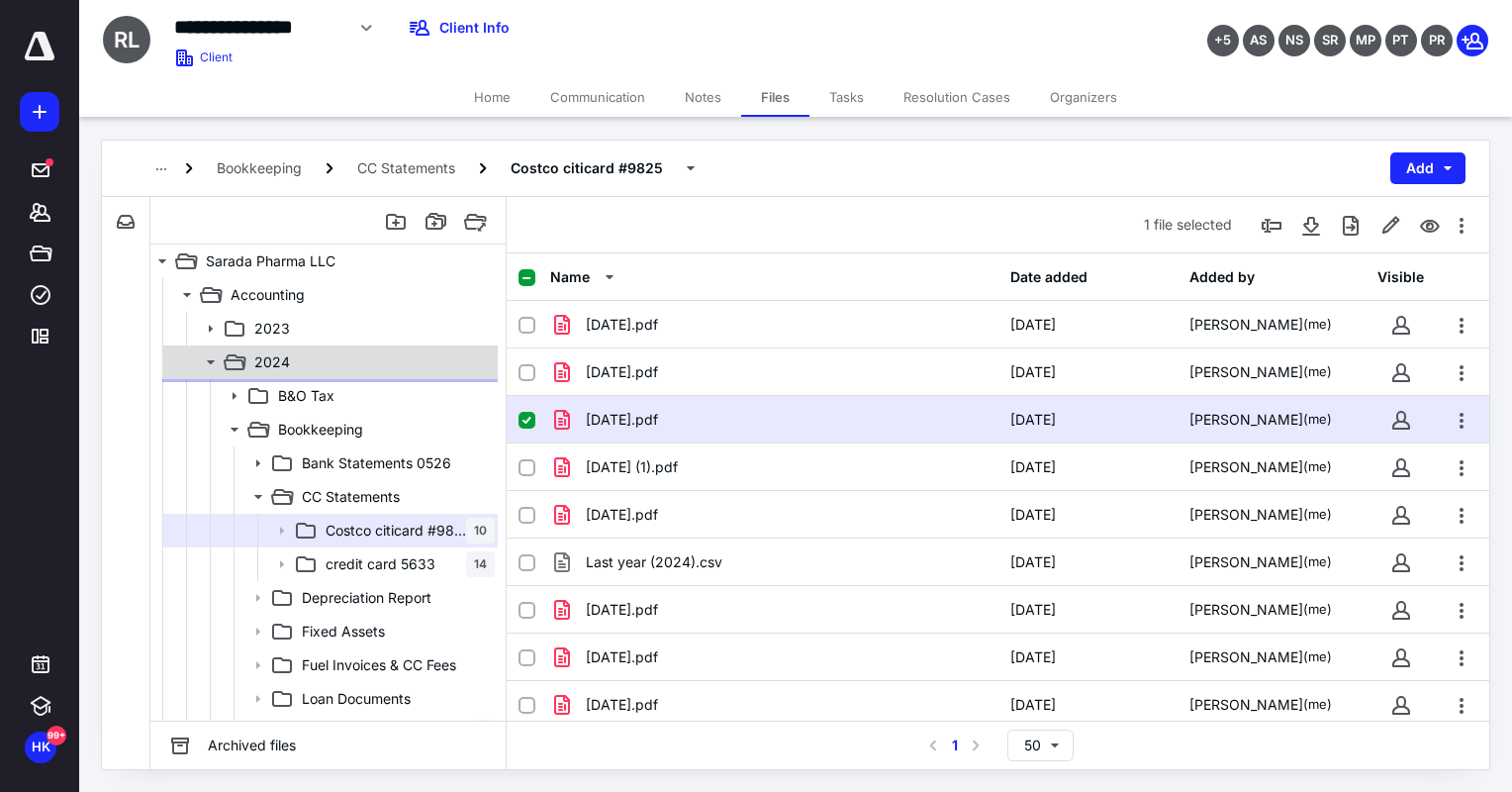 click 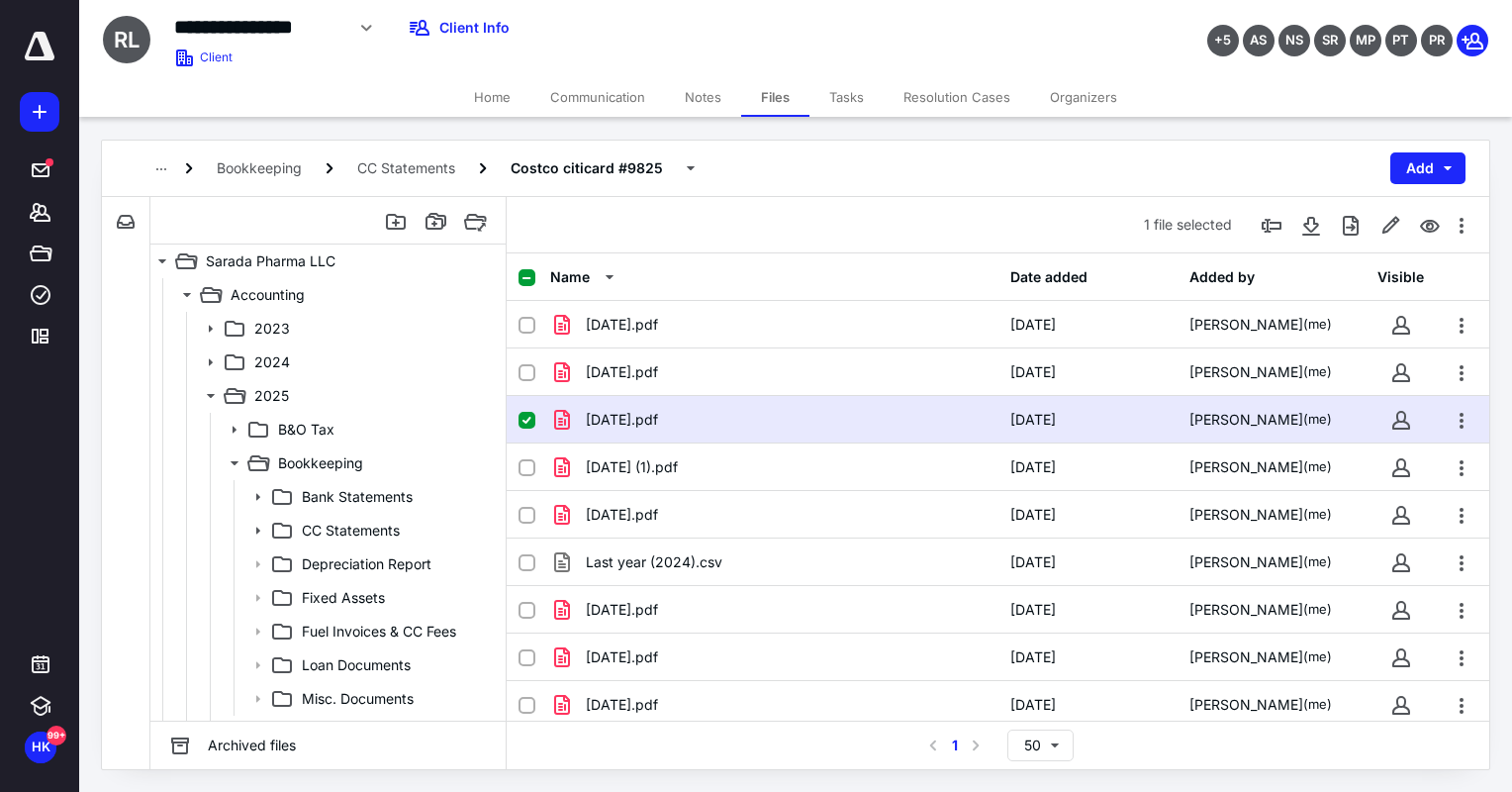 click on "Tasks" at bounding box center [846, 97] 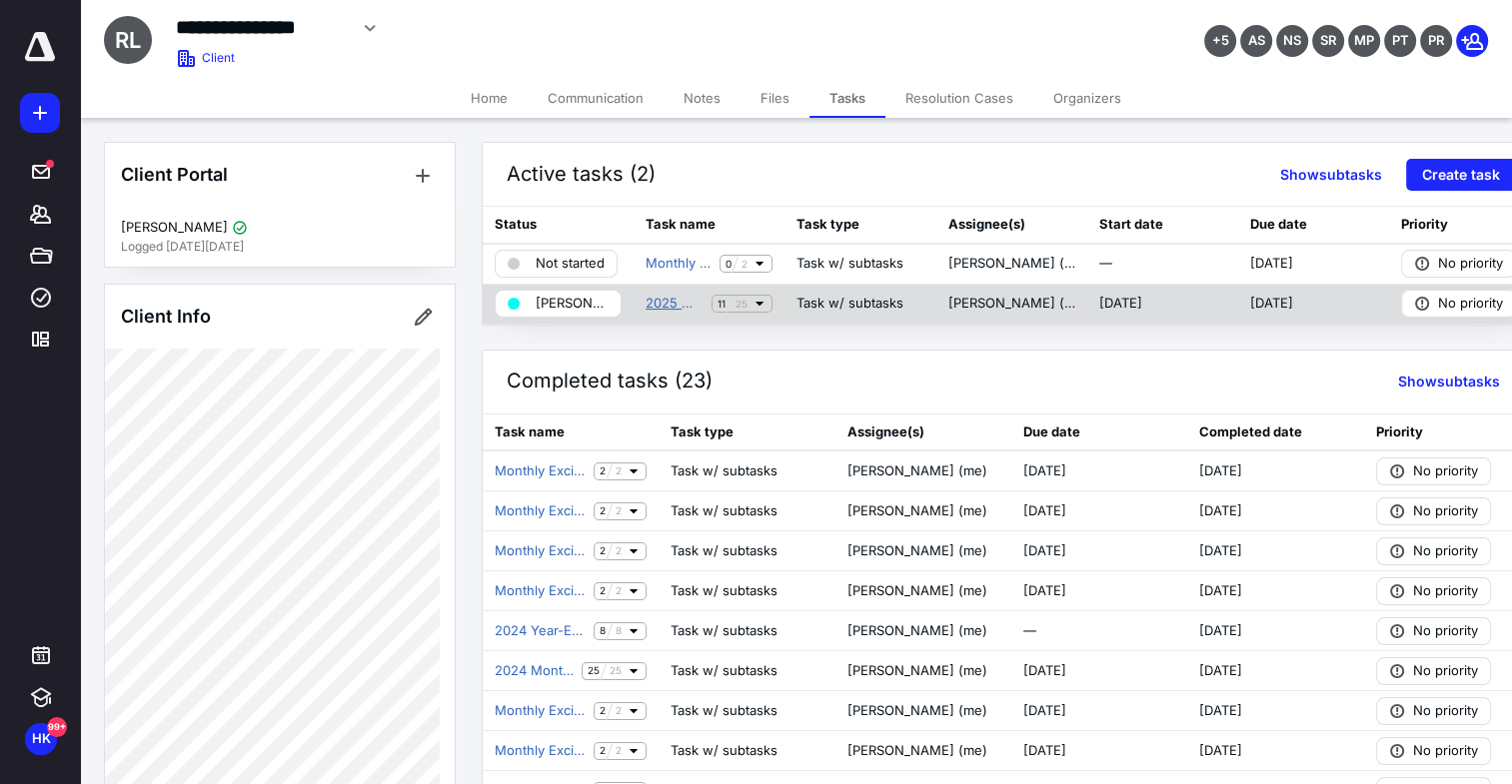 click on "2025 Monthly Accounting Maintenance" at bounding box center (675, 304) 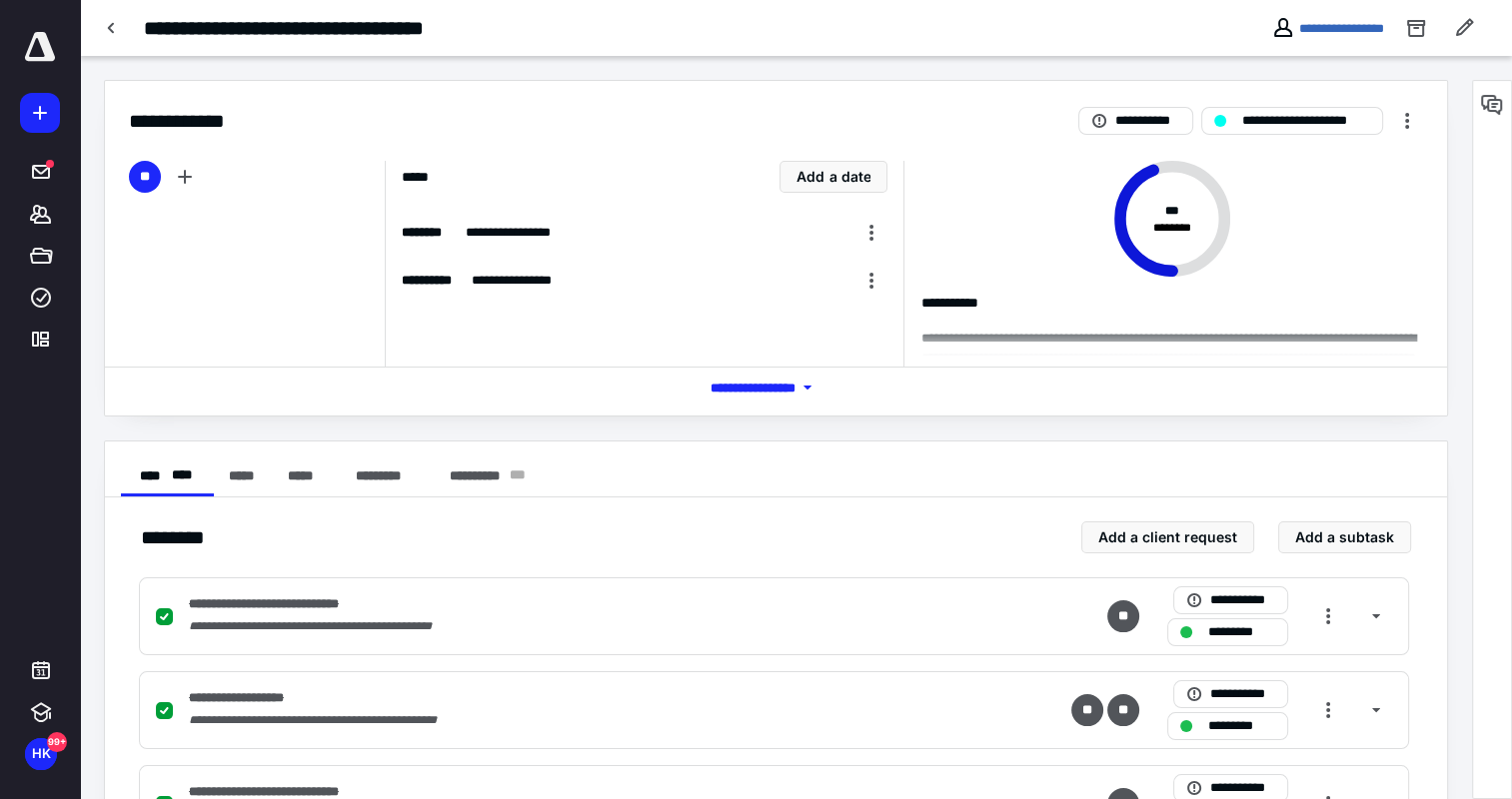 drag, startPoint x: 1497, startPoint y: 108, endPoint x: 1465, endPoint y: 364, distance: 257.99225 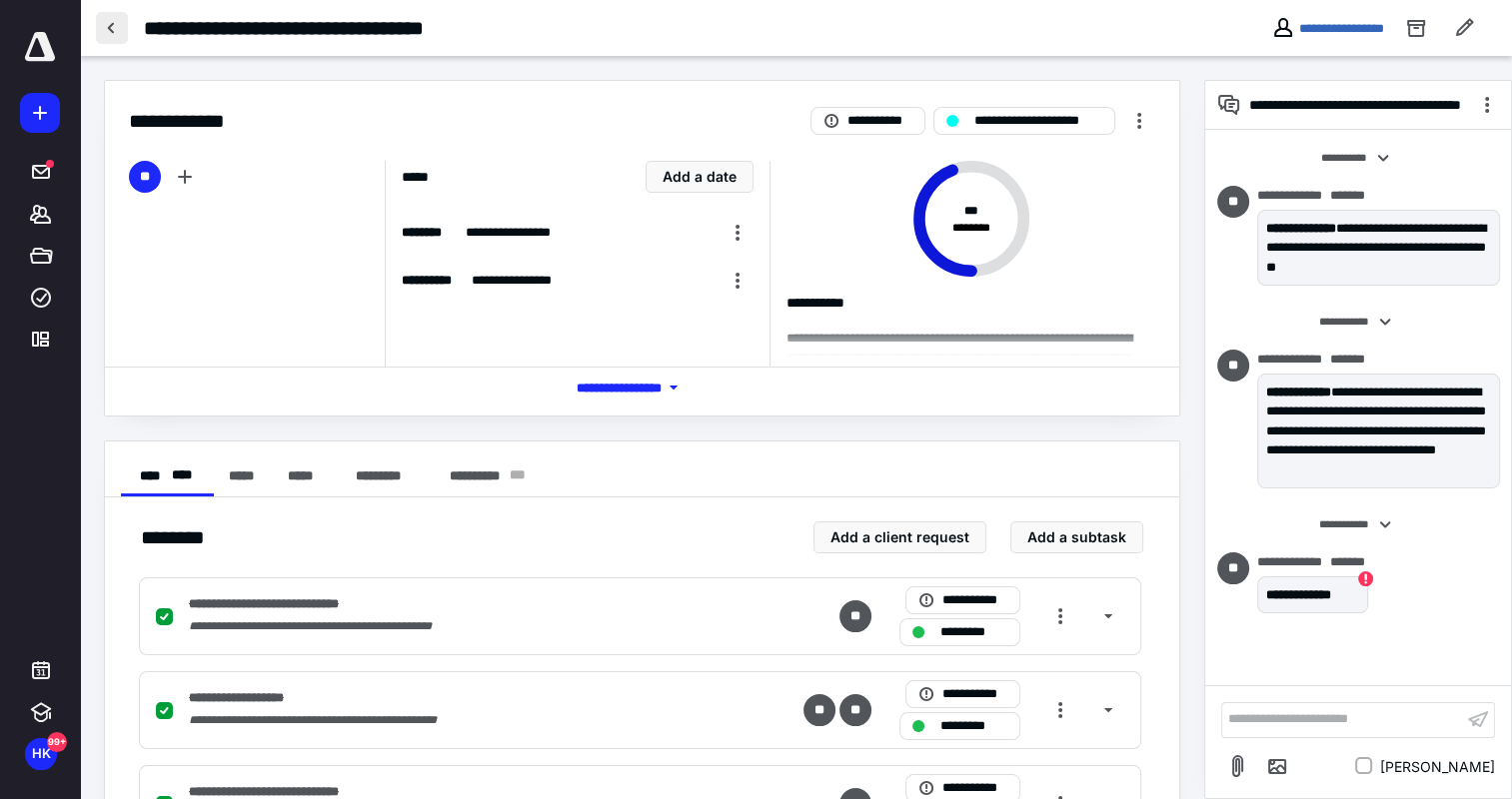 click at bounding box center [112, 28] 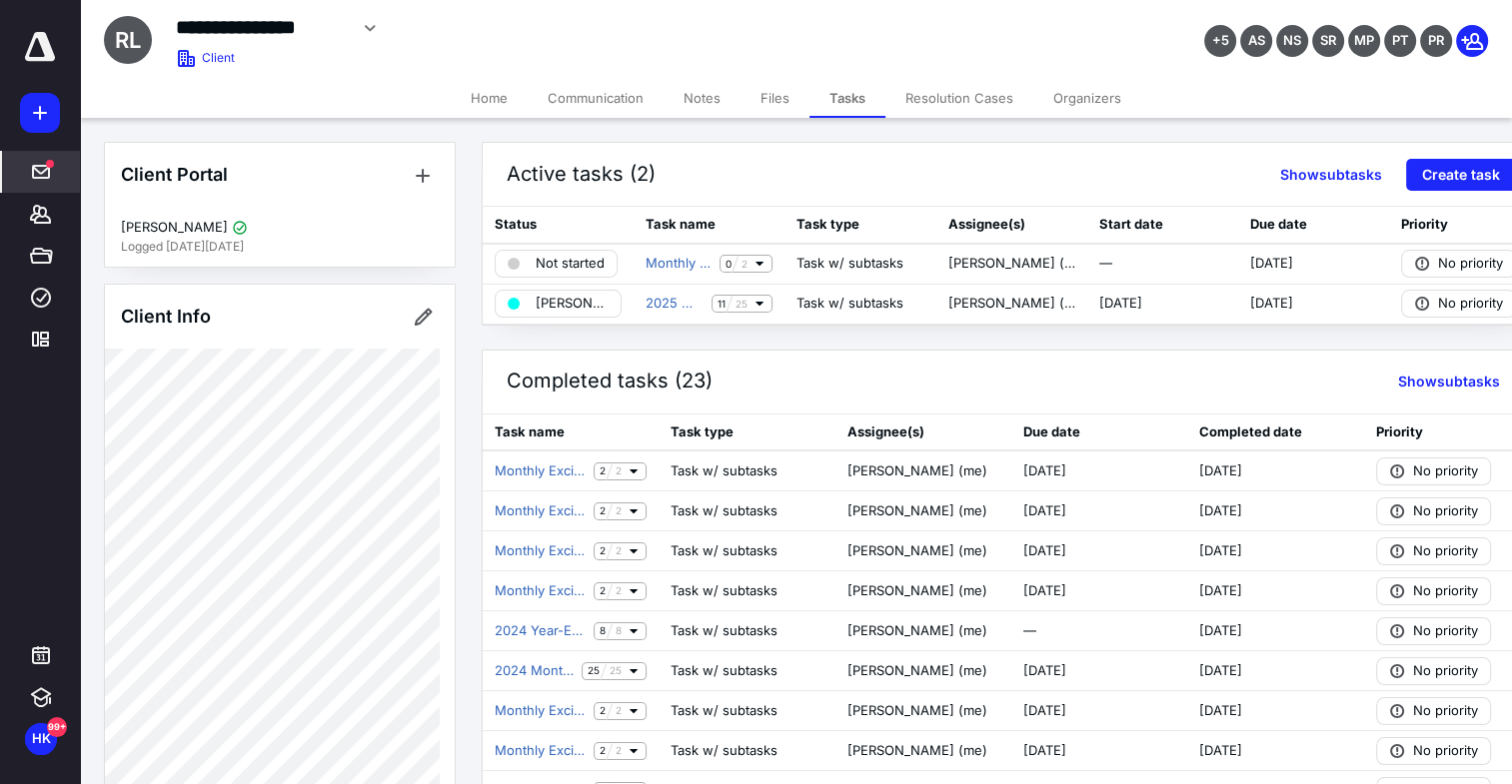 click 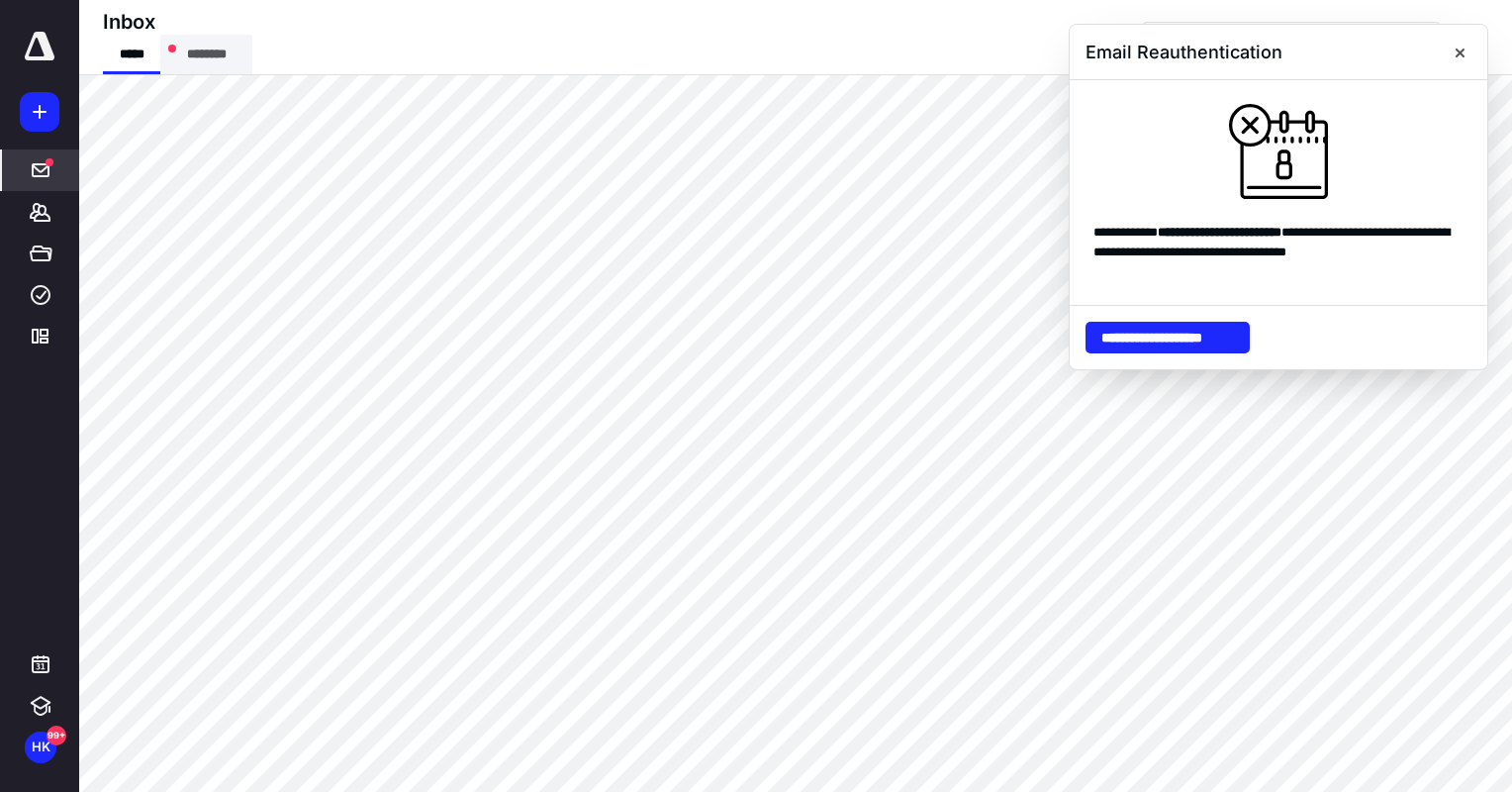 click on "********" at bounding box center (206, 54) 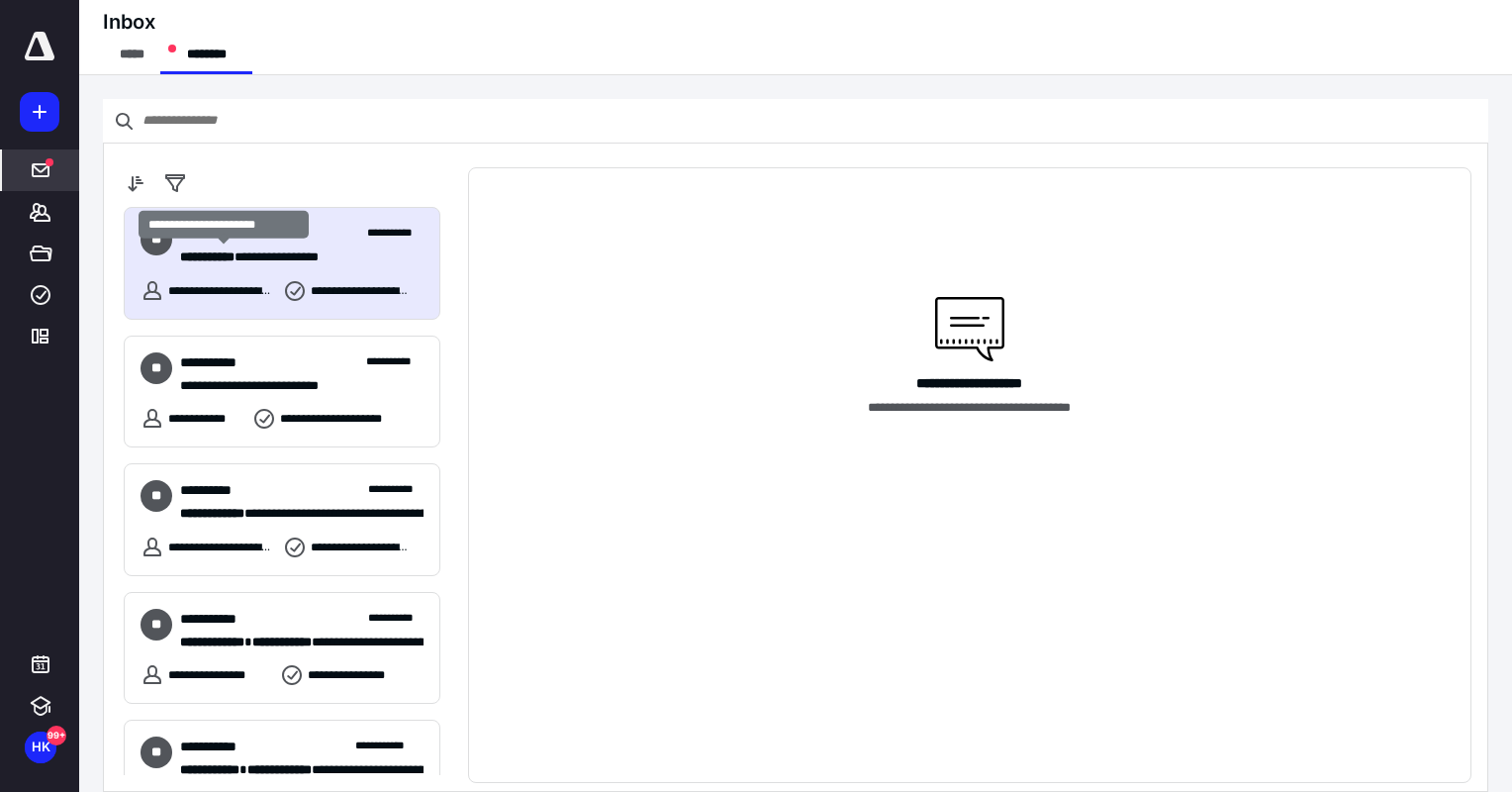 click on "**********" at bounding box center (207, 256) 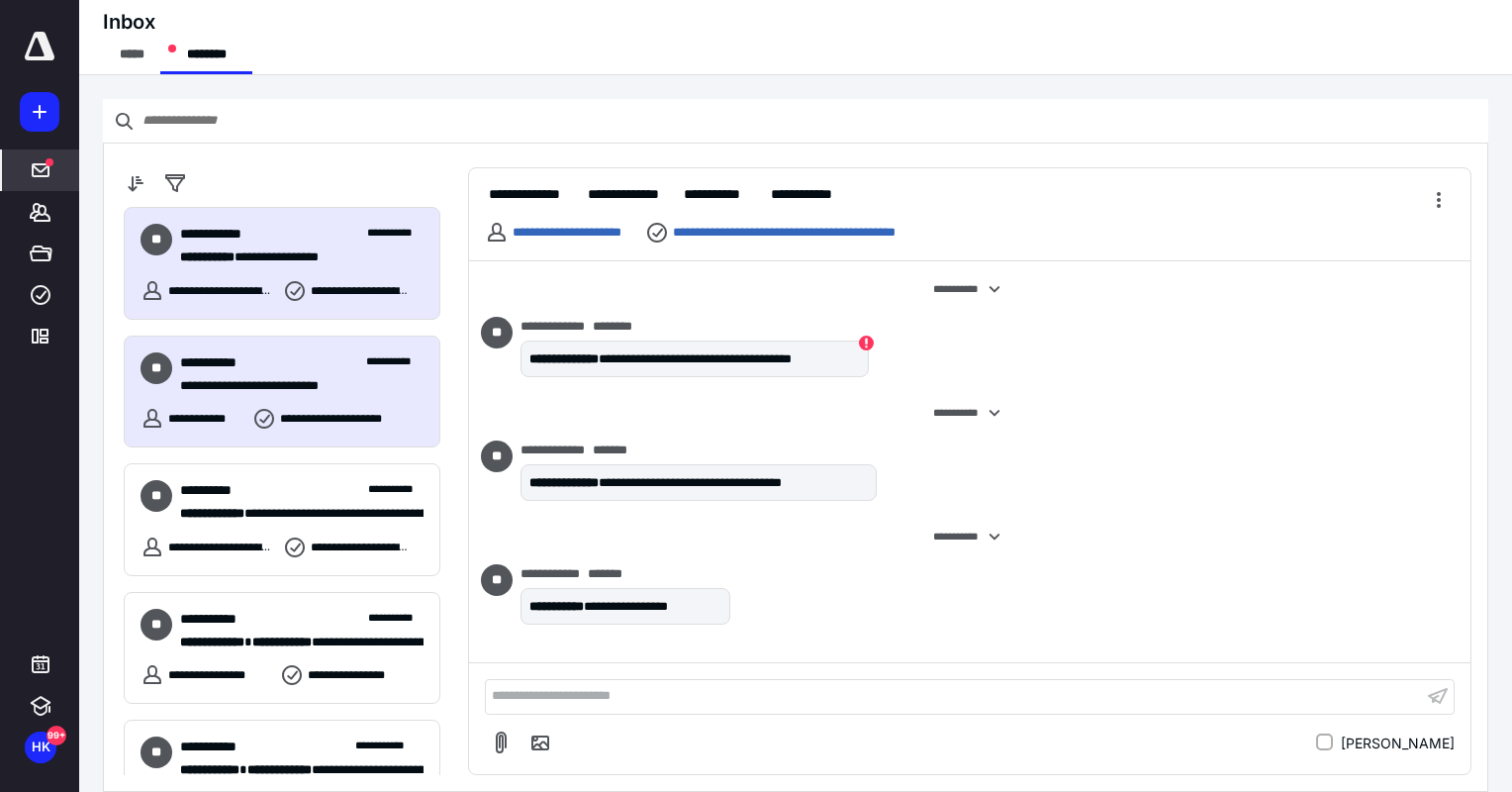 click on "**********" at bounding box center (216, 362) 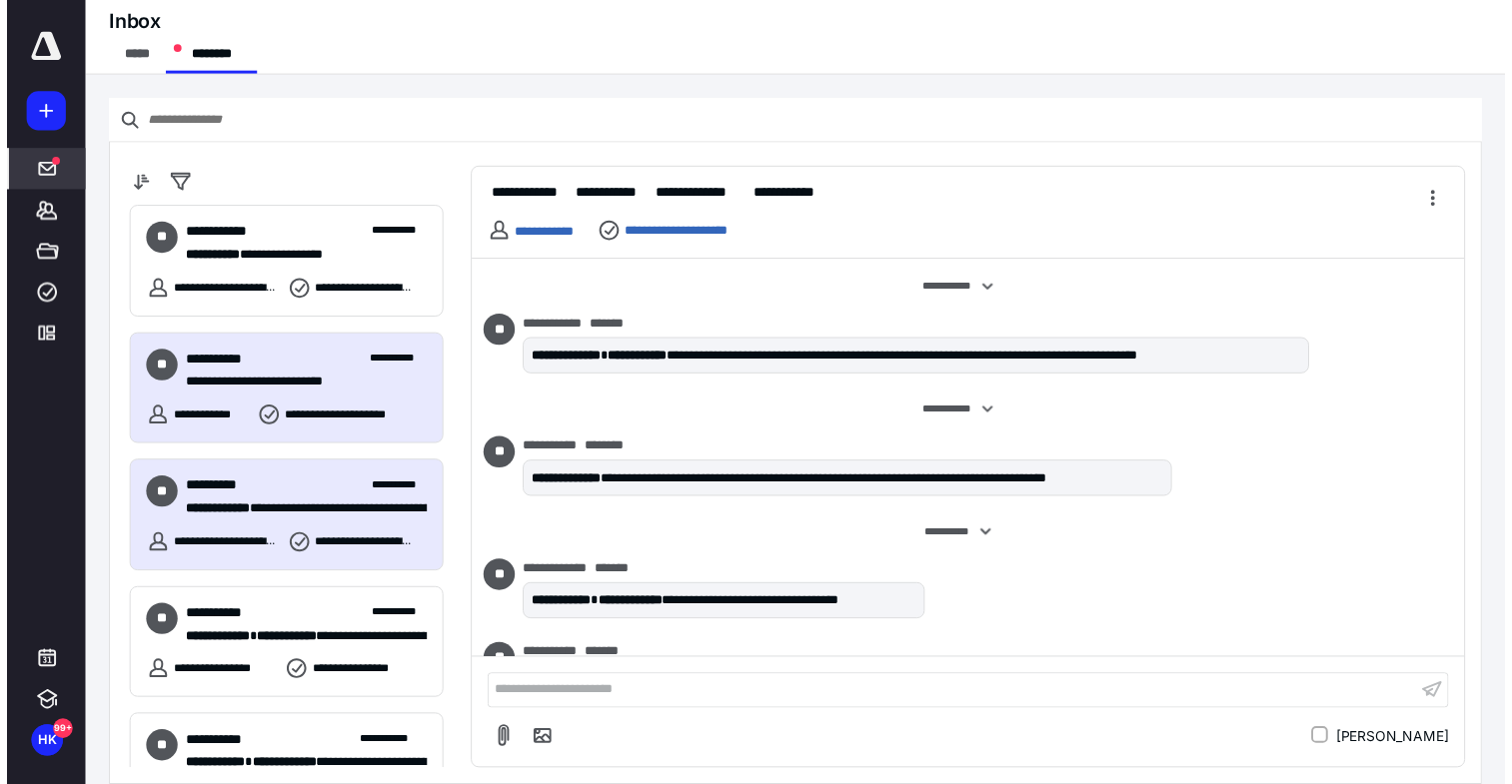 scroll, scrollTop: 380, scrollLeft: 0, axis: vertical 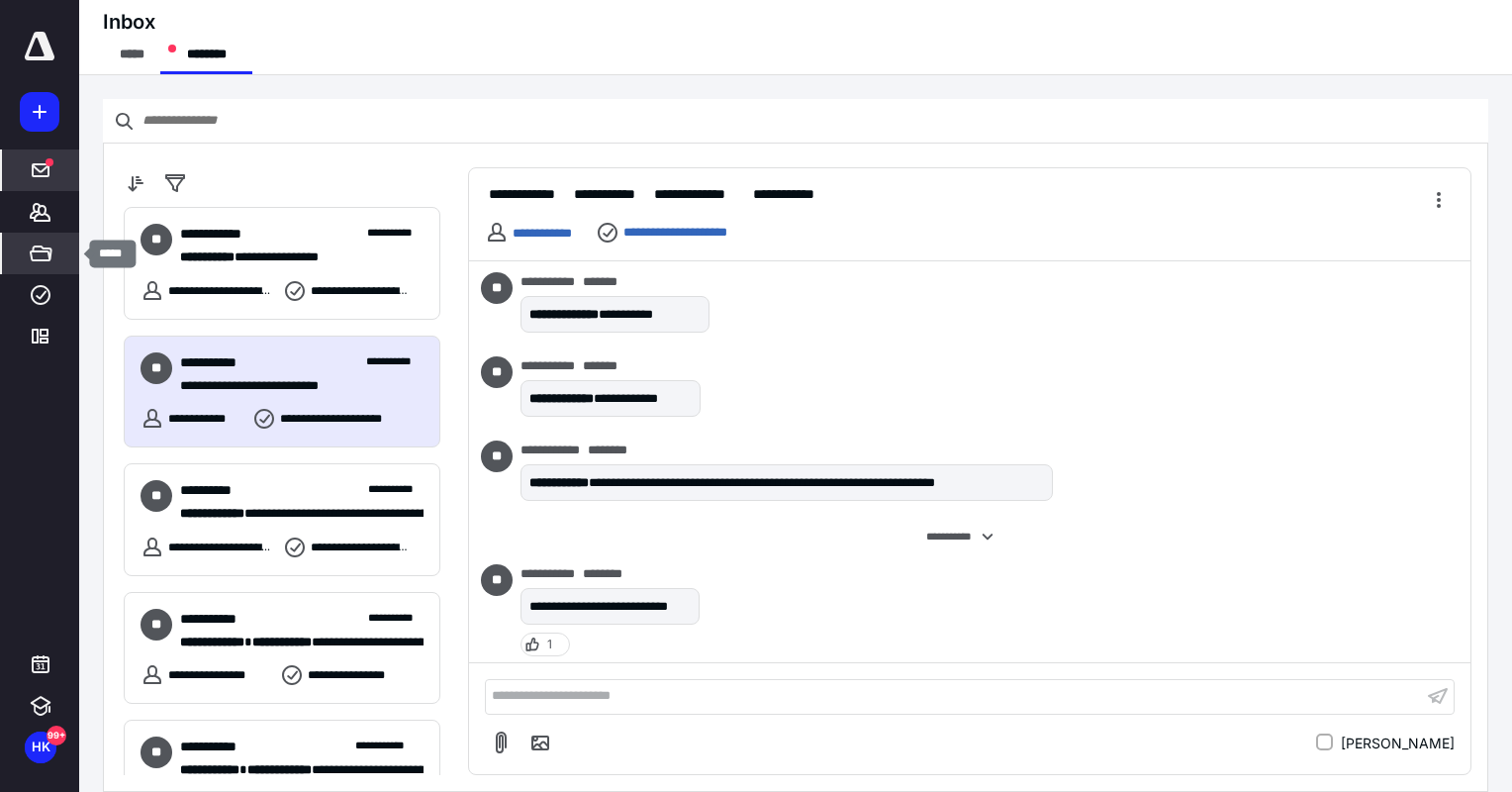 click 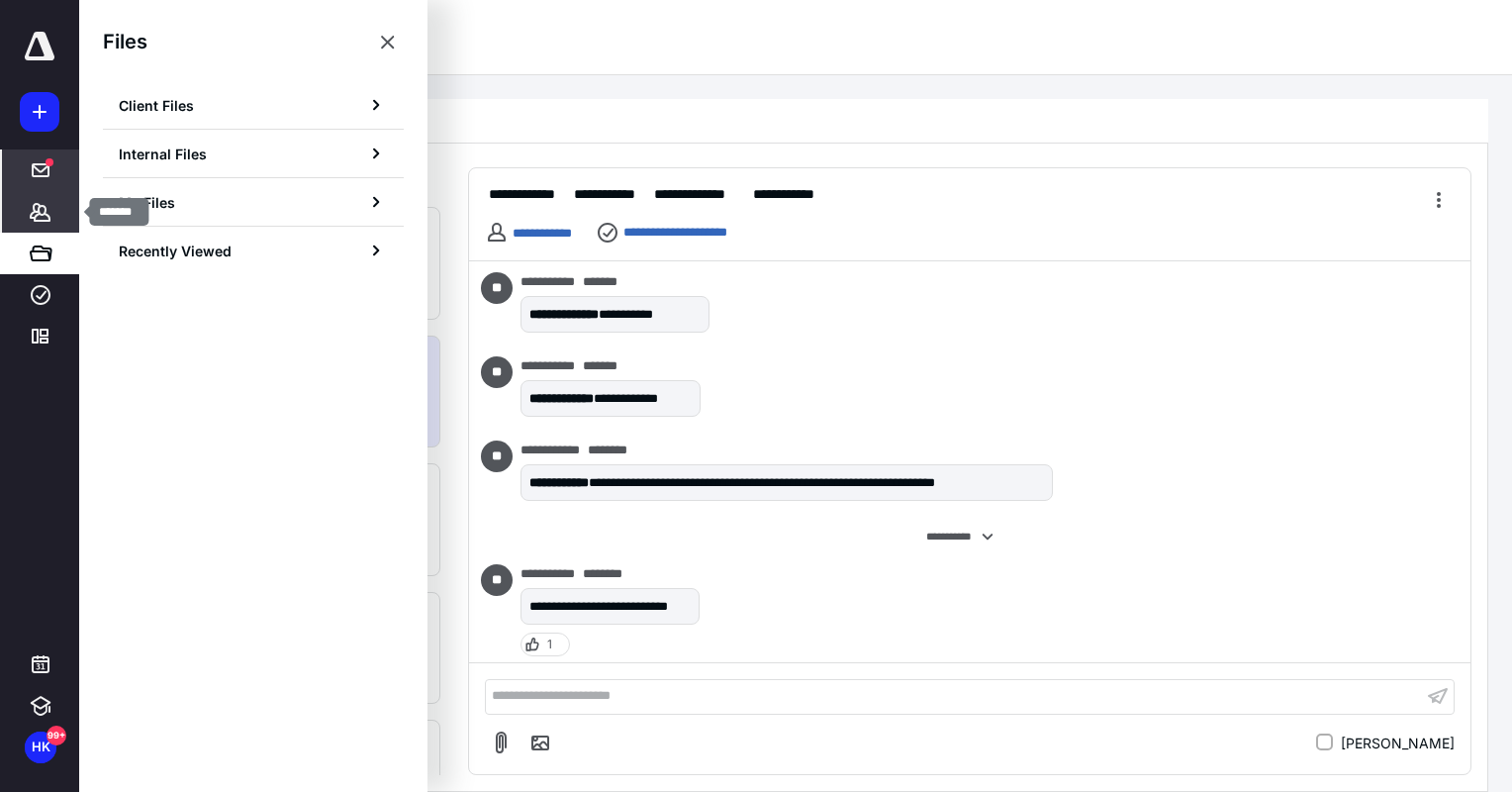 click 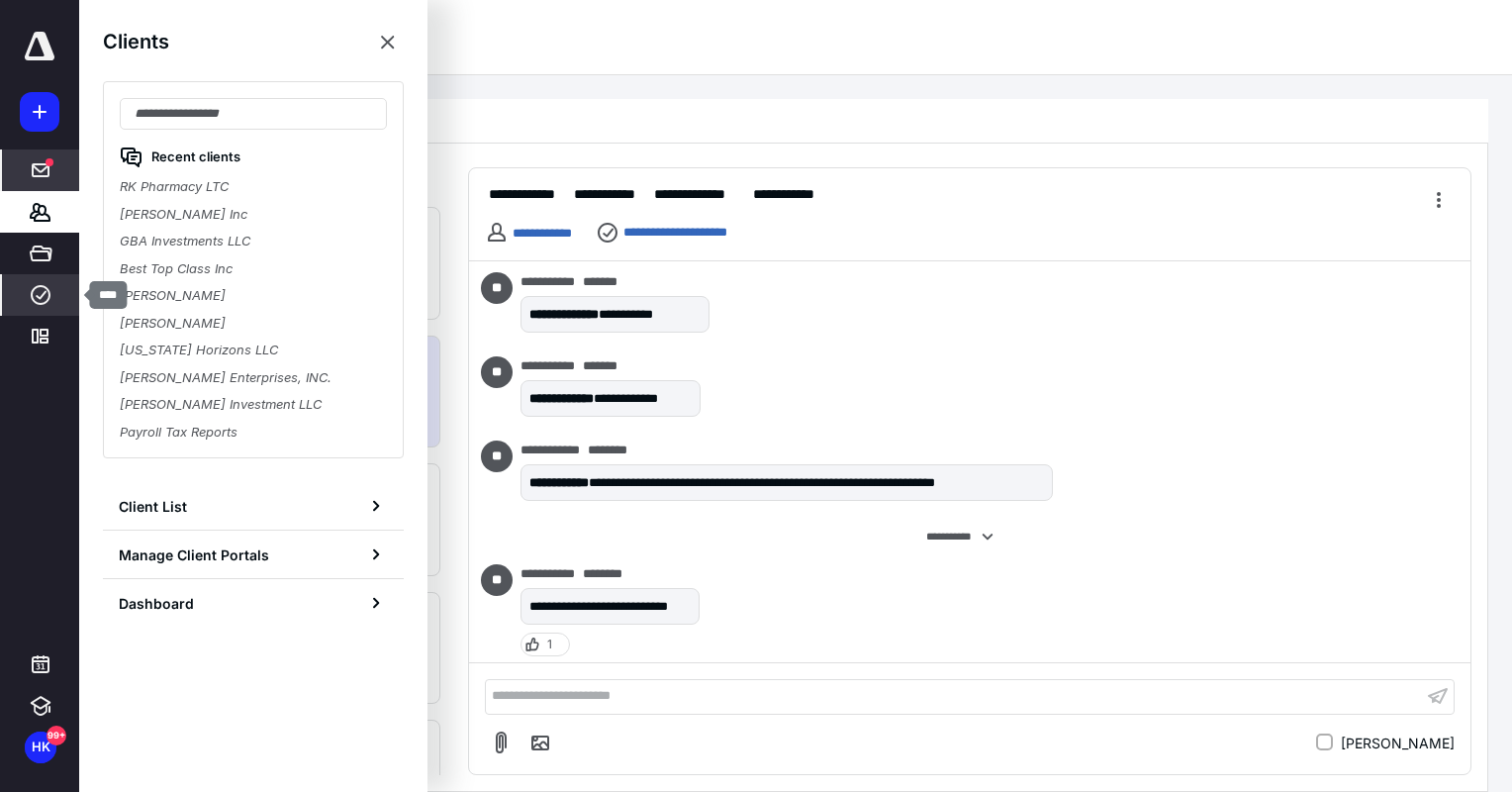 click 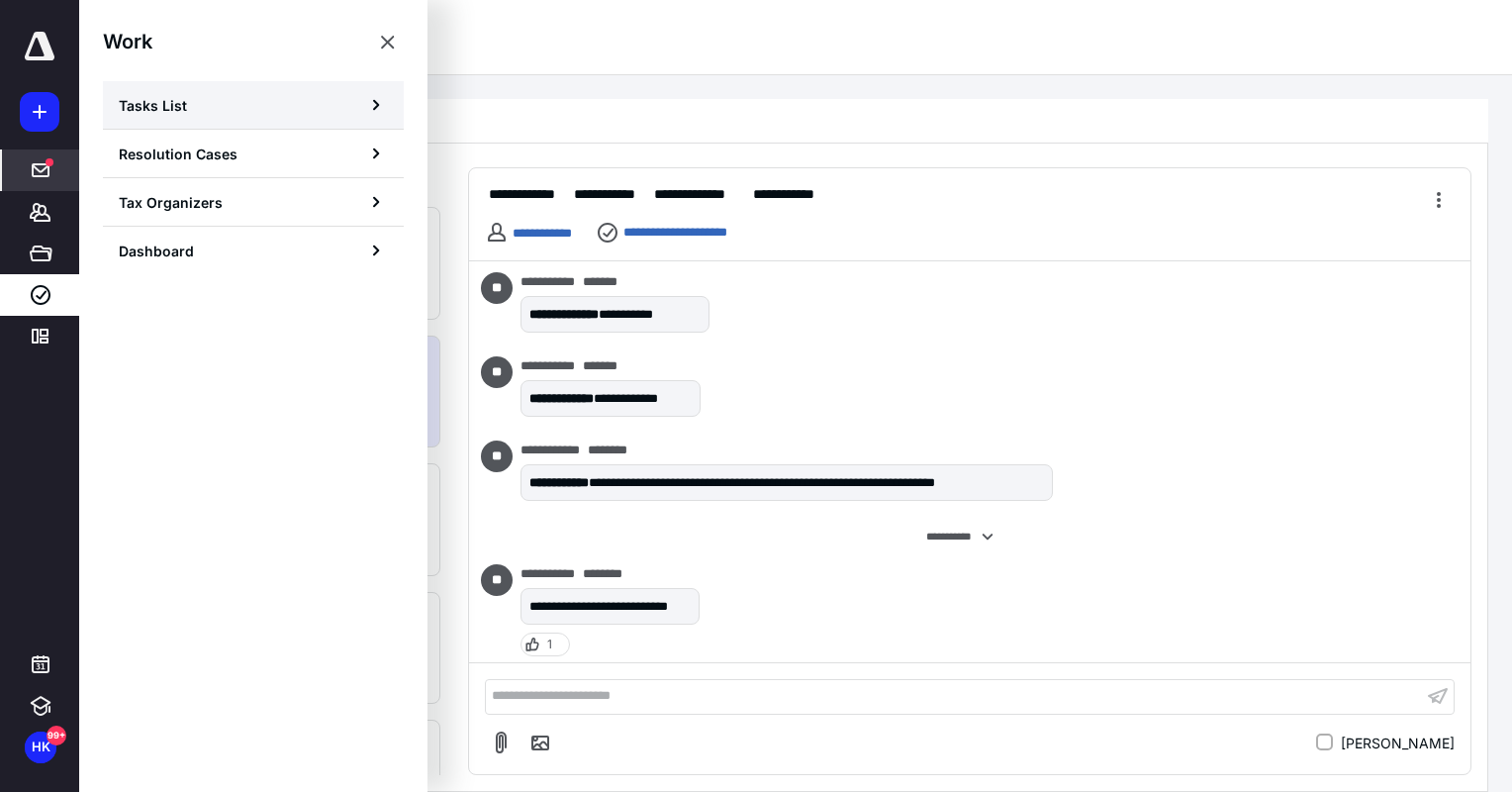 click on "Tasks List" at bounding box center (253, 105) 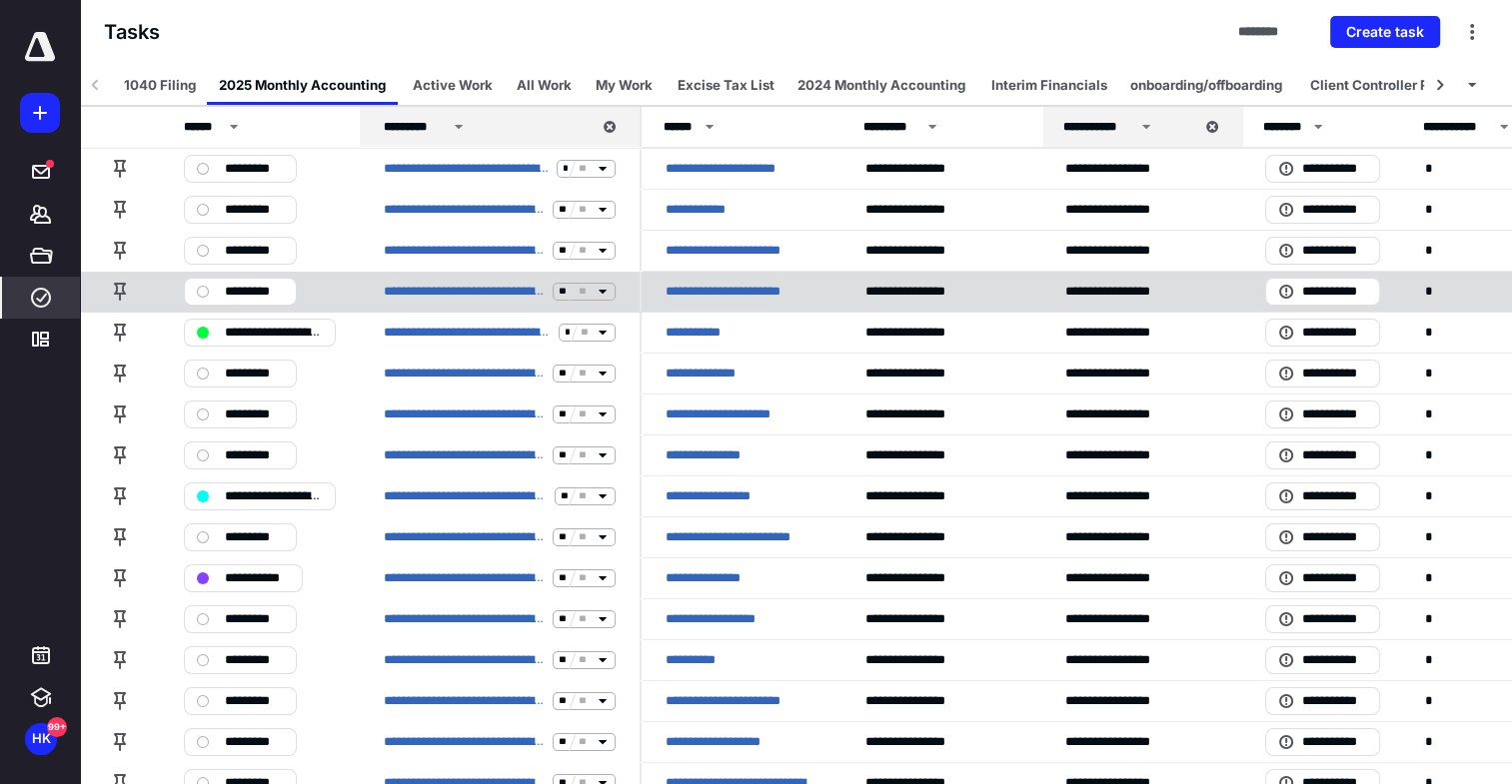 scroll, scrollTop: 0, scrollLeft: 0, axis: both 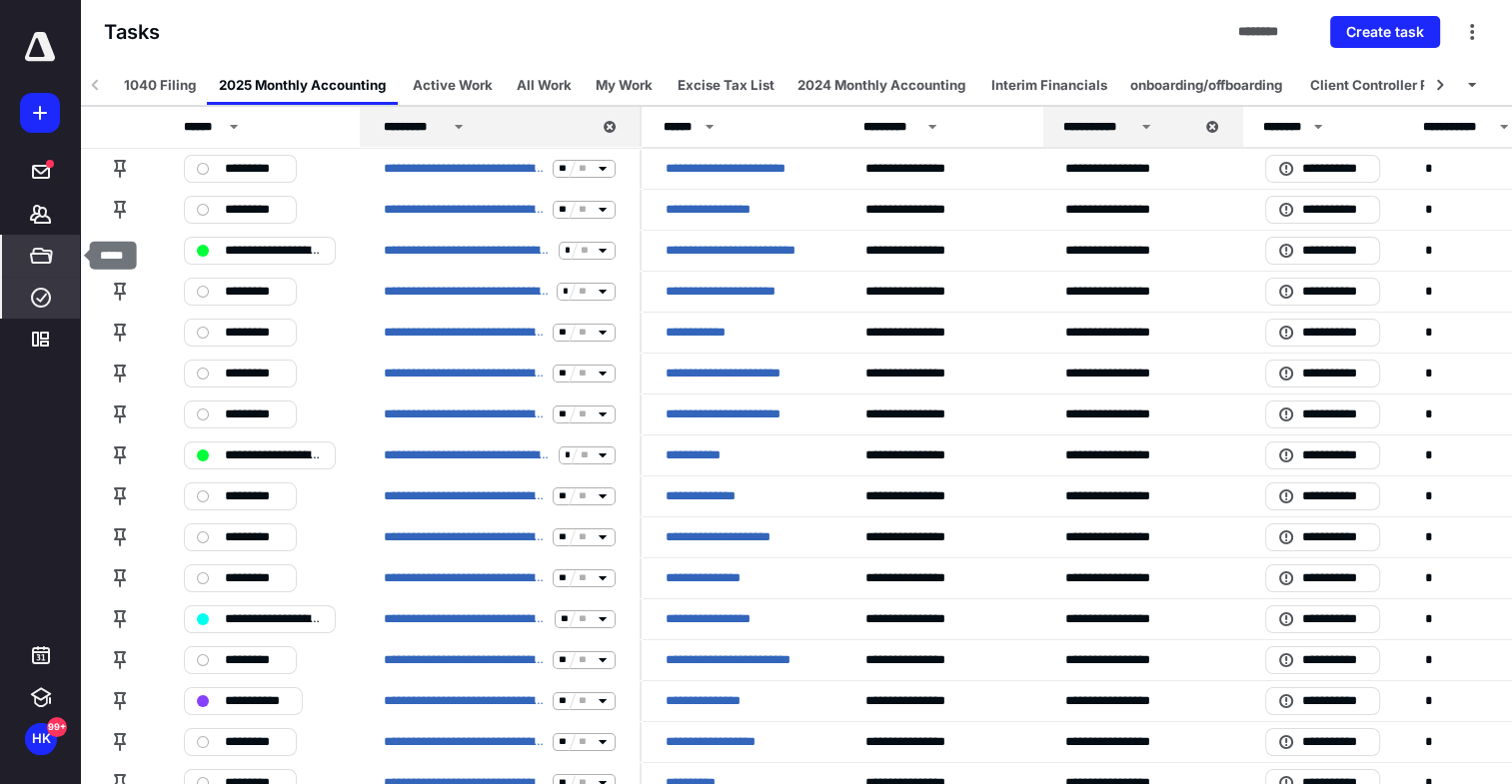 click 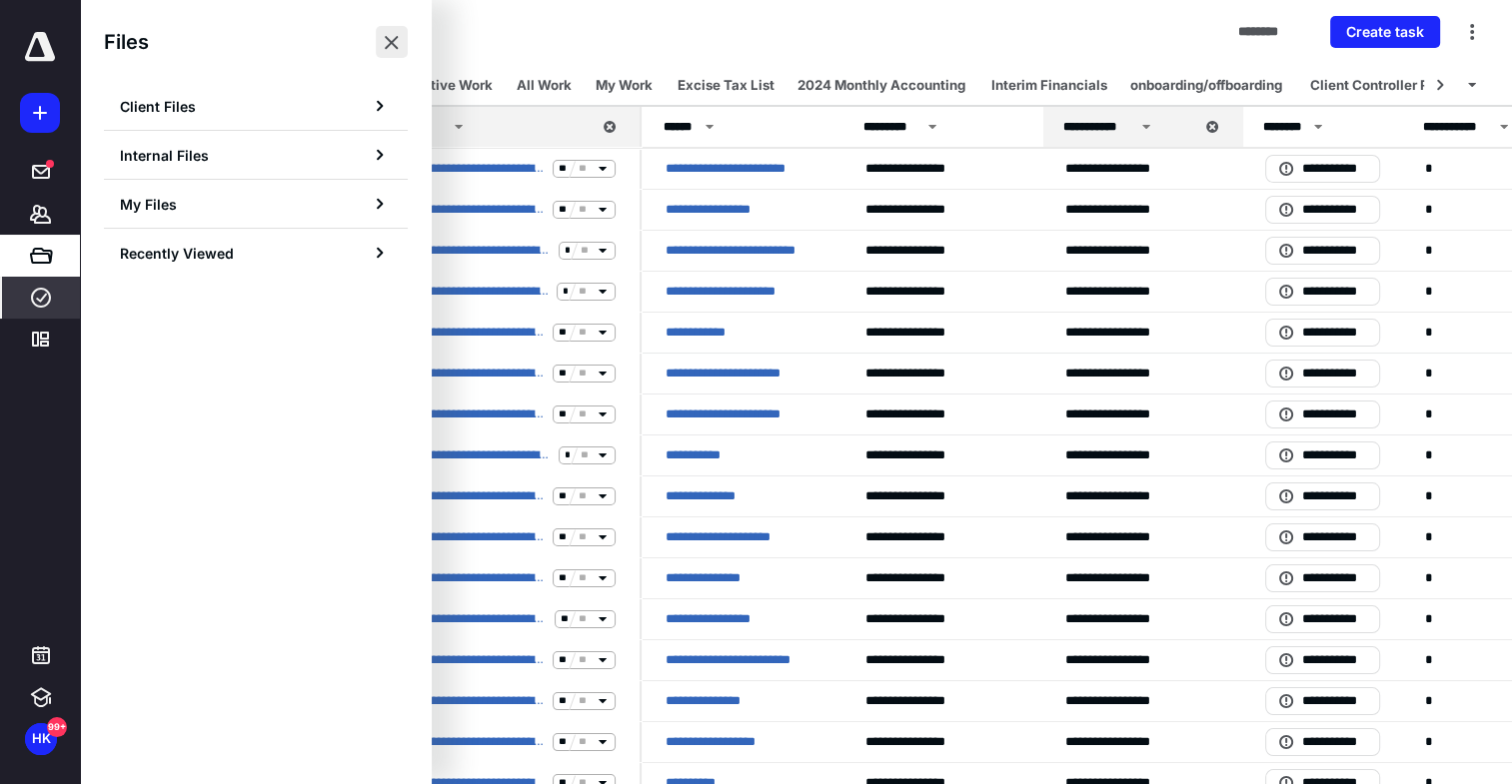 click at bounding box center [392, 42] 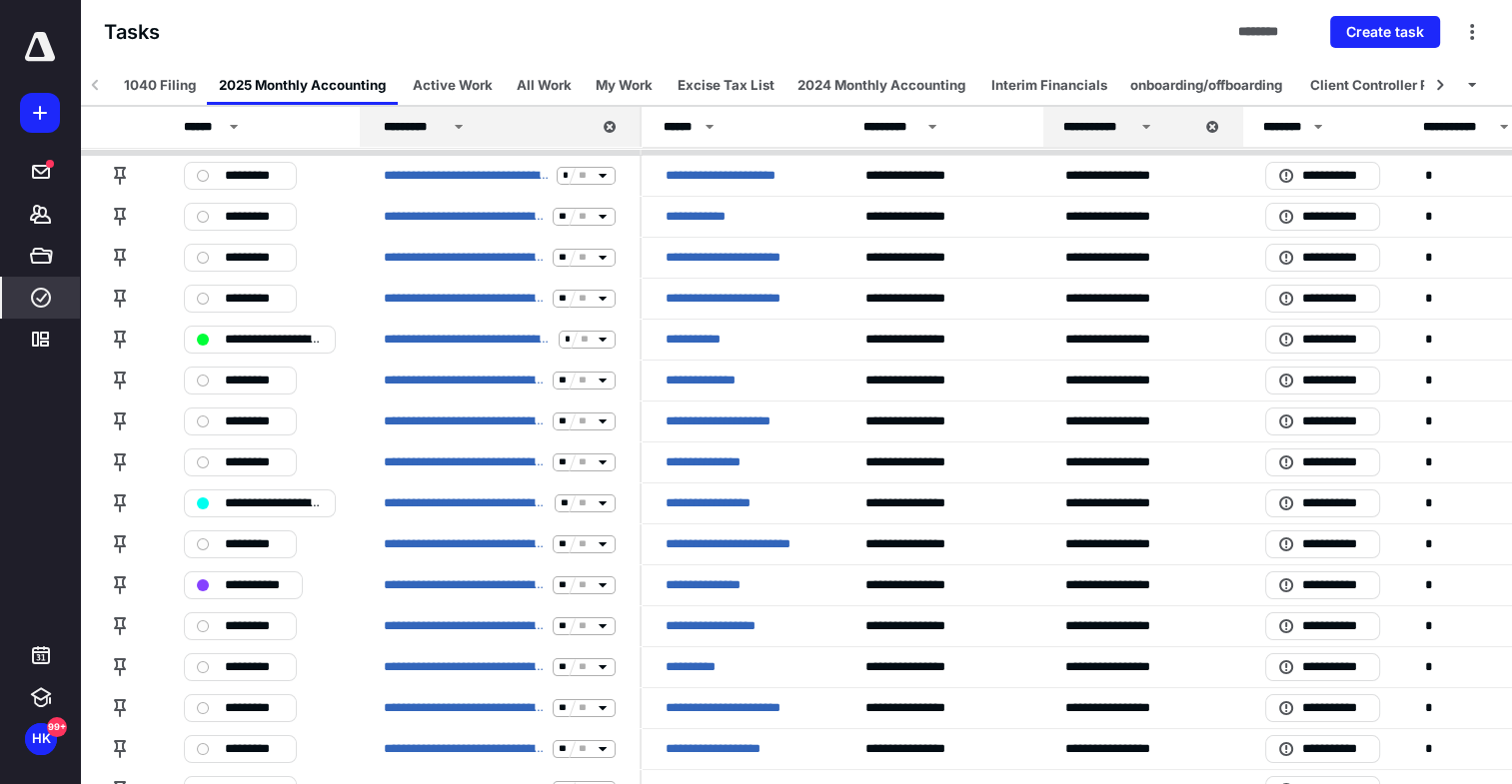 scroll, scrollTop: 0, scrollLeft: 0, axis: both 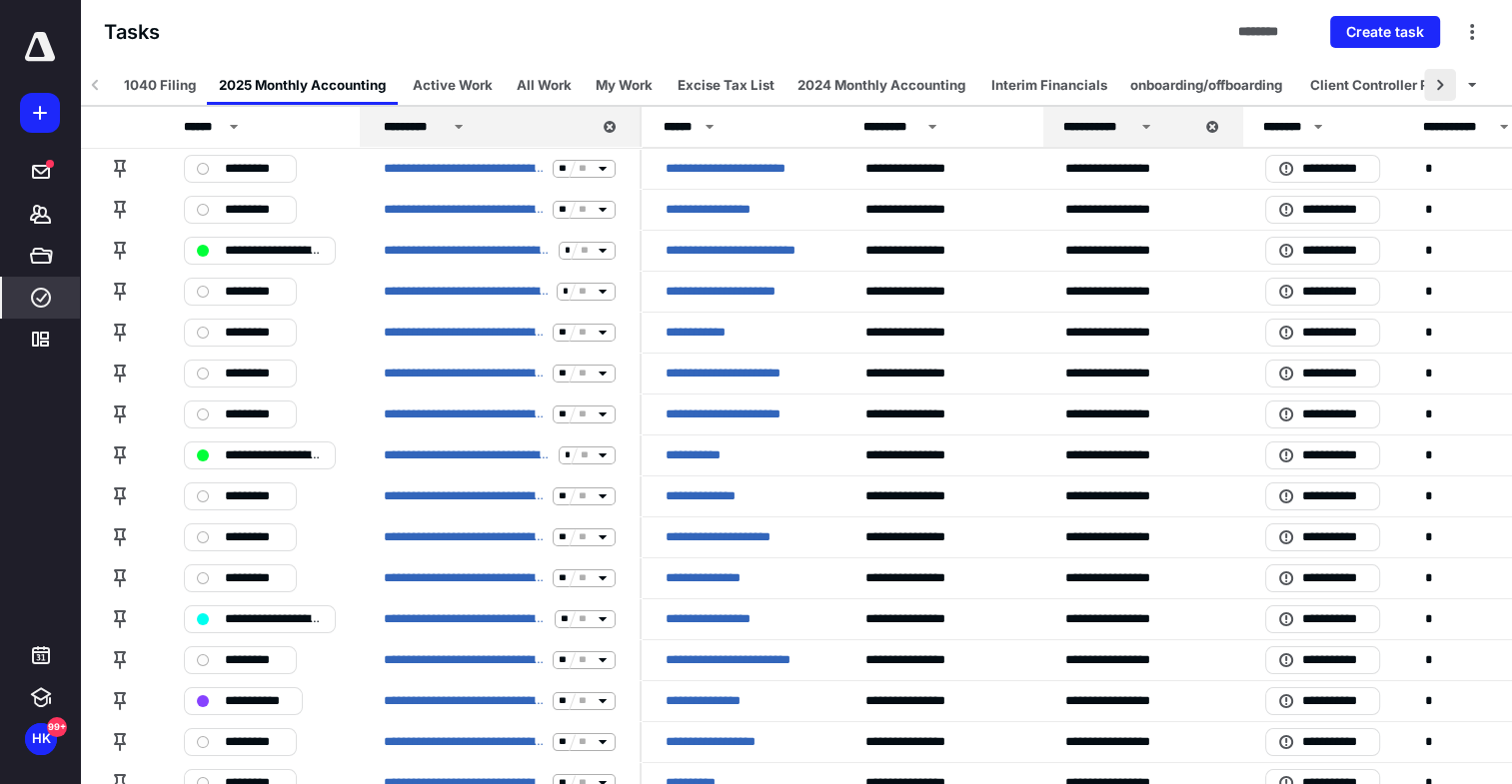 click at bounding box center (1440, 85) 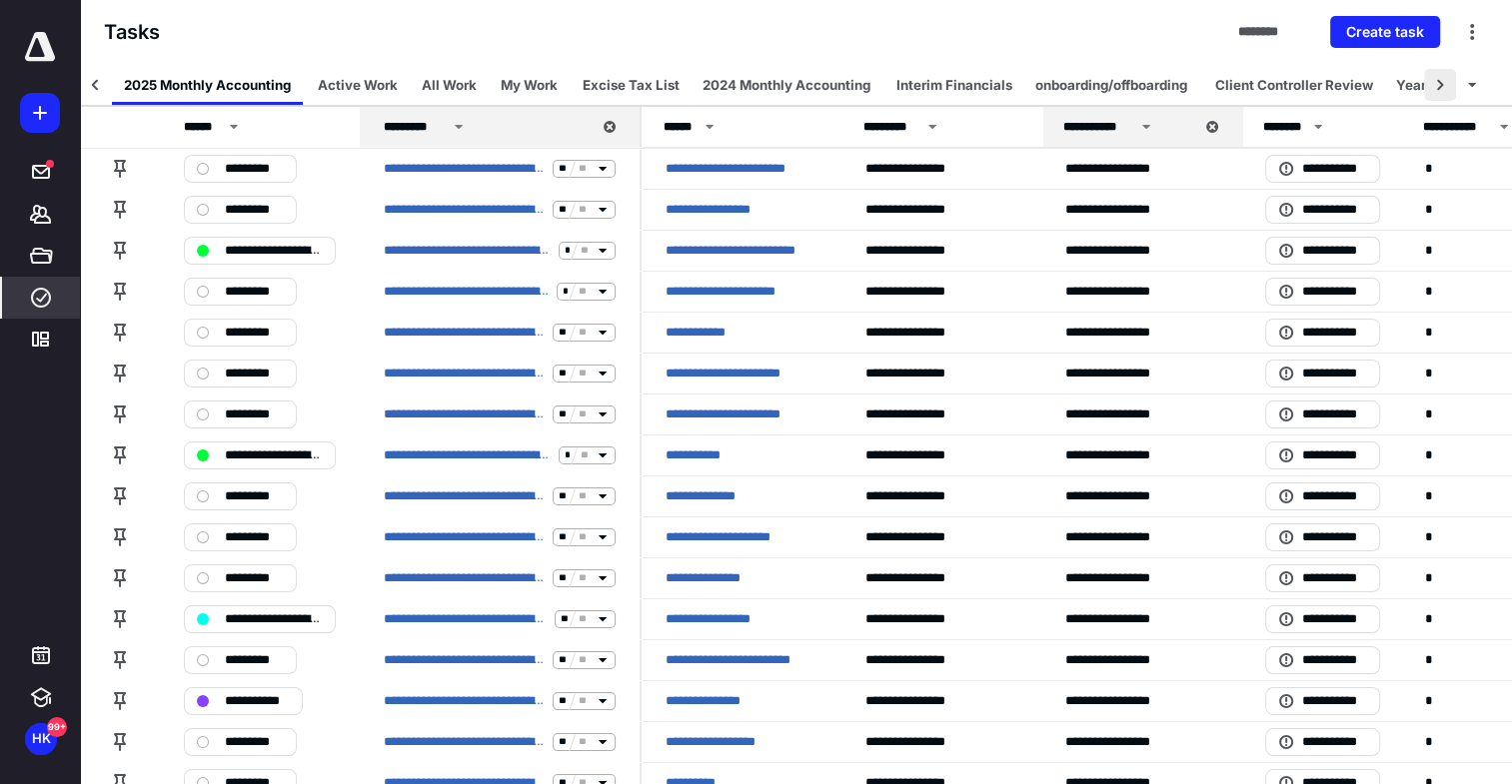 click at bounding box center (1440, 85) 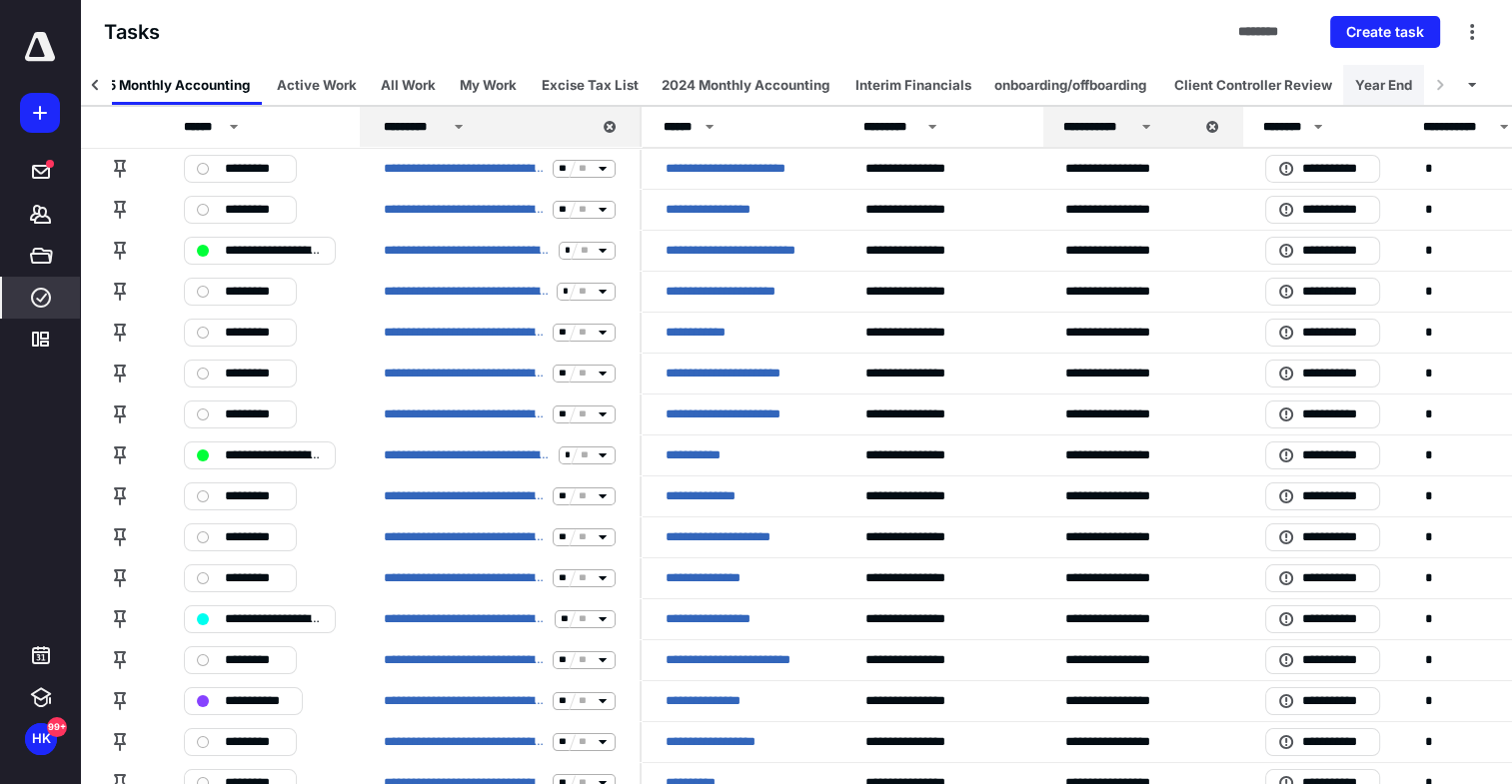 click on "Year End" at bounding box center [1383, 85] 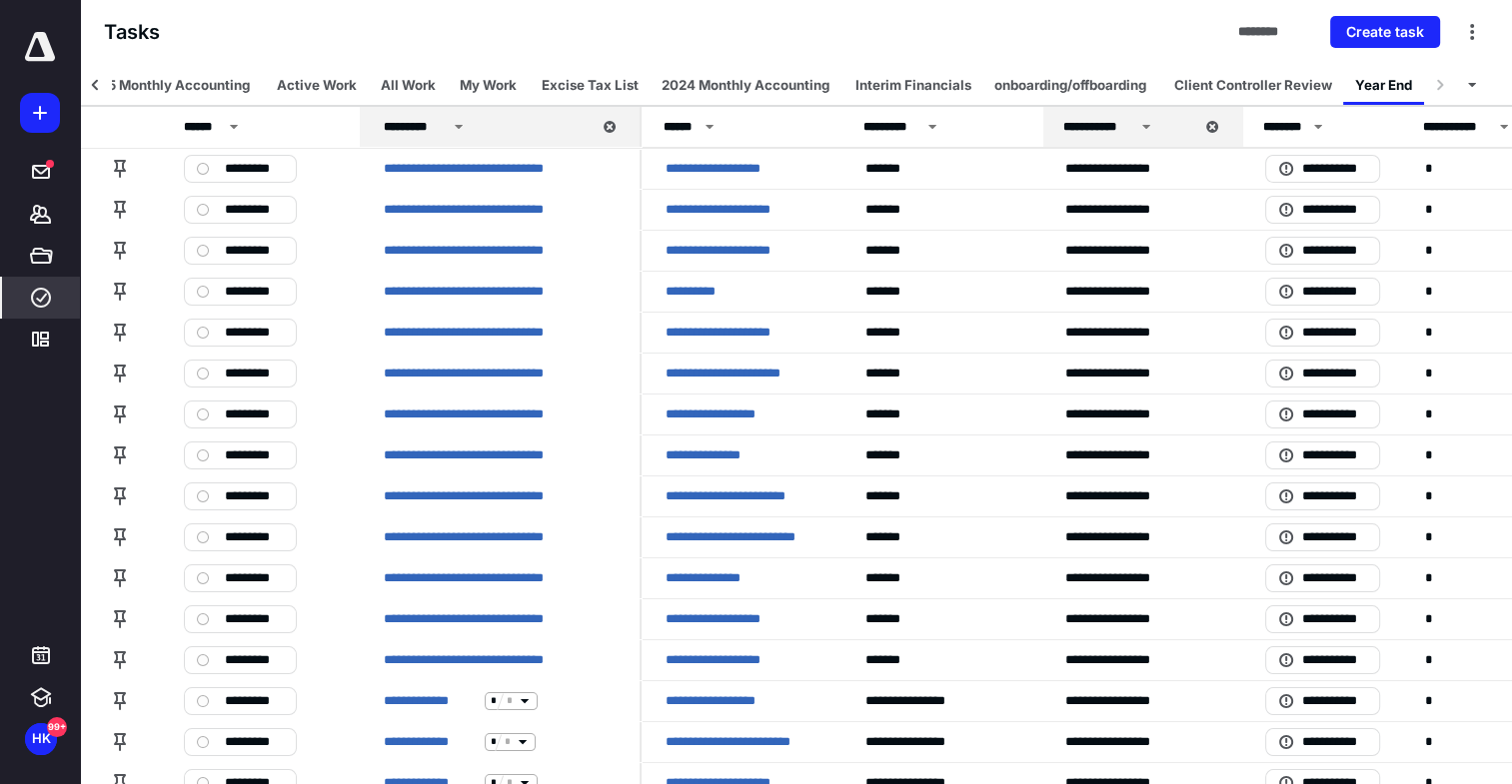 scroll, scrollTop: 0, scrollLeft: 136, axis: horizontal 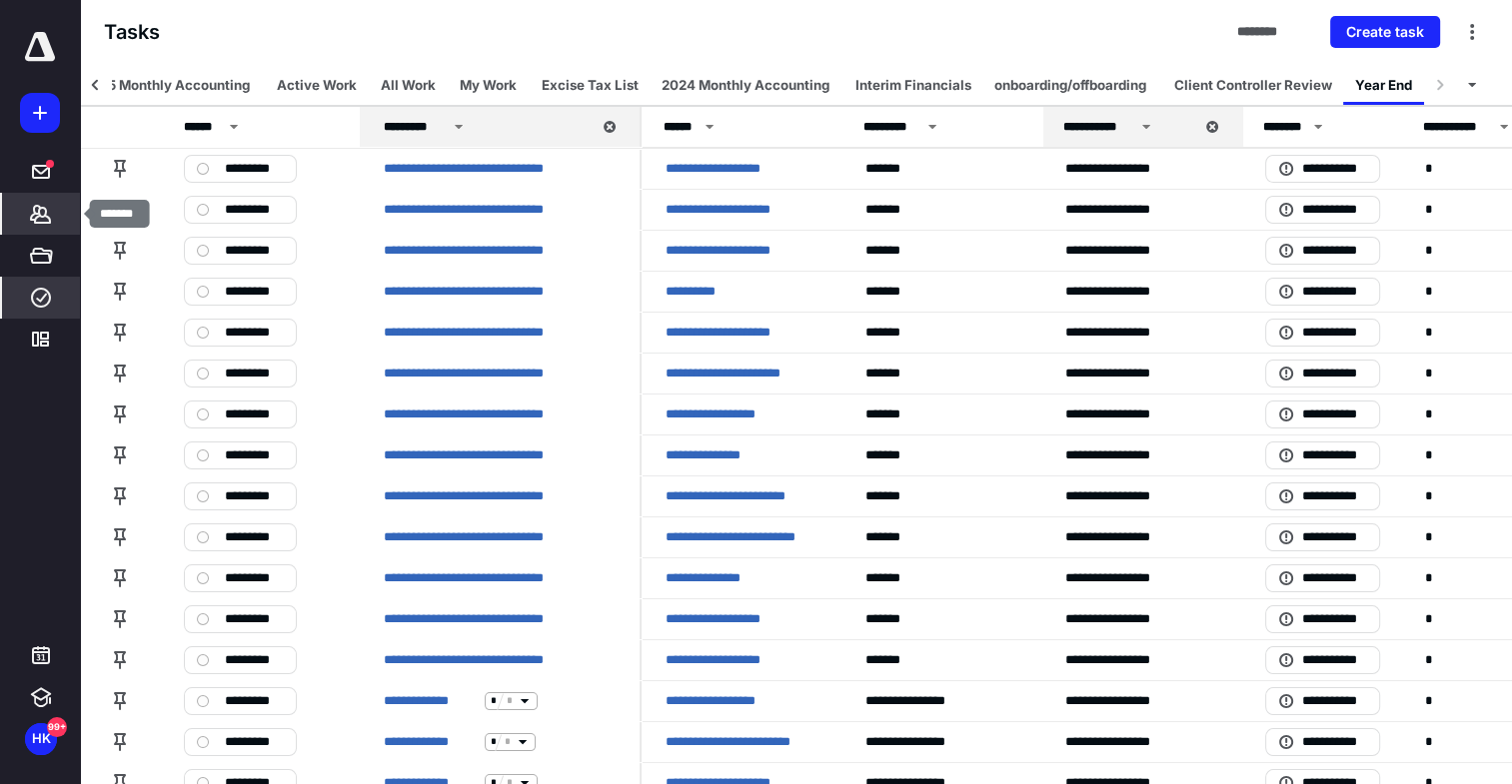 click 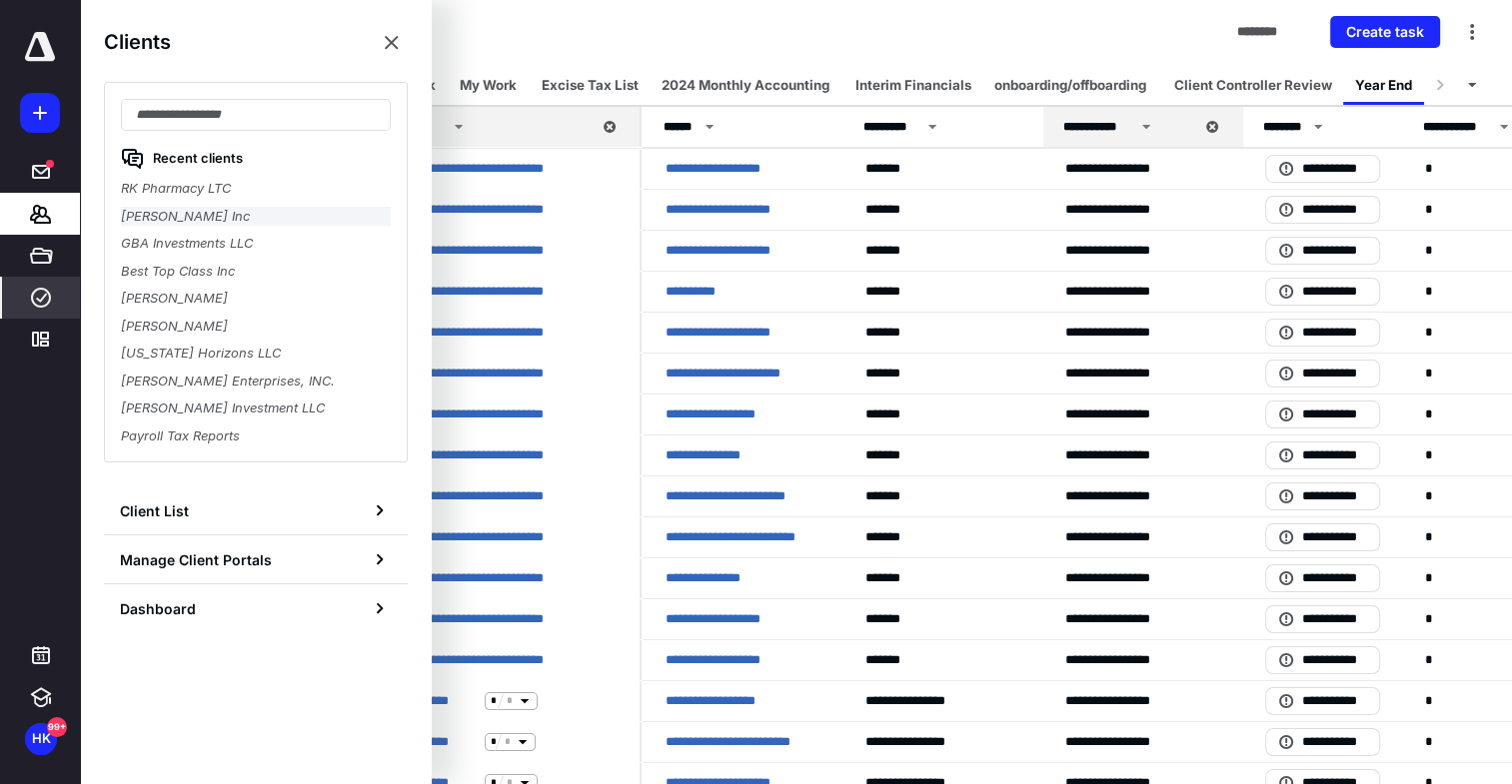 click on "[PERSON_NAME] Inc" at bounding box center [256, 217] 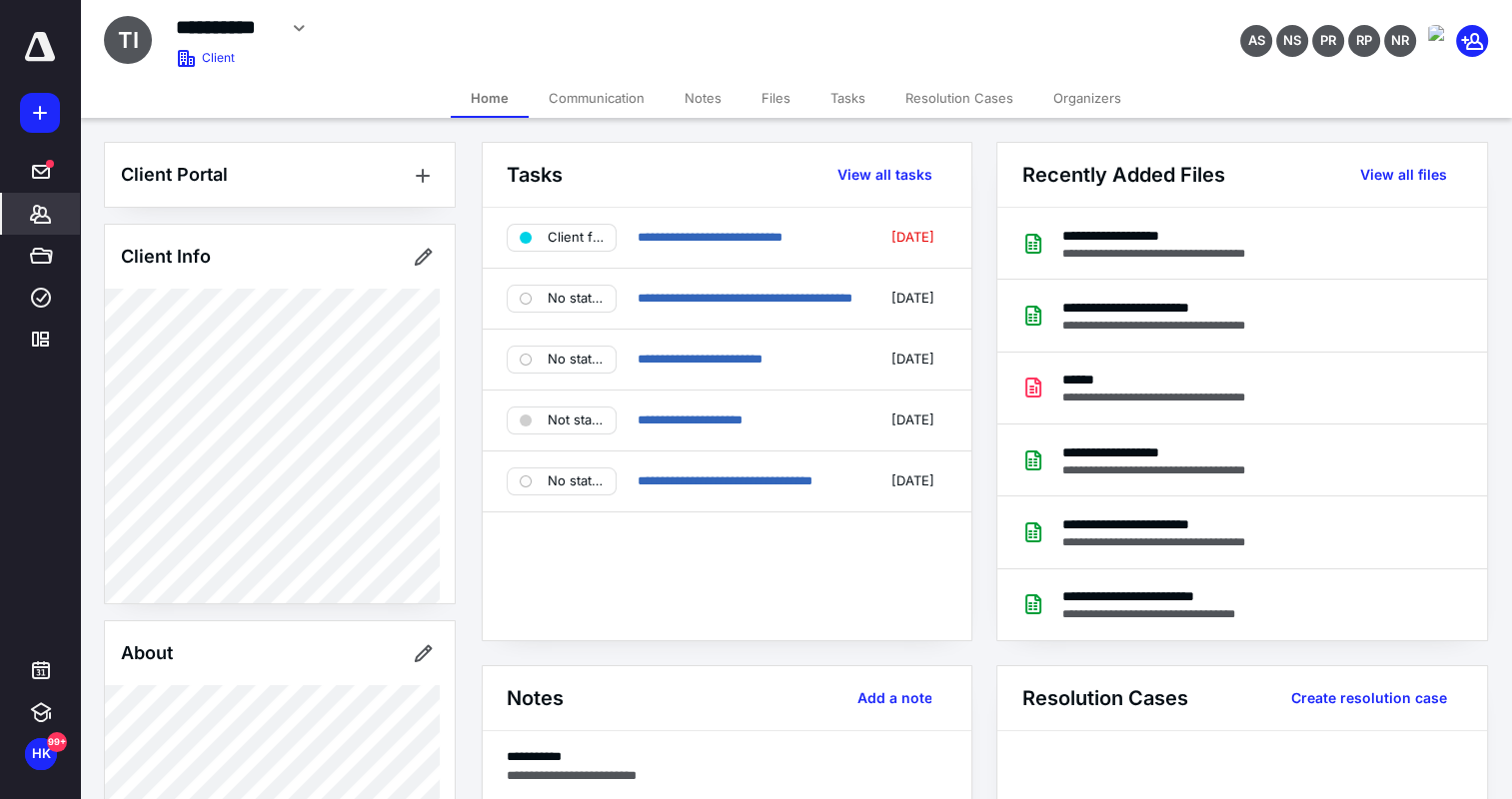 click on "Tasks" at bounding box center [847, 98] 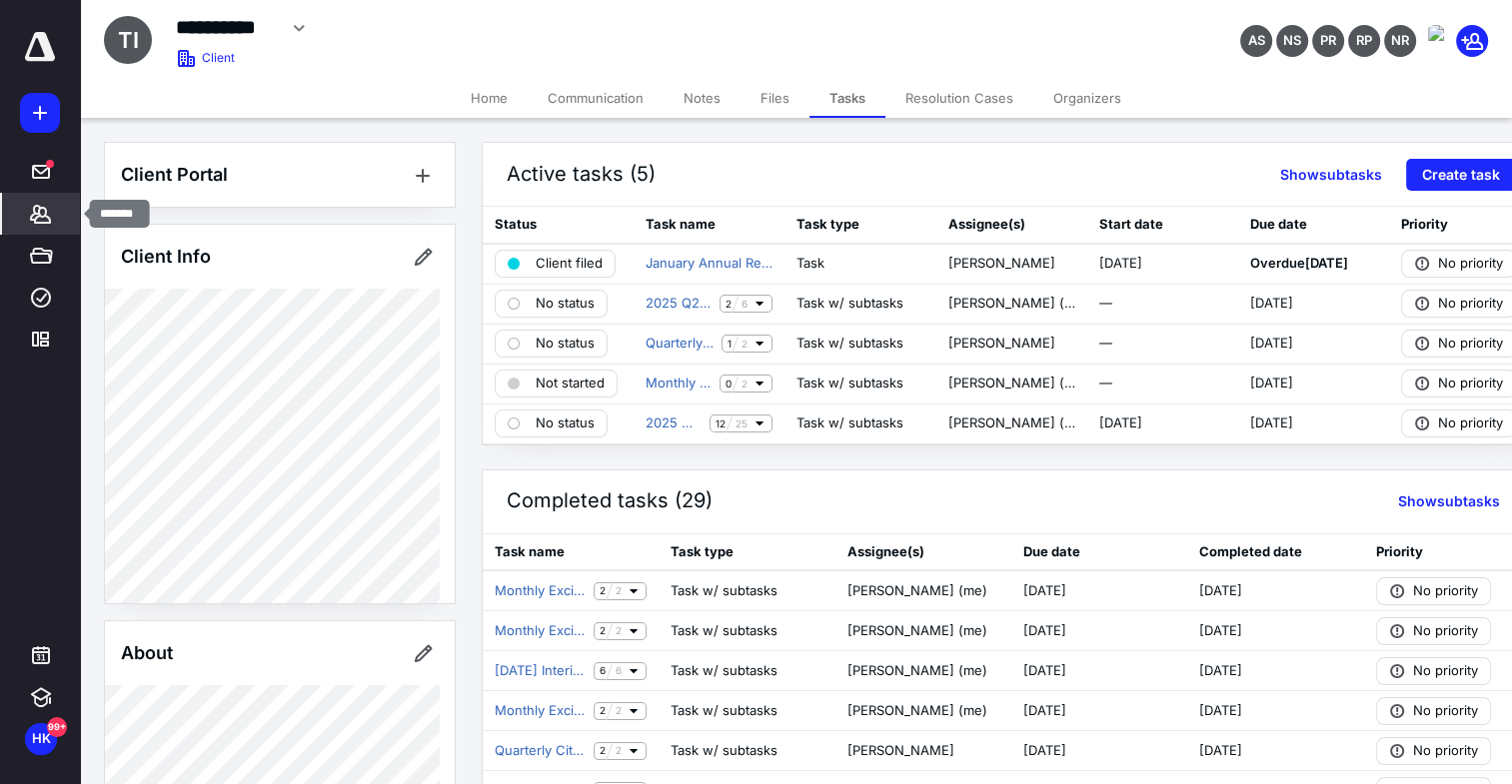 click 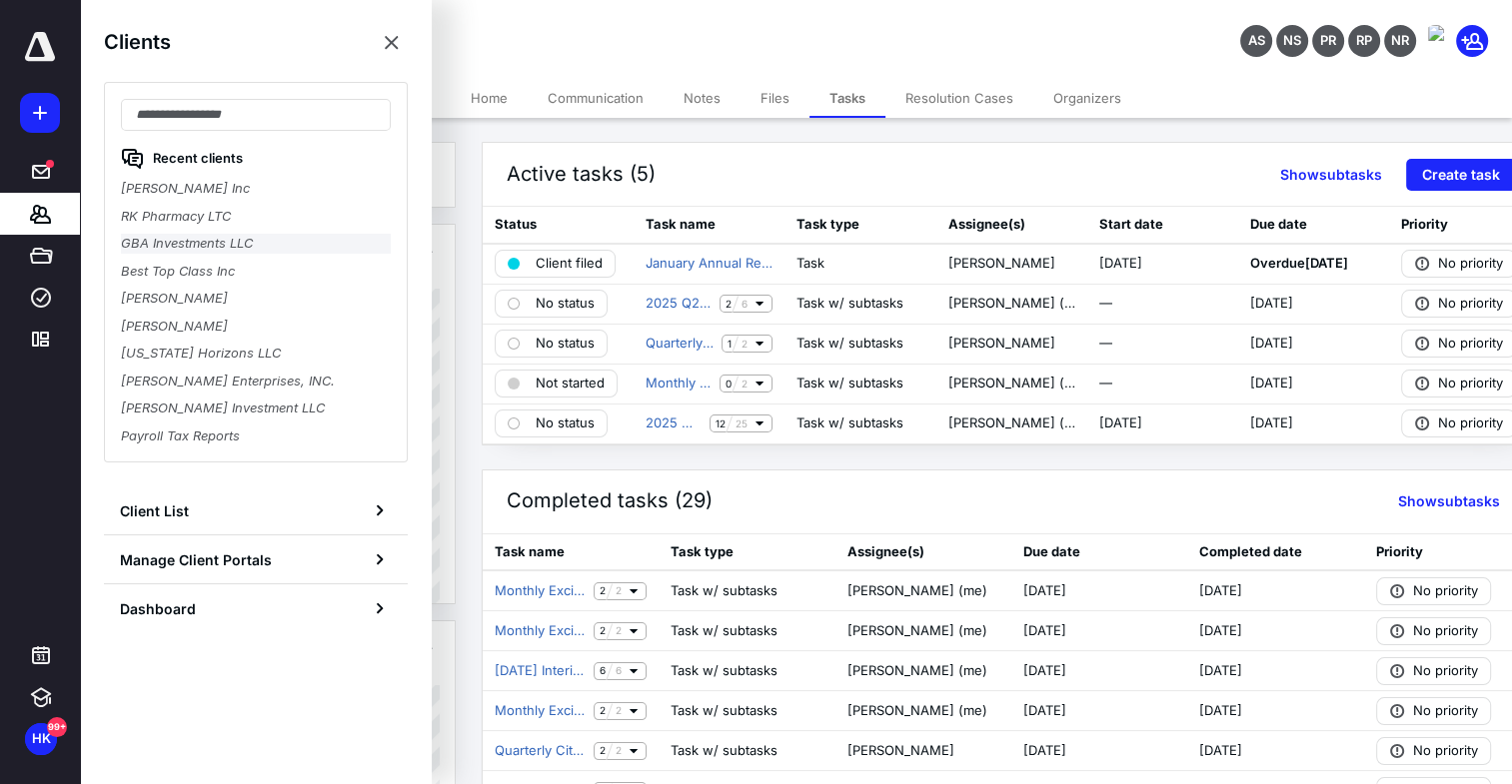 click on "Recent clients [PERSON_NAME] Inc RK Pharmacy LTC GBA Investments LLC  Best Top Class Inc [PERSON_NAME] [PERSON_NAME] [US_STATE] Horizons LLC  [PERSON_NAME] Enterprises, INC. [PERSON_NAME] Investment LLC Payroll Tax Reports" at bounding box center [256, 272] 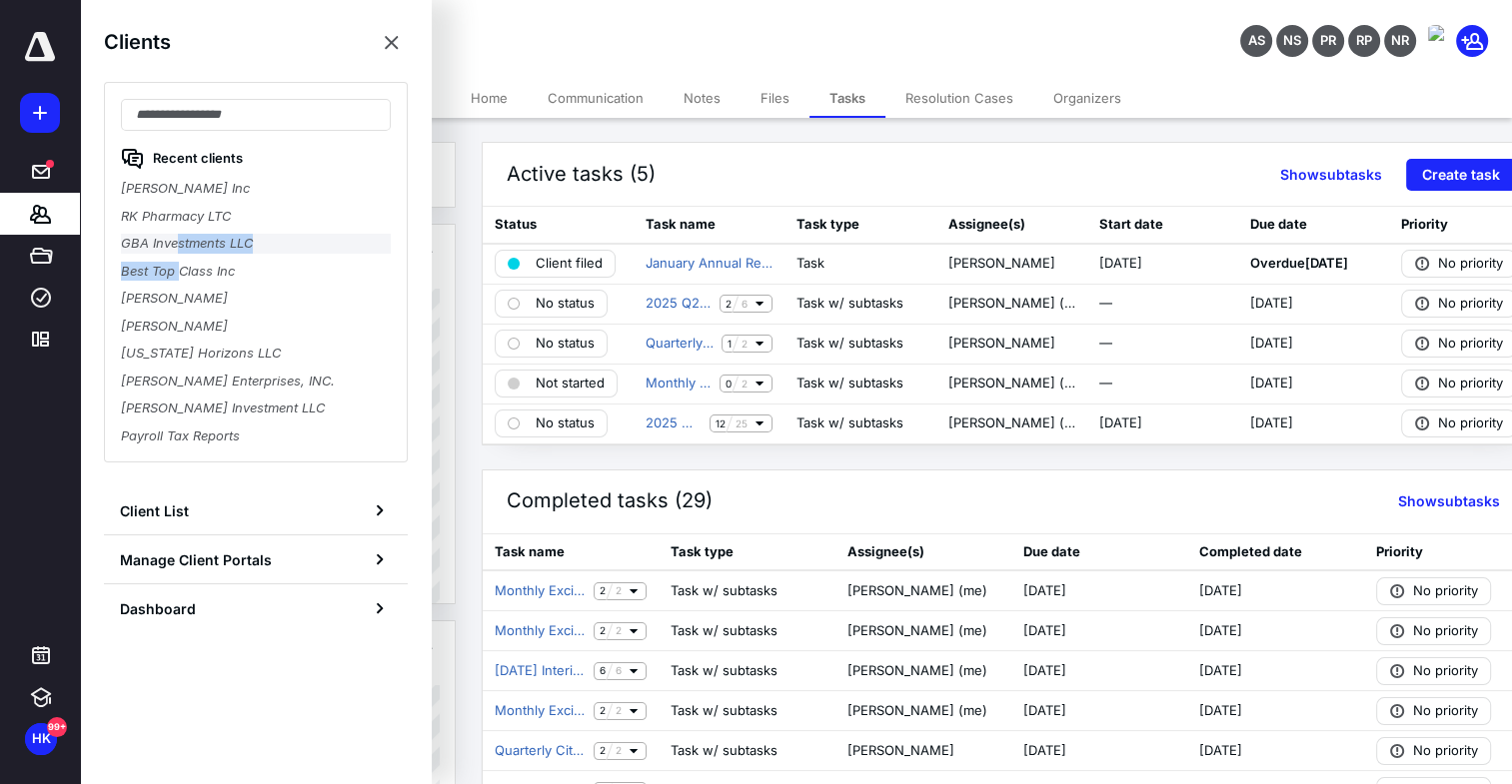 drag, startPoint x: 179, startPoint y: 248, endPoint x: 161, endPoint y: 238, distance: 20.59126 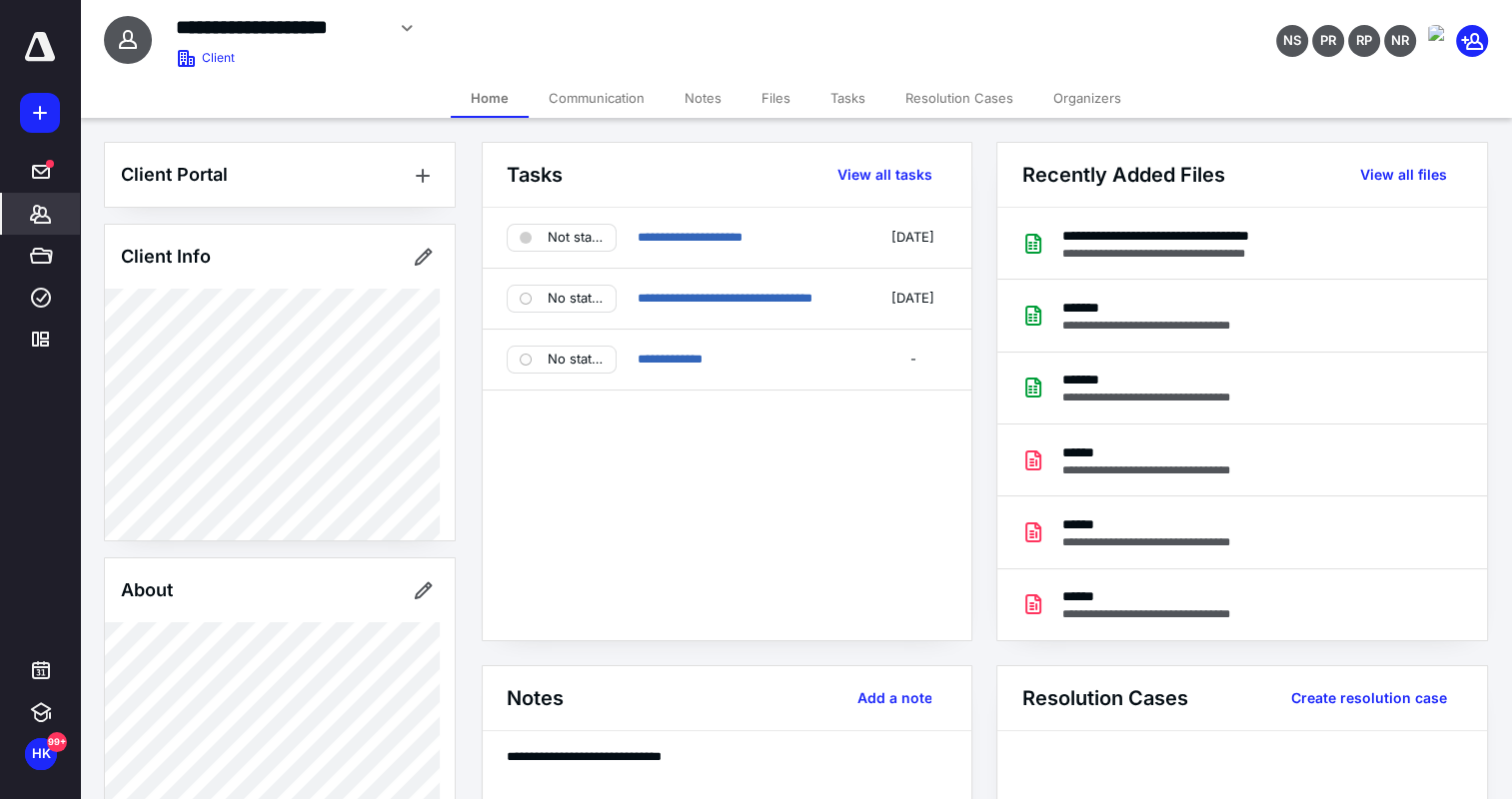 click on "Files" at bounding box center [775, 98] 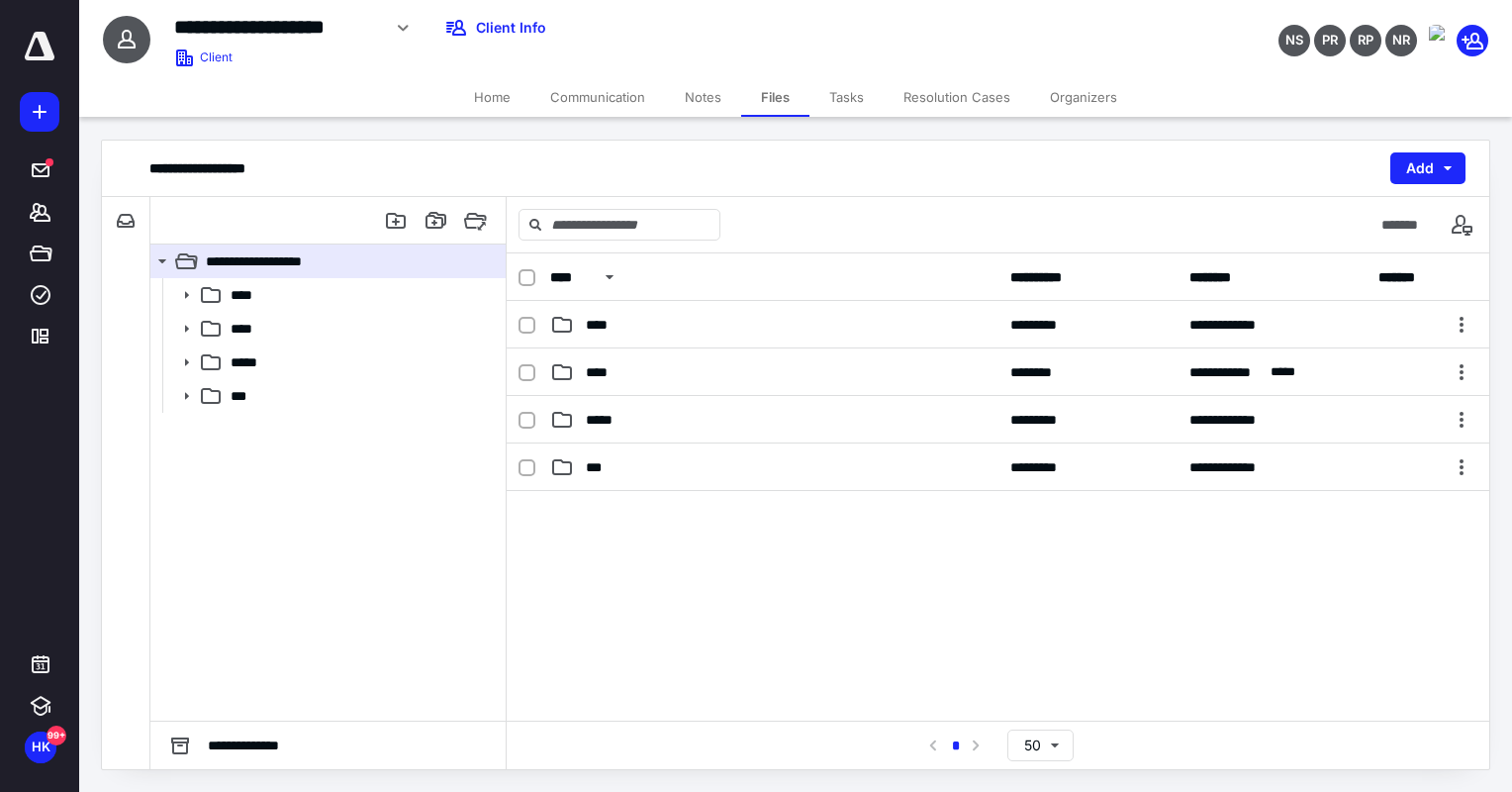 drag, startPoint x: 840, startPoint y: 95, endPoint x: 847, endPoint y: 115, distance: 21.18962 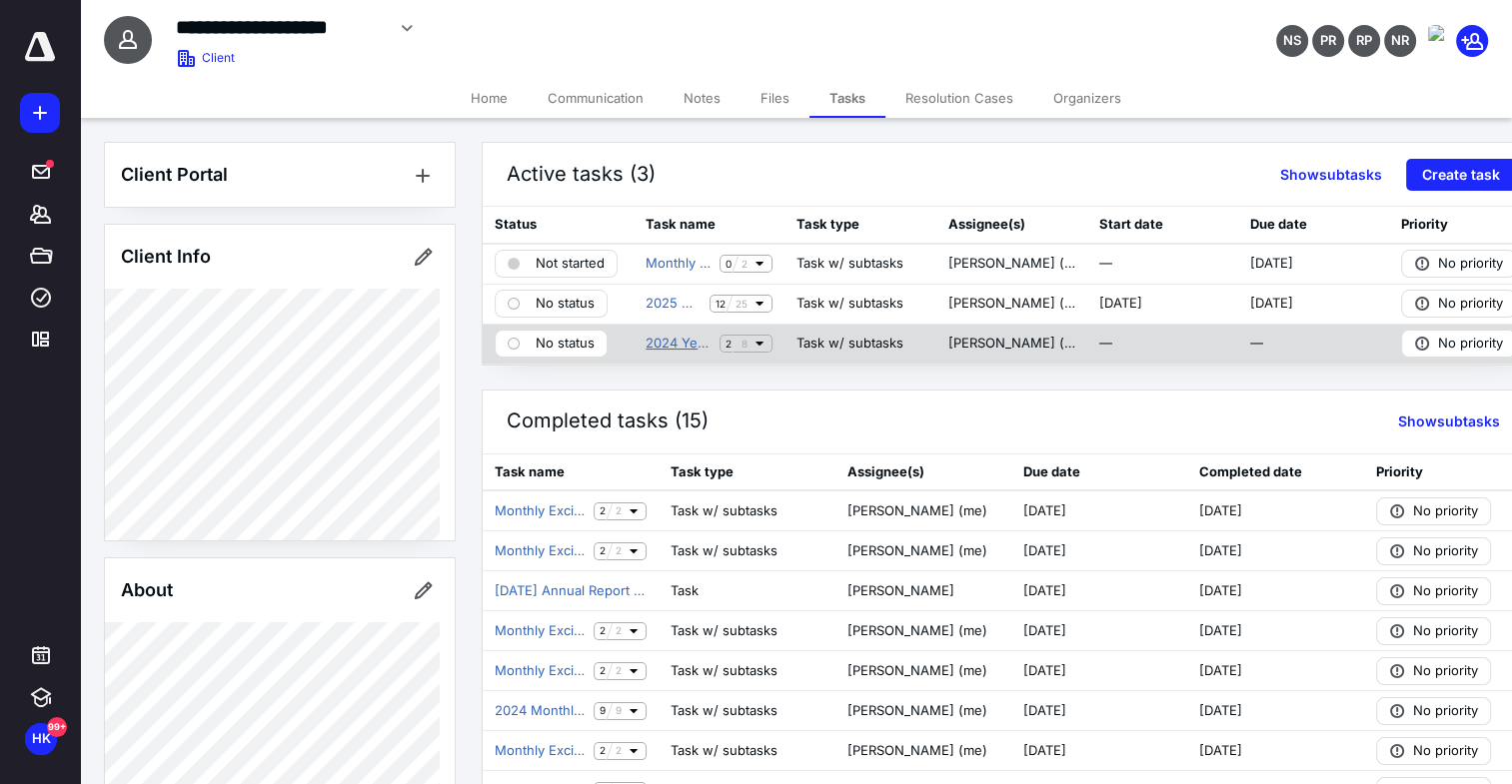 click on "2024 Year-End" at bounding box center (679, 344) 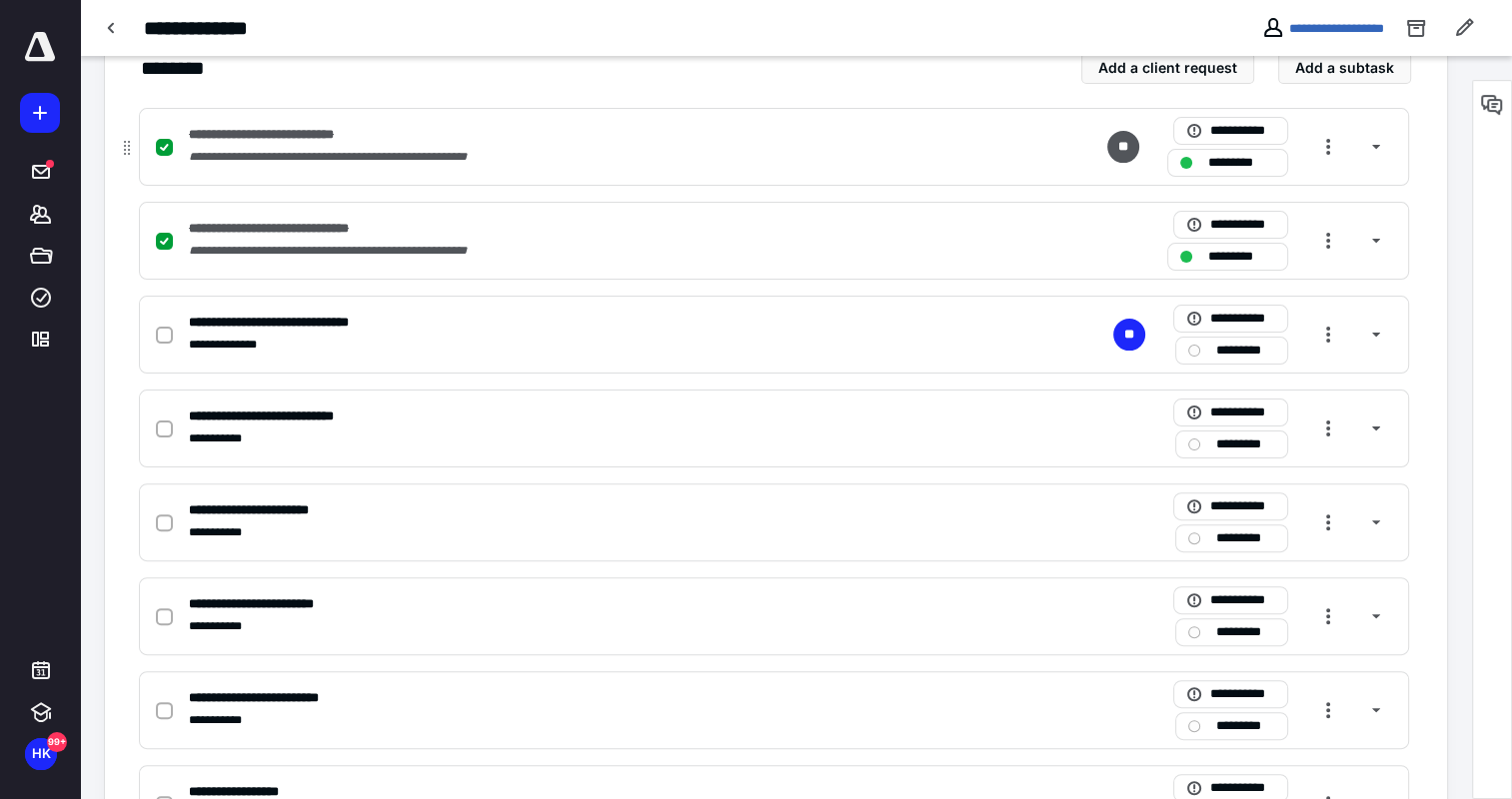 scroll, scrollTop: 499, scrollLeft: 0, axis: vertical 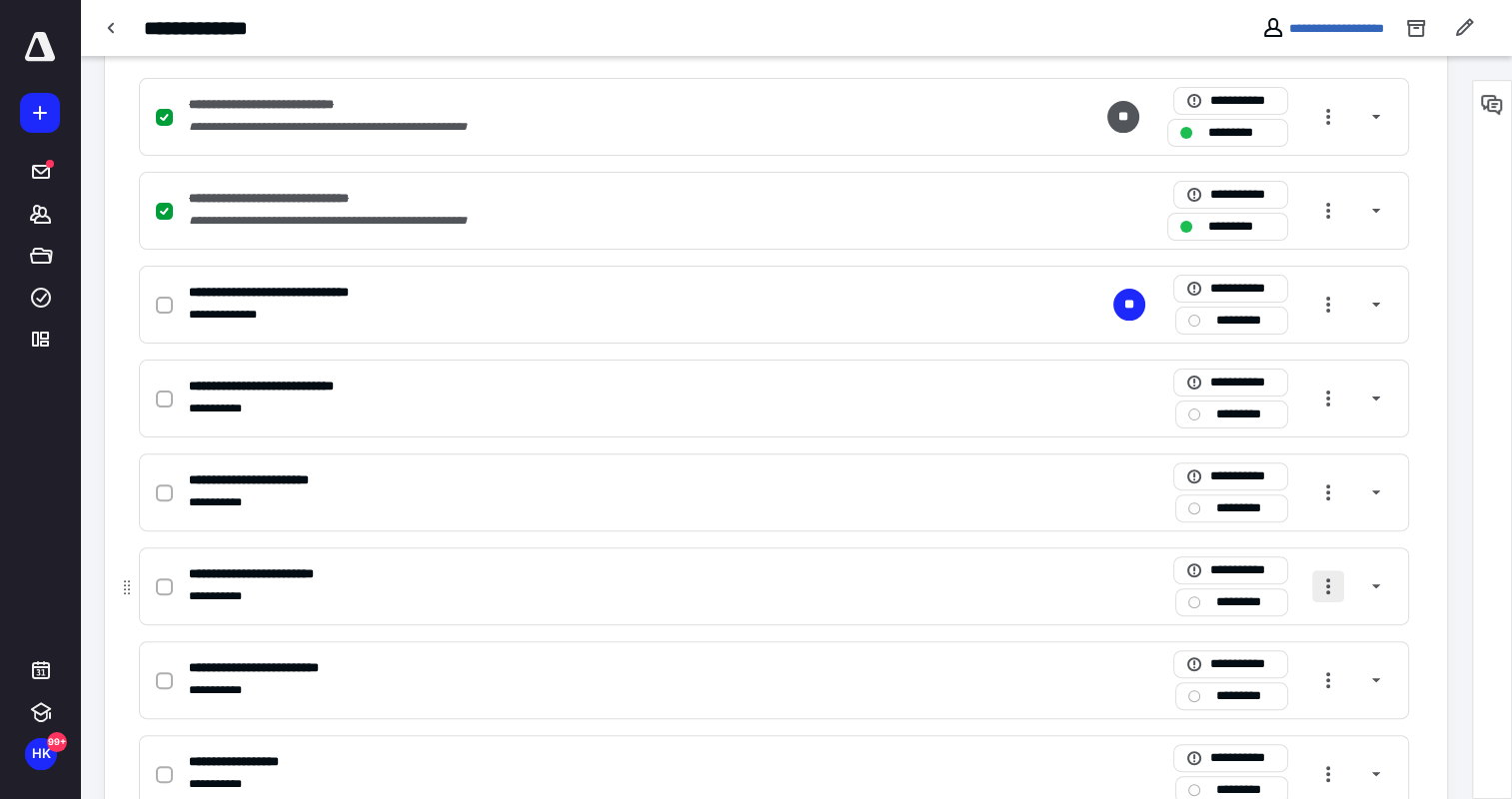 click at bounding box center (1328, 586) 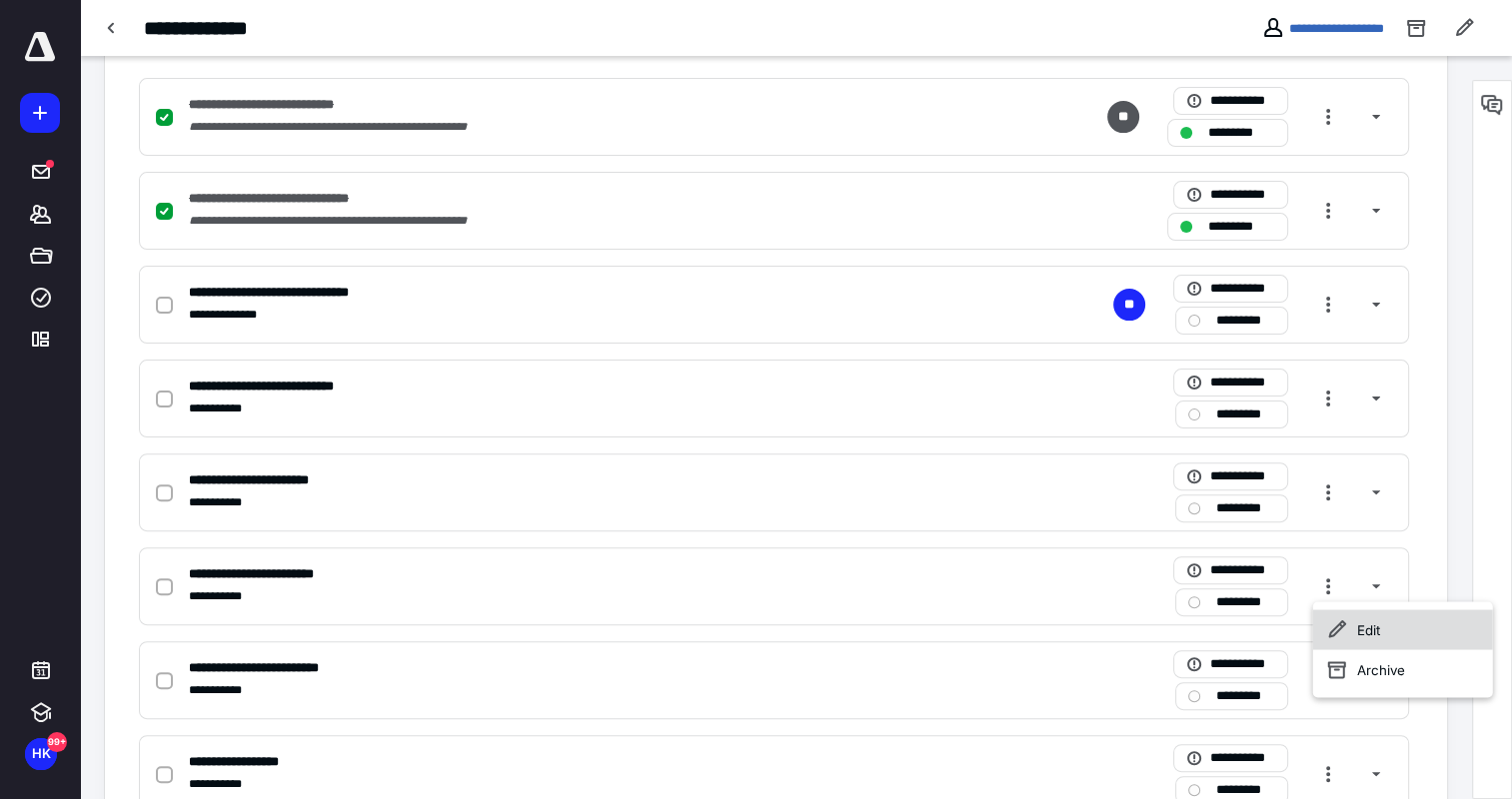 click on "Edit" at bounding box center (1403, 629) 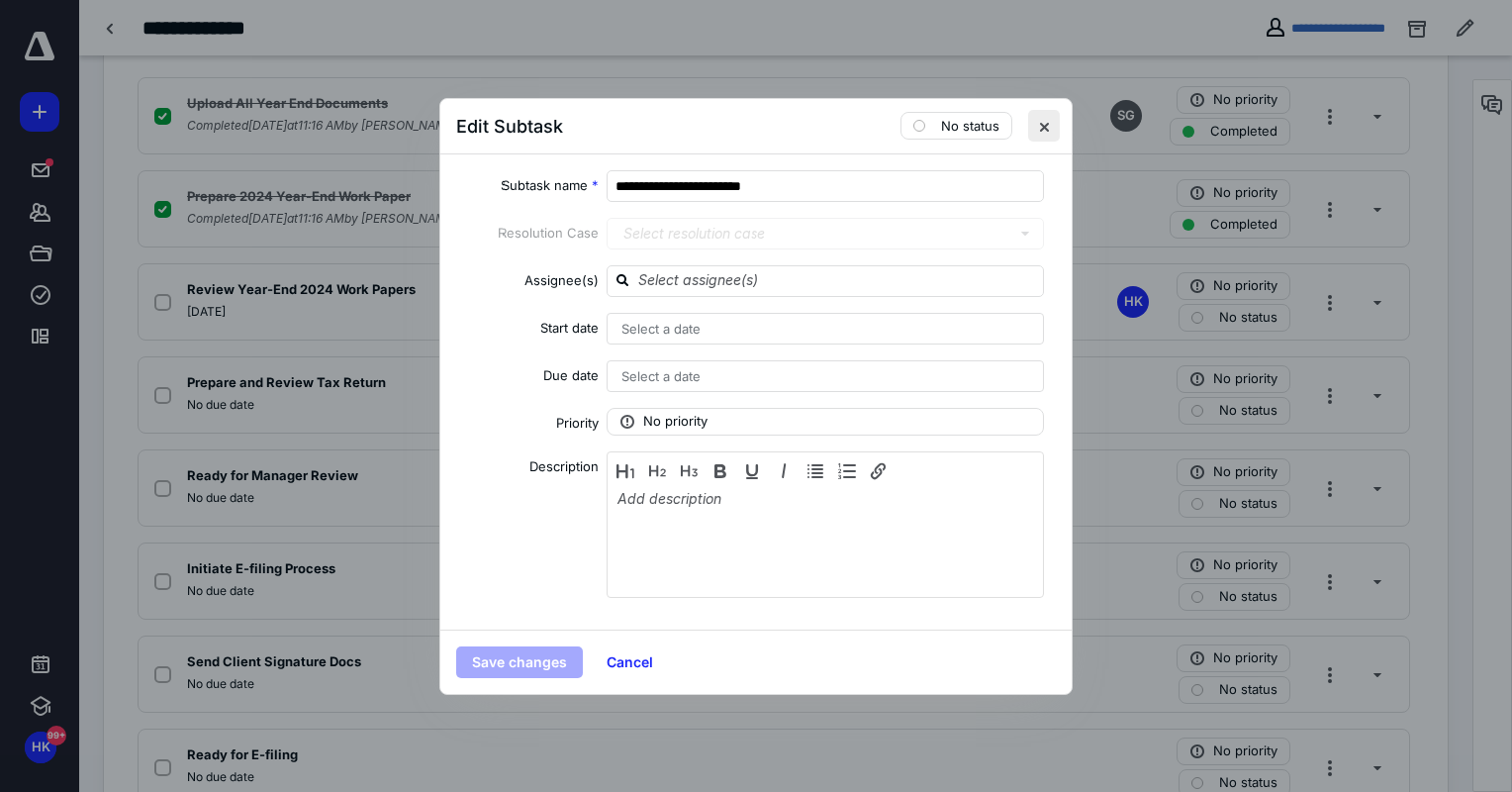 click at bounding box center (1044, 126) 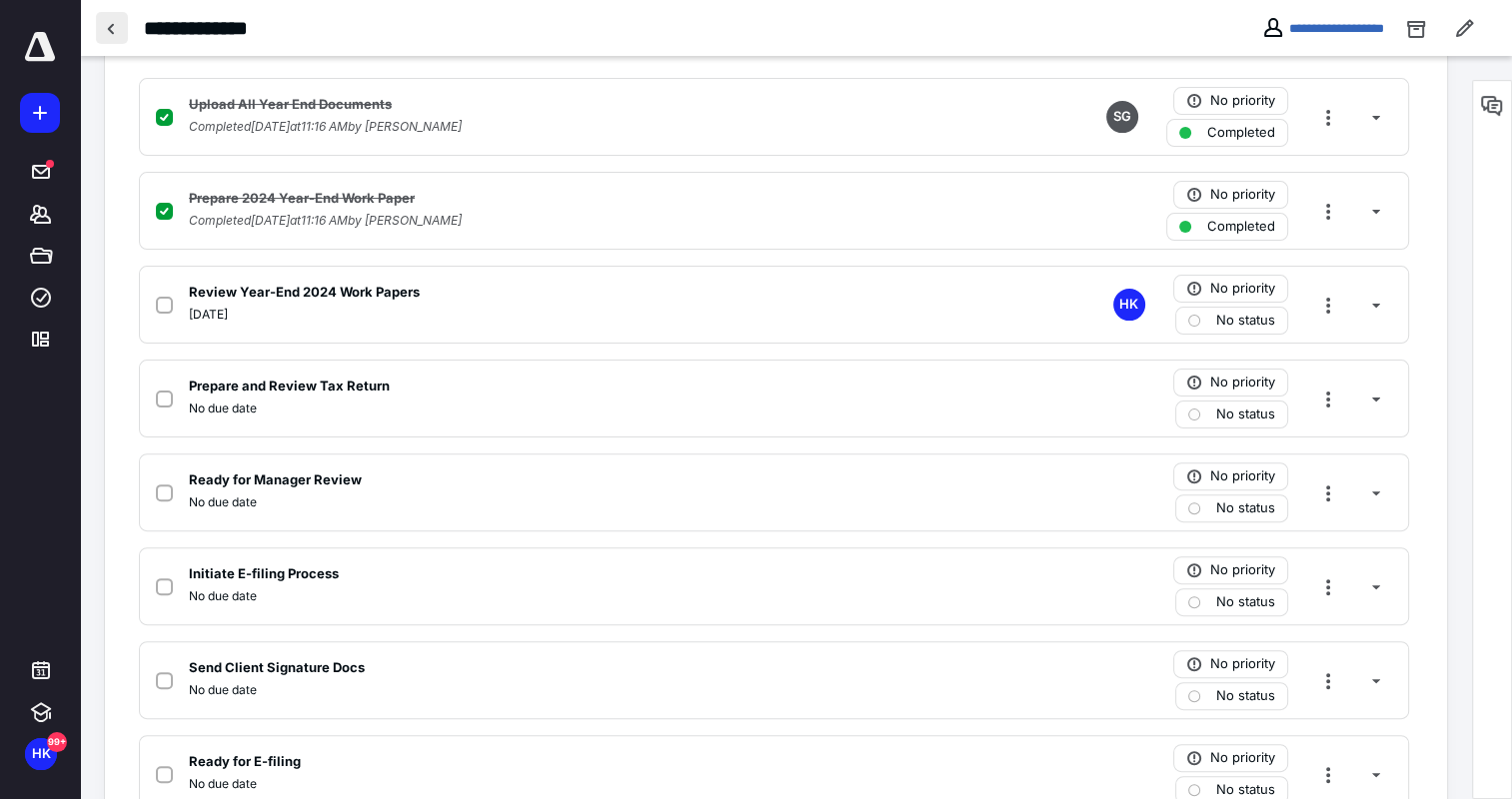 click at bounding box center (112, 28) 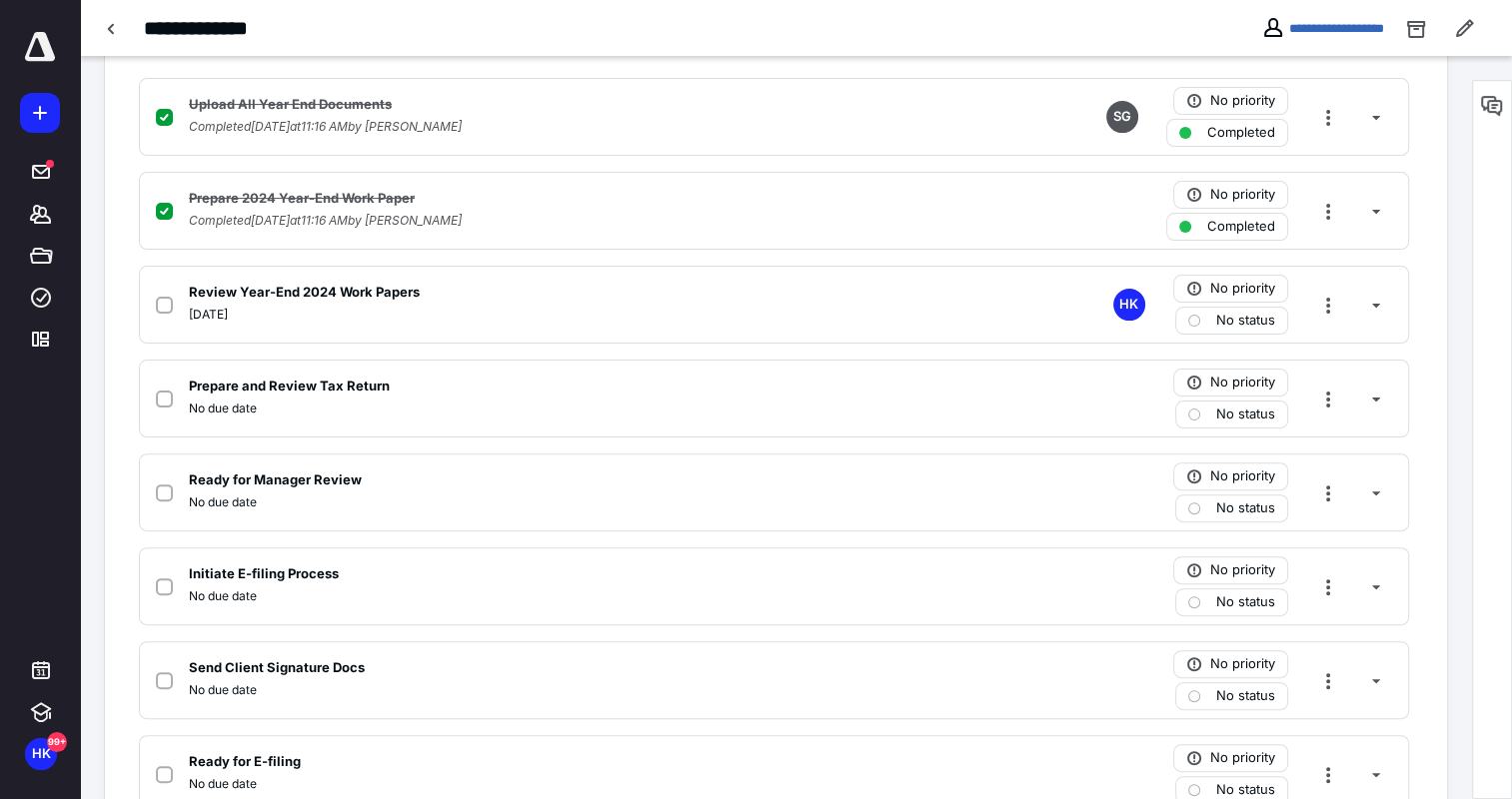 scroll, scrollTop: 0, scrollLeft: 0, axis: both 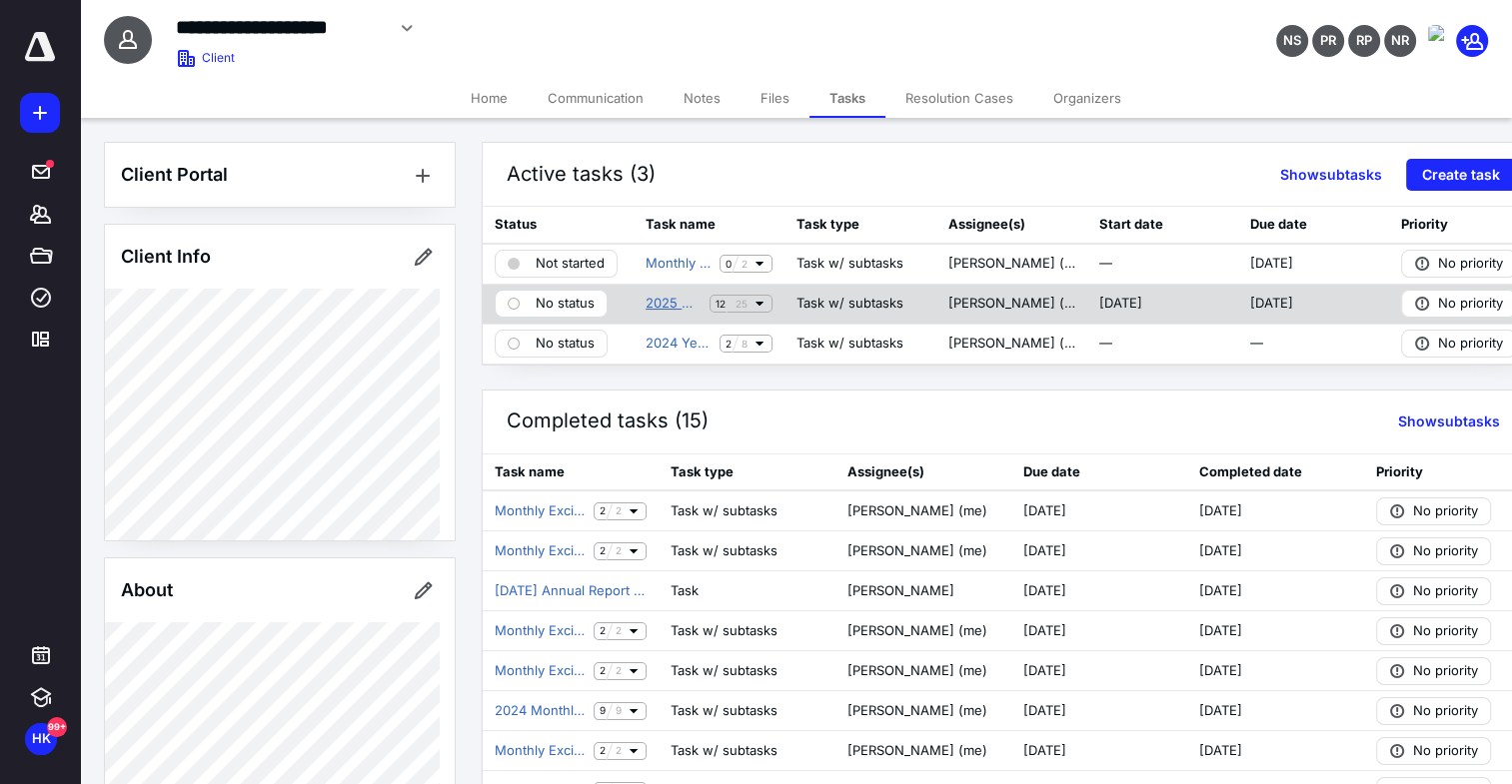 click on "2025 Monthly Accounting Maintenance" at bounding box center (674, 304) 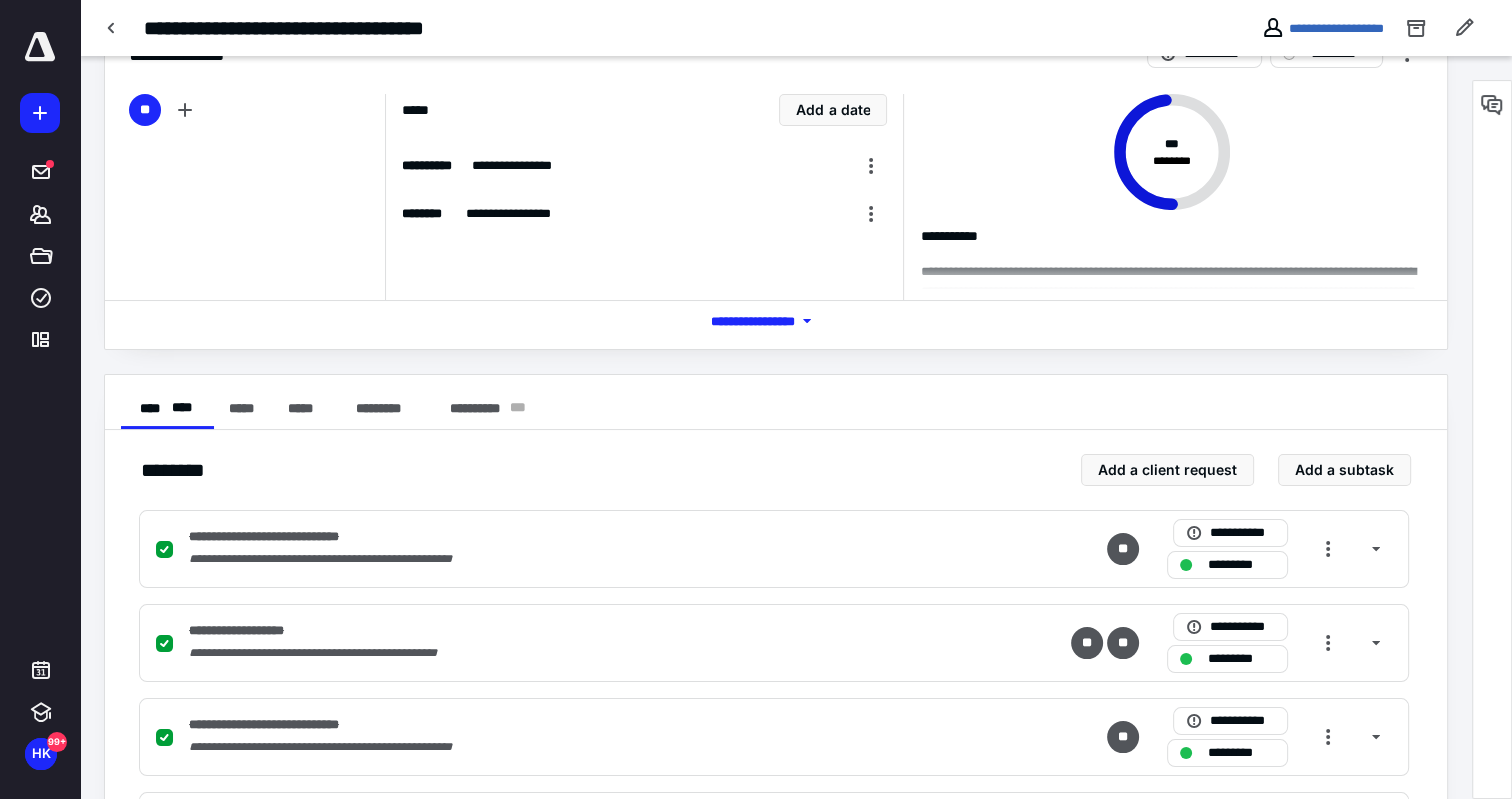 scroll, scrollTop: 200, scrollLeft: 0, axis: vertical 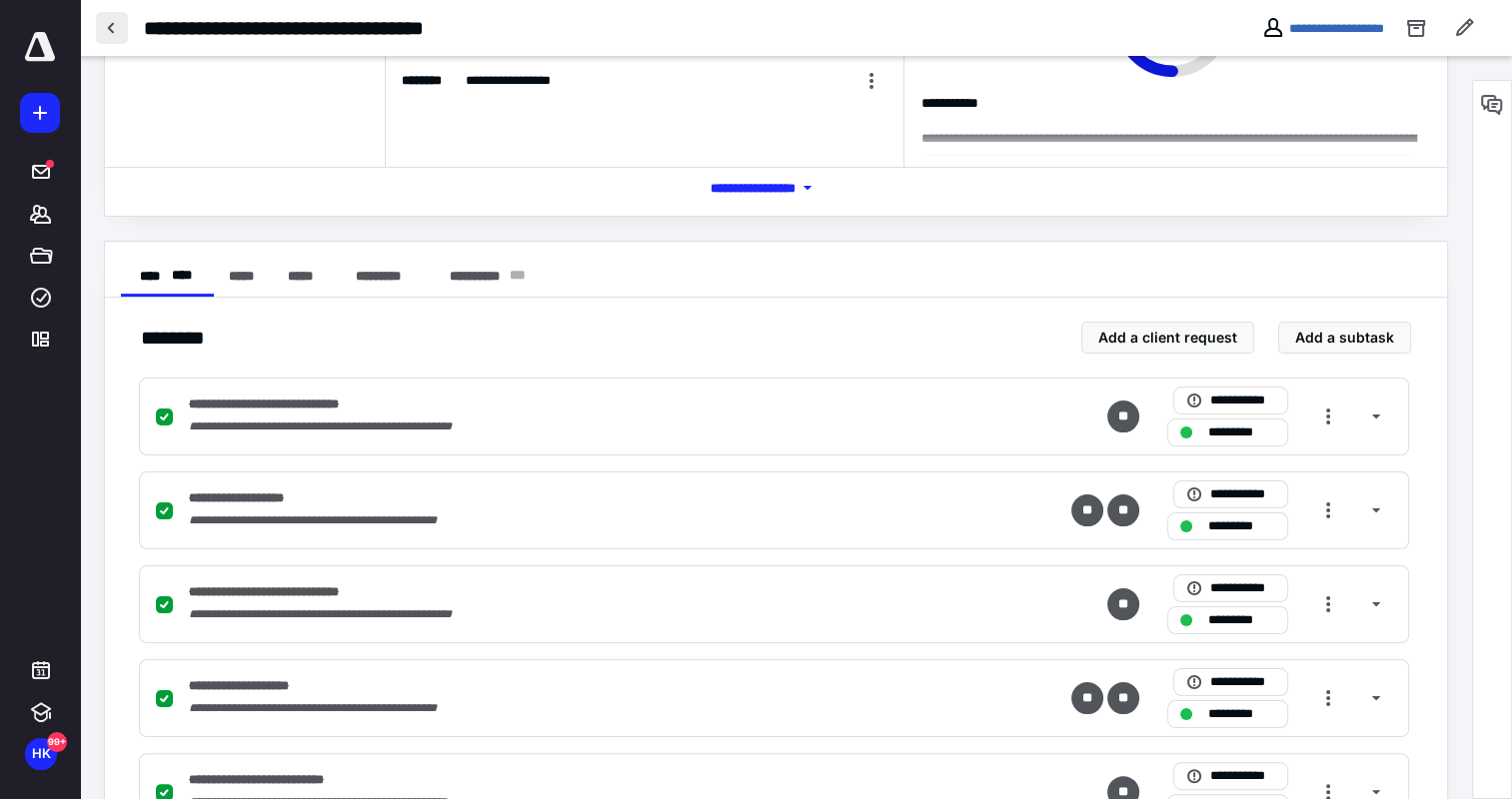 click at bounding box center (112, 28) 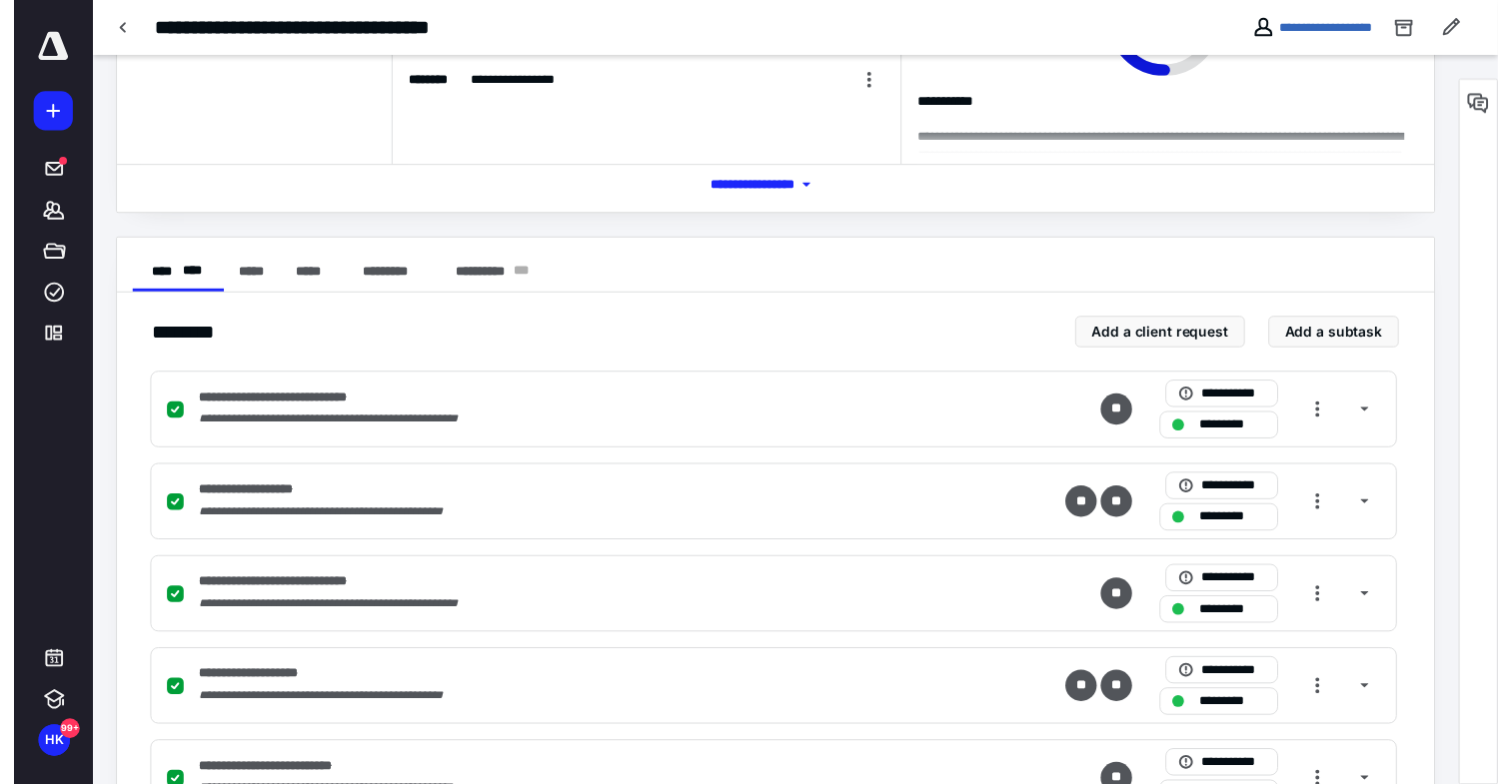 scroll, scrollTop: 0, scrollLeft: 0, axis: both 